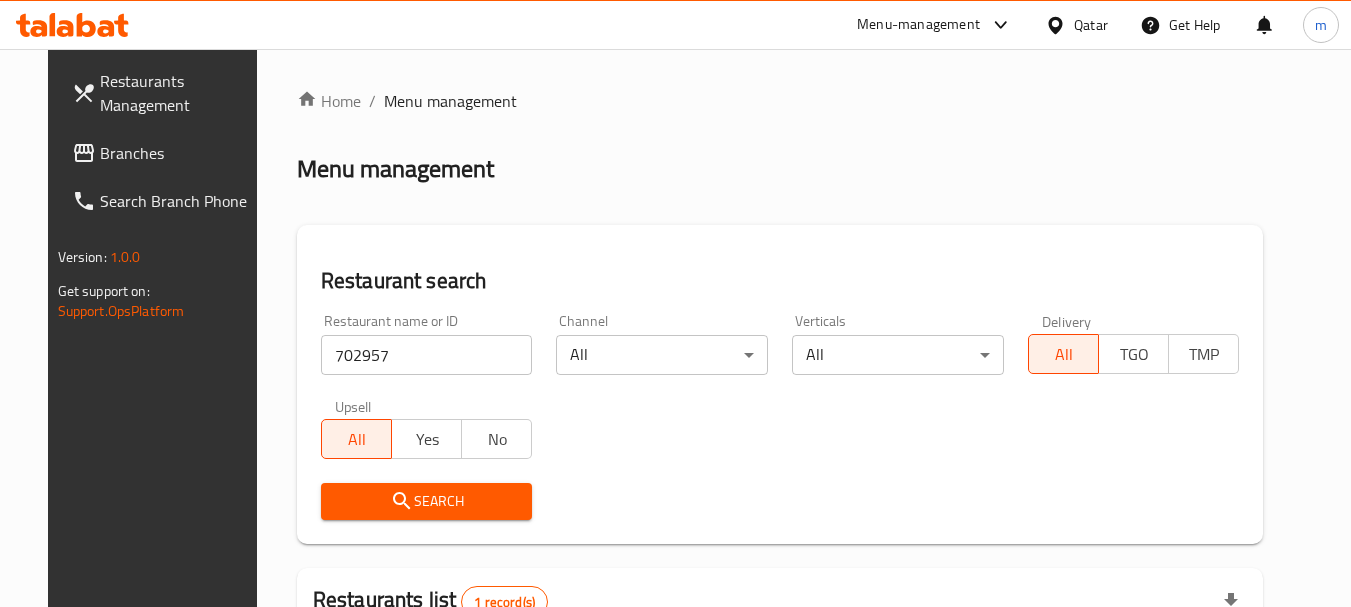 scroll, scrollTop: 268, scrollLeft: 0, axis: vertical 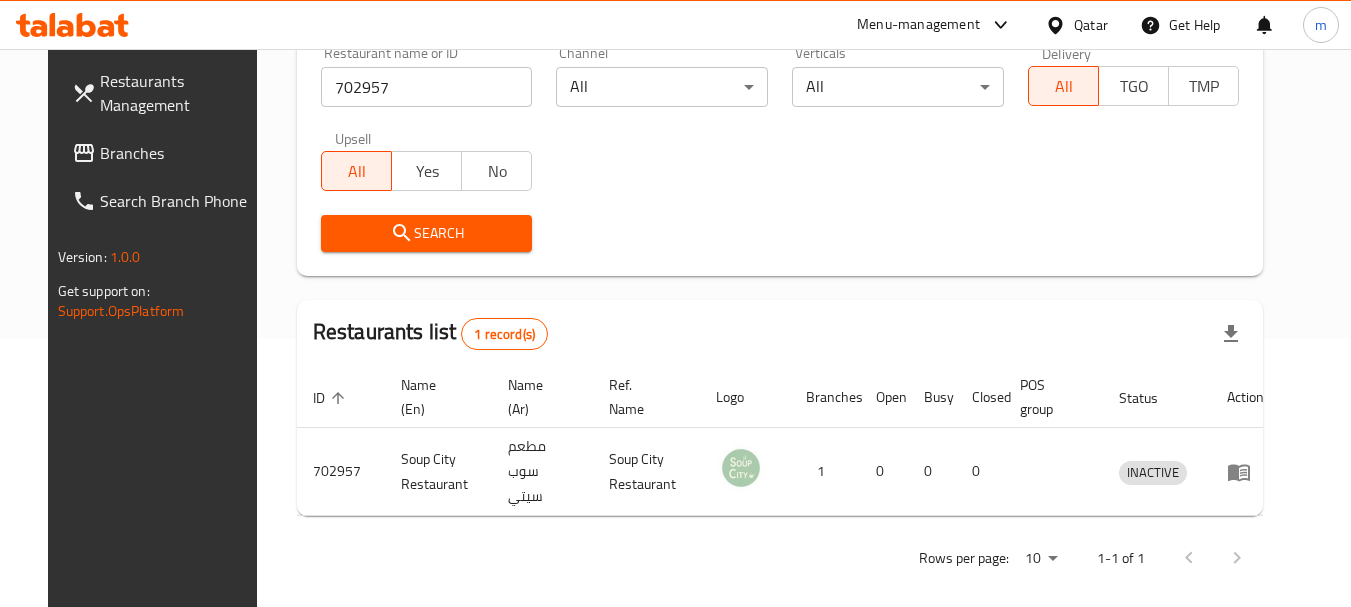 click at bounding box center (72, 25) 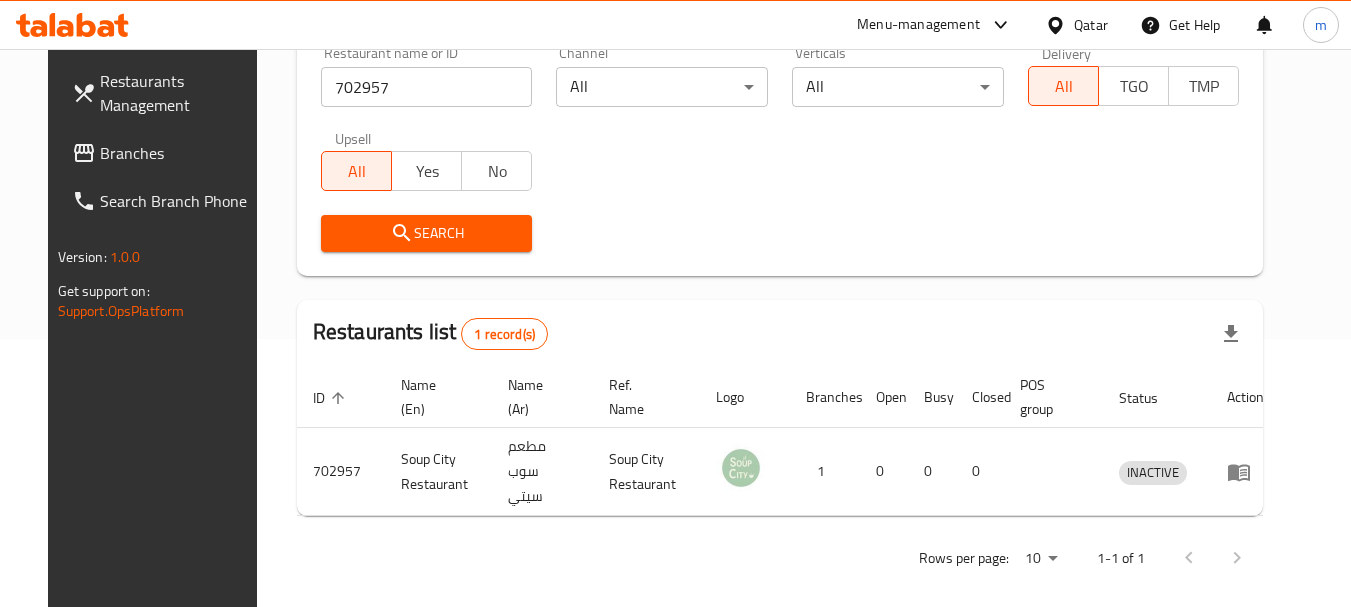 click on "Branches" at bounding box center [179, 153] 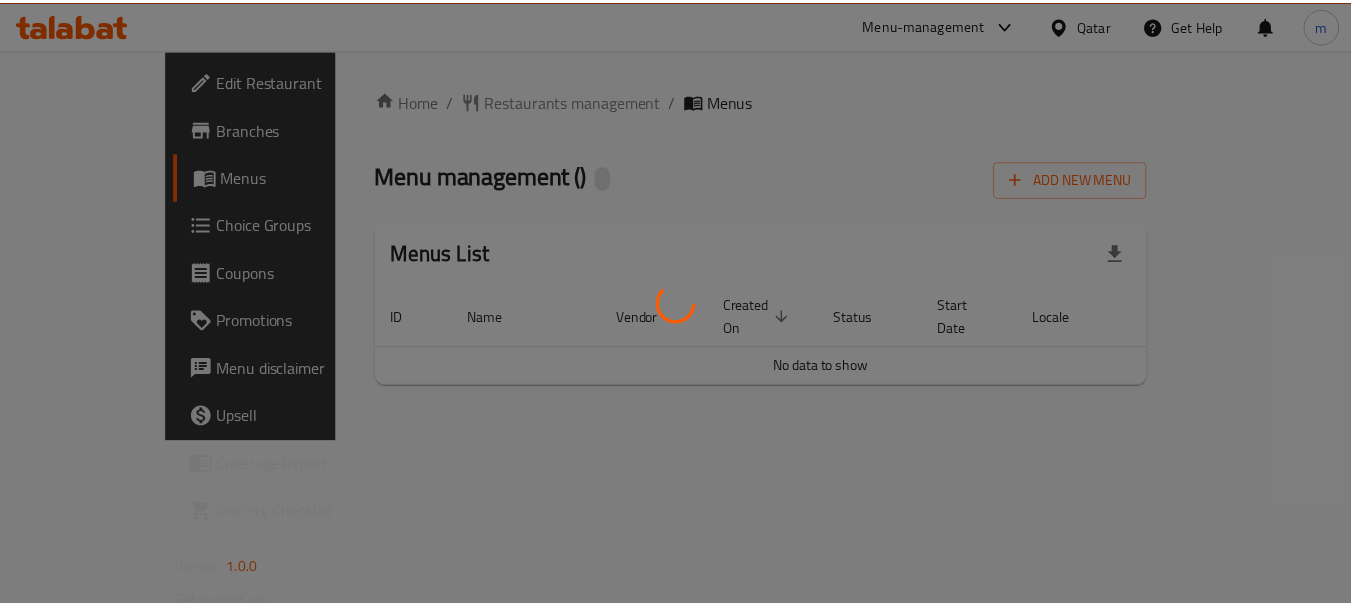 scroll, scrollTop: 0, scrollLeft: 0, axis: both 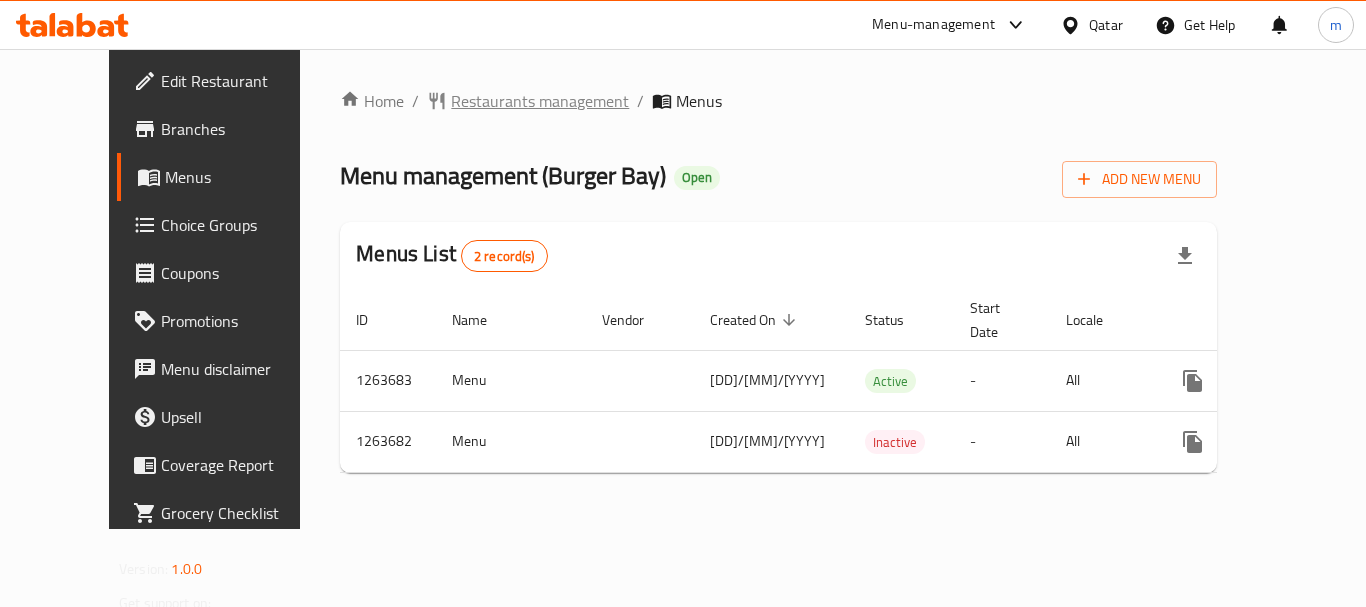 click on "Restaurants management" at bounding box center [540, 101] 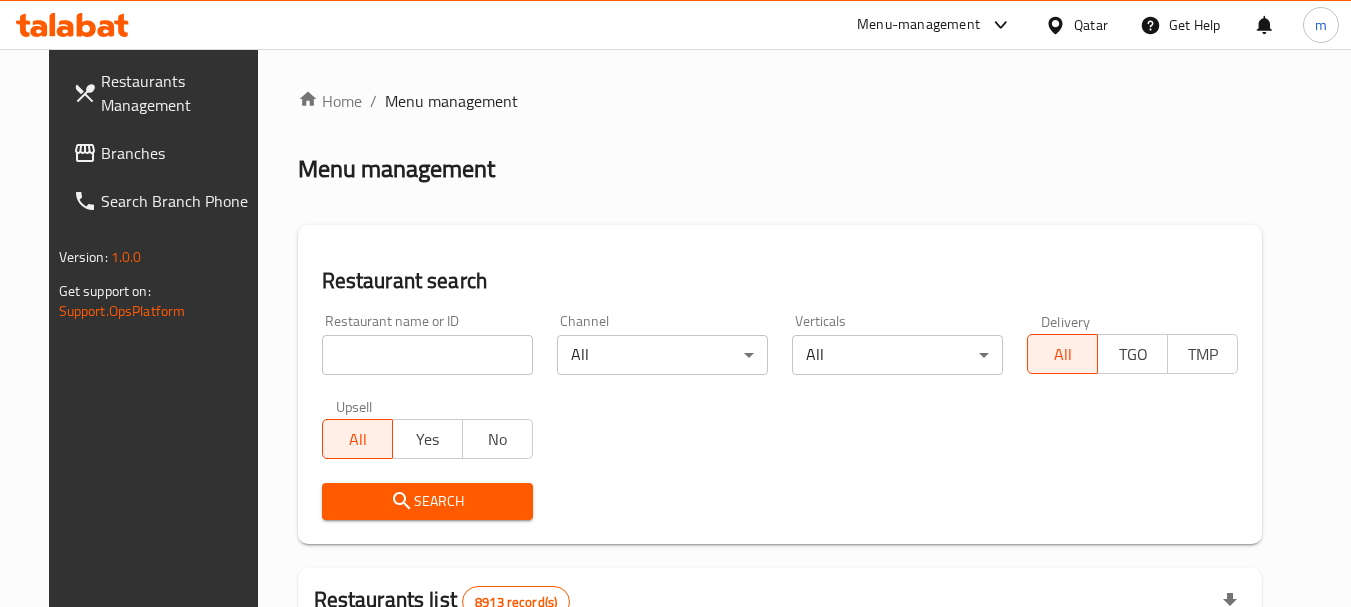 click at bounding box center (427, 355) 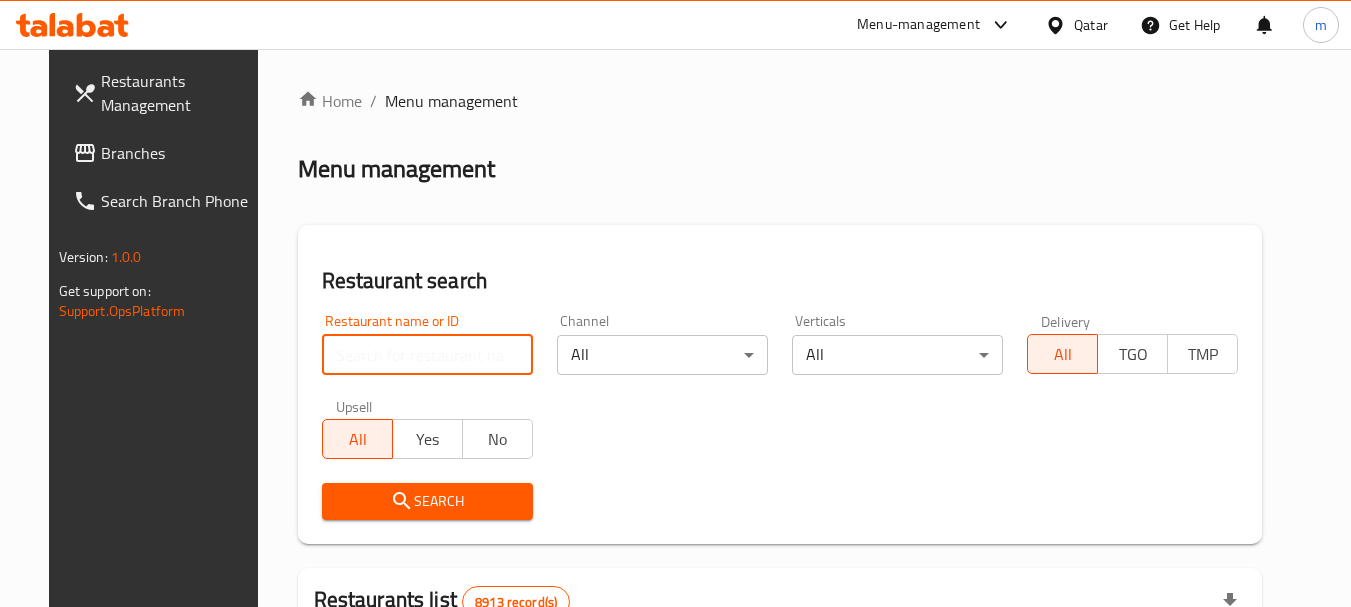 paste on "/686059" 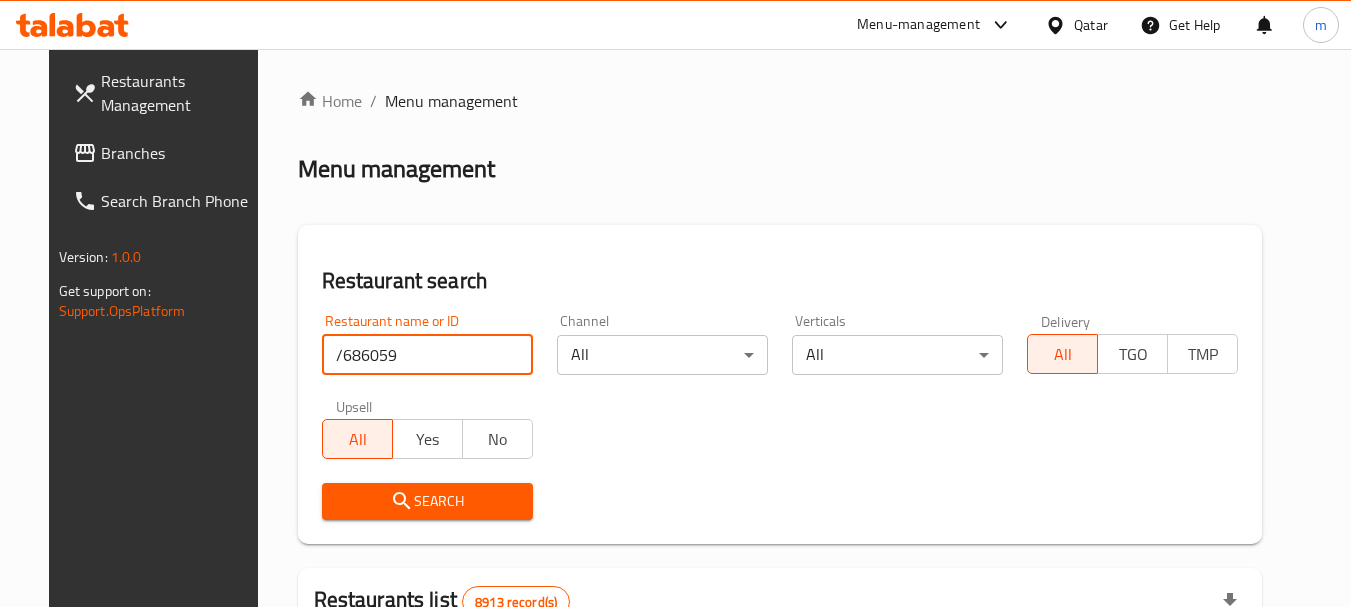 click on "/686059" at bounding box center (427, 355) 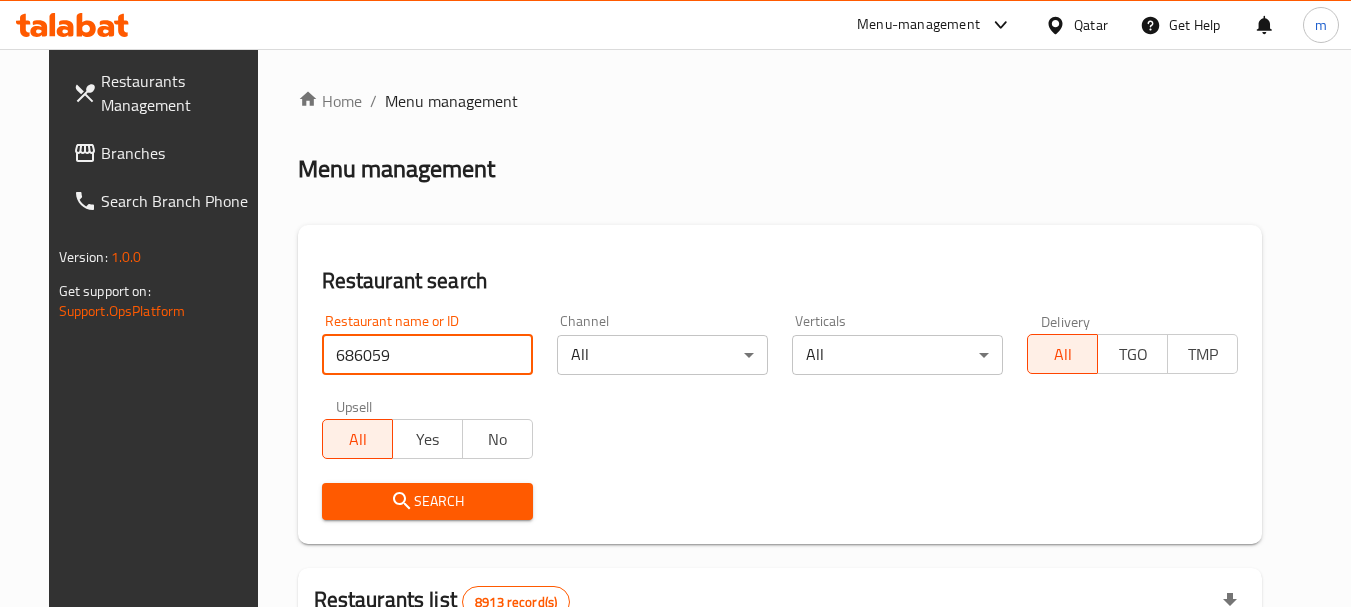type on "686059" 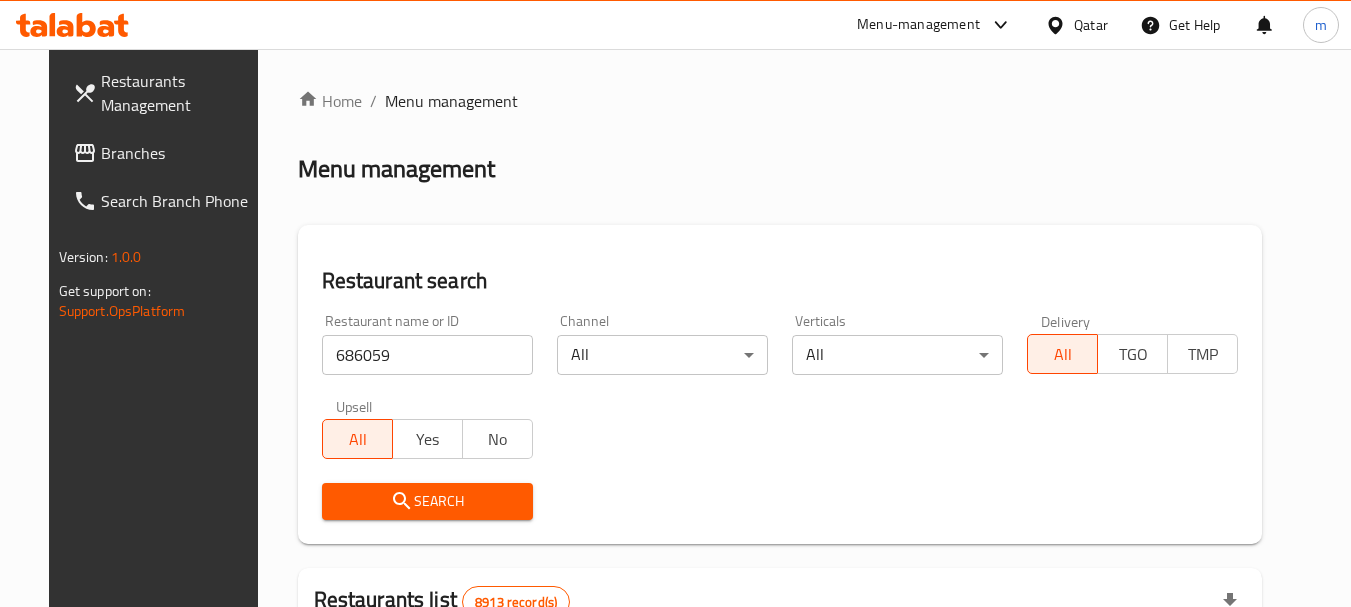 click 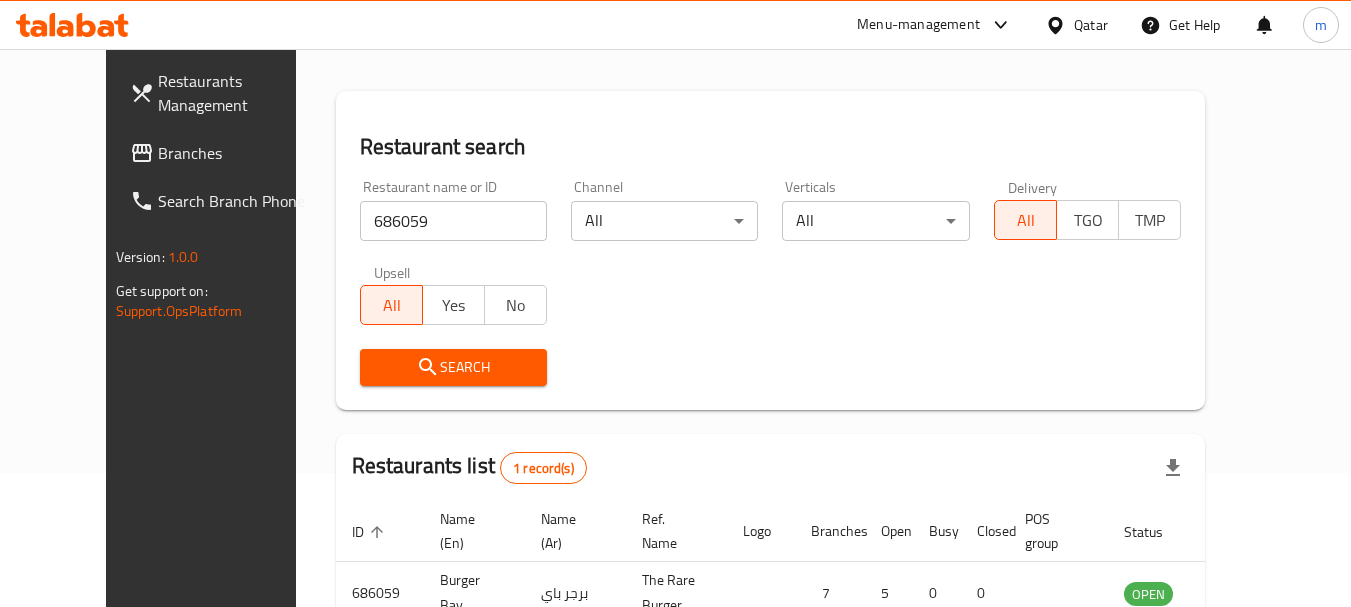 scroll, scrollTop: 260, scrollLeft: 0, axis: vertical 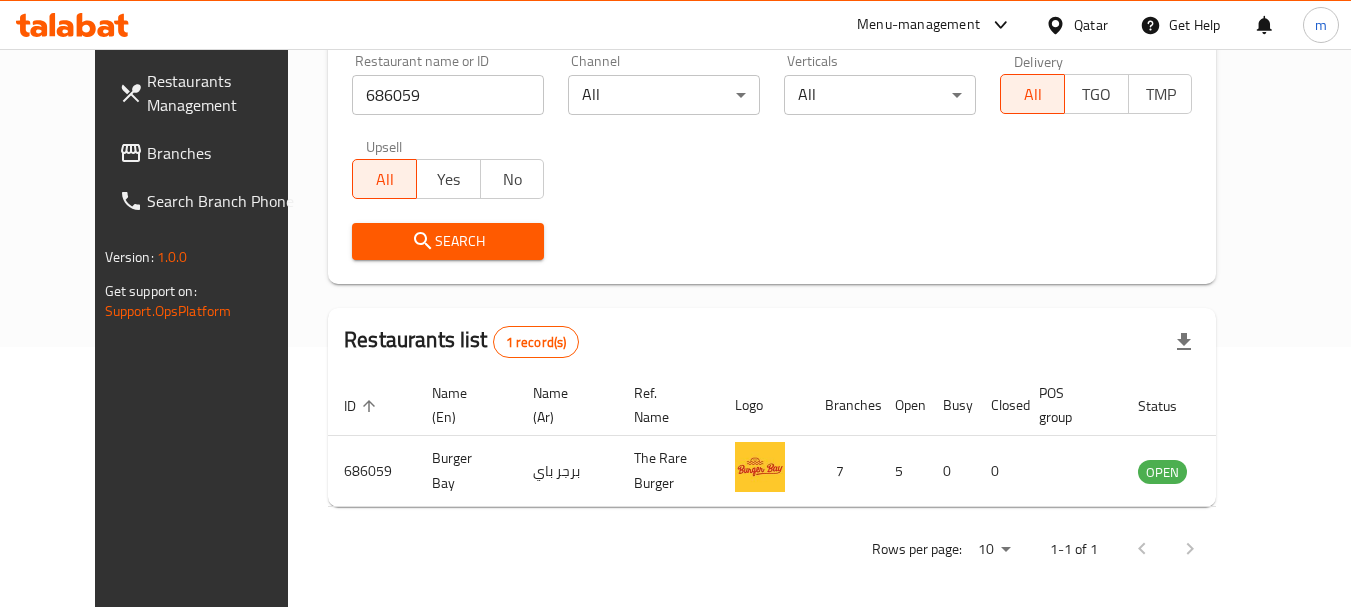click on "Branches" at bounding box center [226, 153] 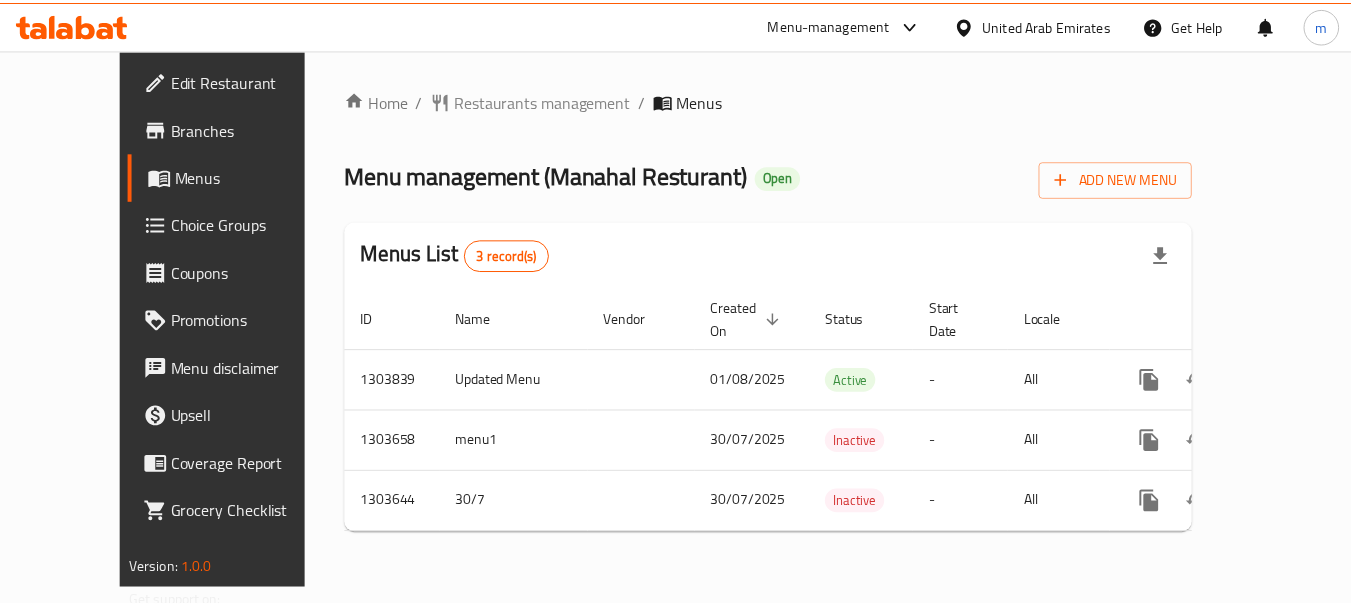 scroll, scrollTop: 0, scrollLeft: 0, axis: both 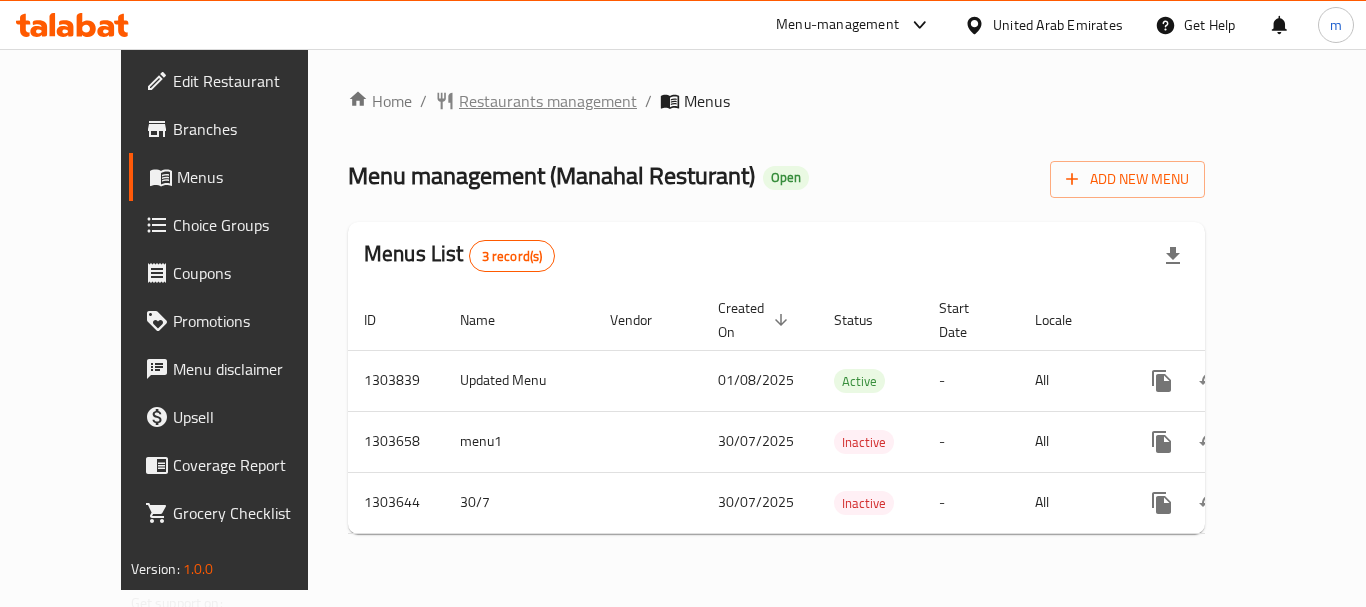 click on "Restaurants management" at bounding box center [548, 101] 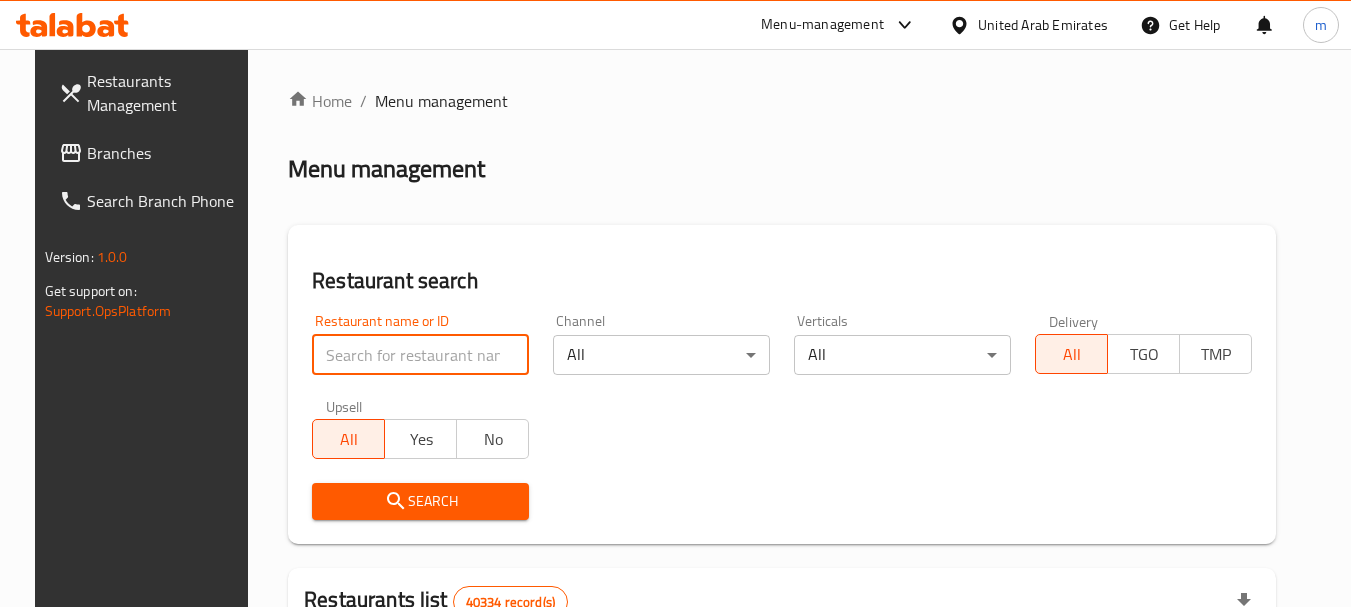 click at bounding box center [420, 355] 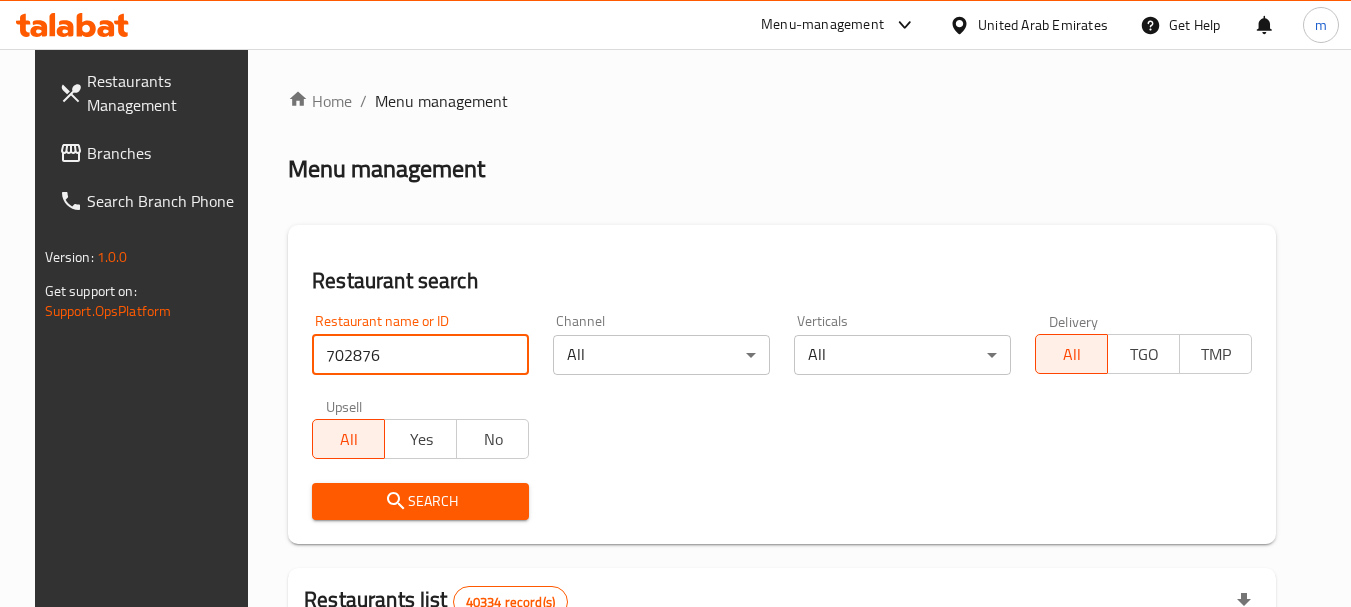 type on "702876" 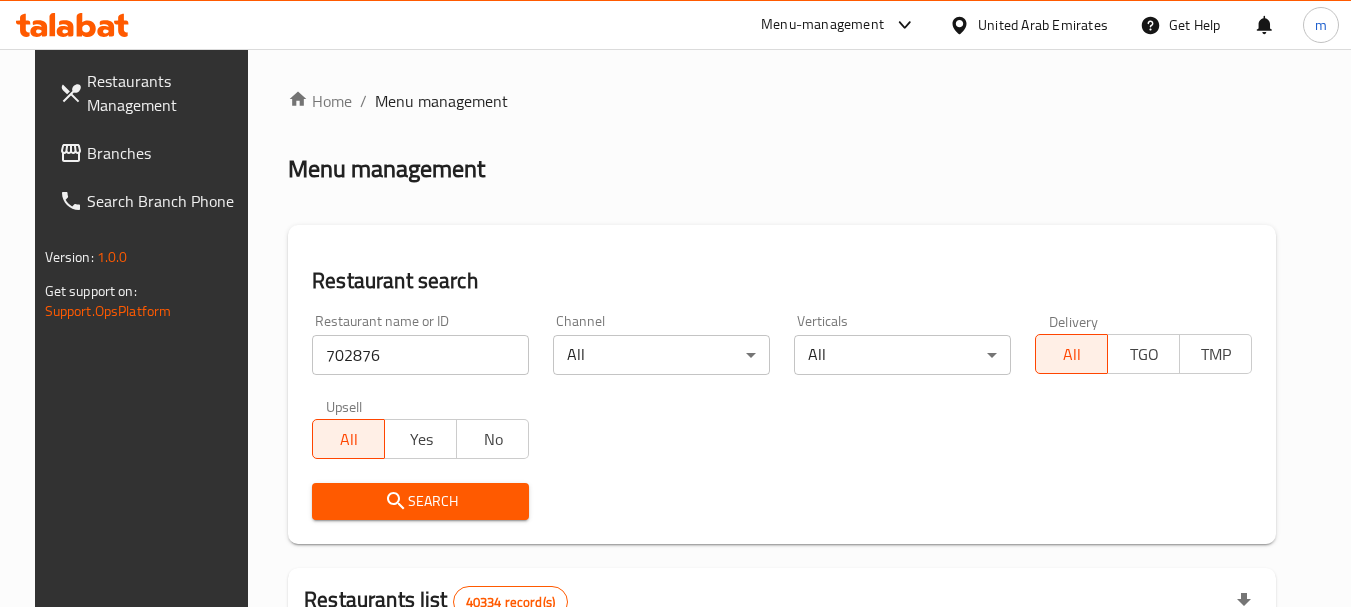 click on "Search" at bounding box center (420, 501) 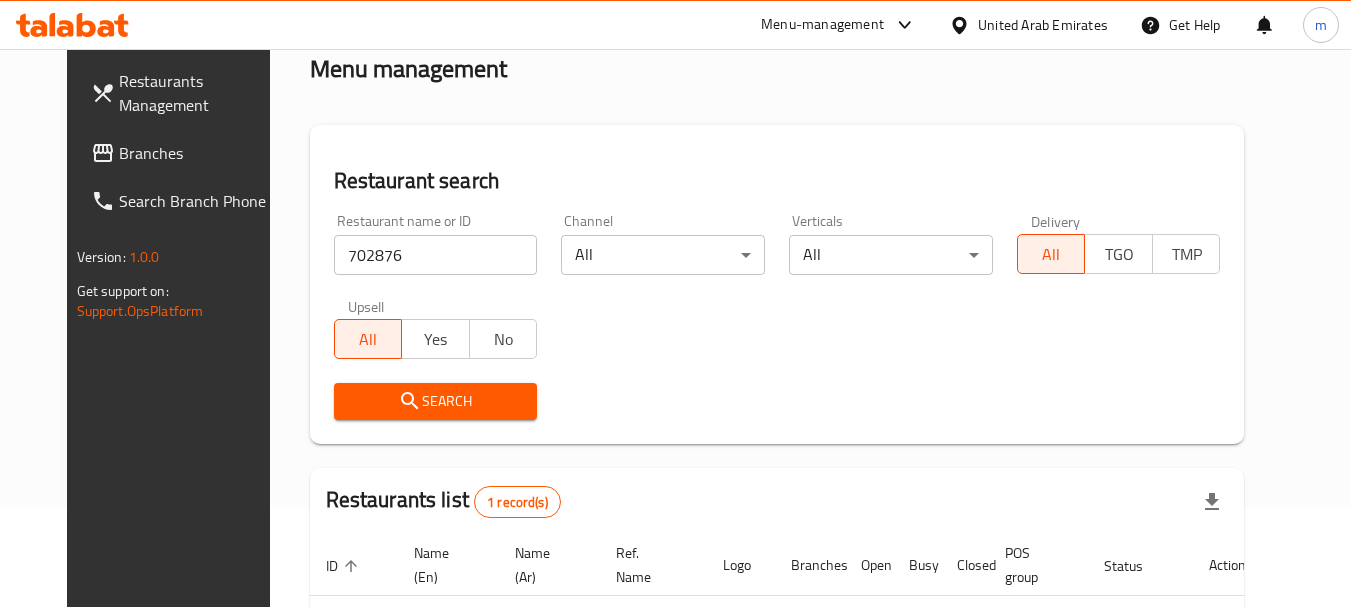 scroll, scrollTop: 260, scrollLeft: 0, axis: vertical 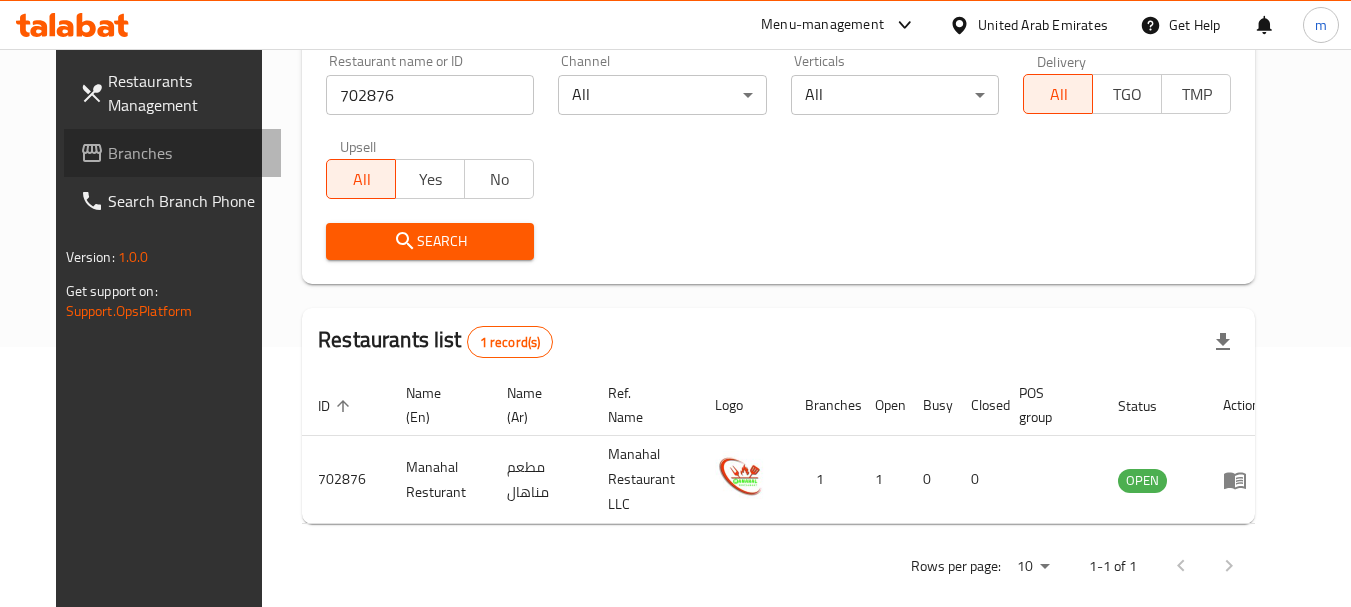 click on "Branches" at bounding box center (187, 153) 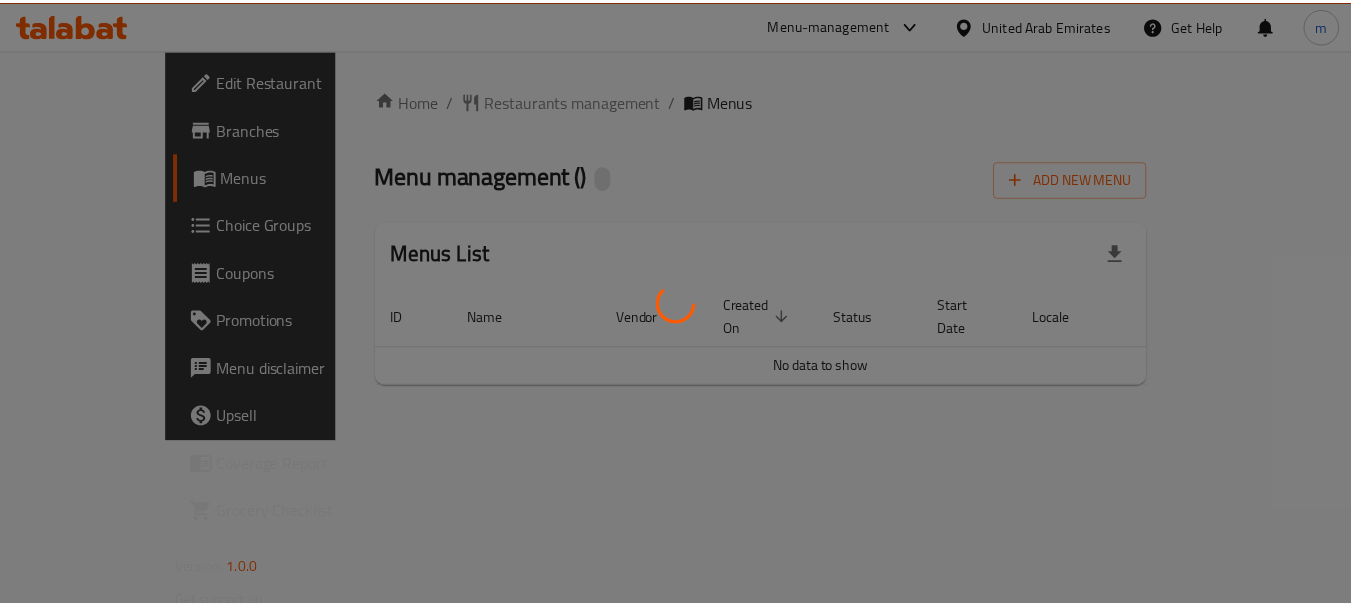 scroll, scrollTop: 0, scrollLeft: 0, axis: both 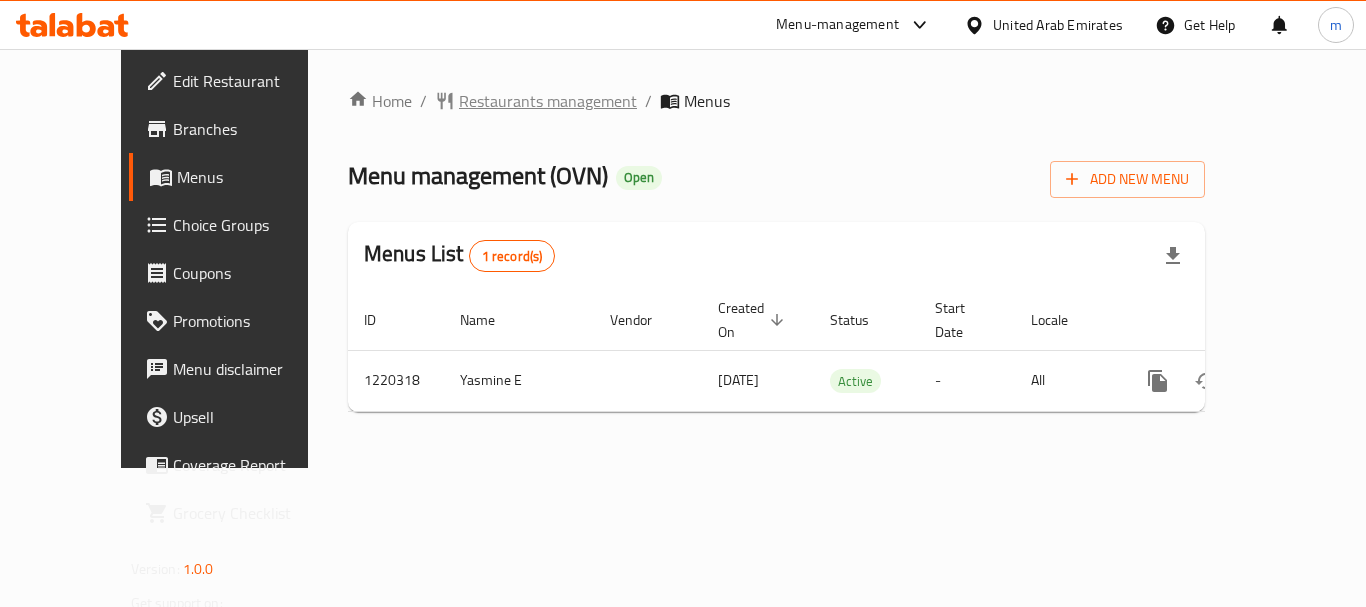 click on "Restaurants management" at bounding box center [548, 101] 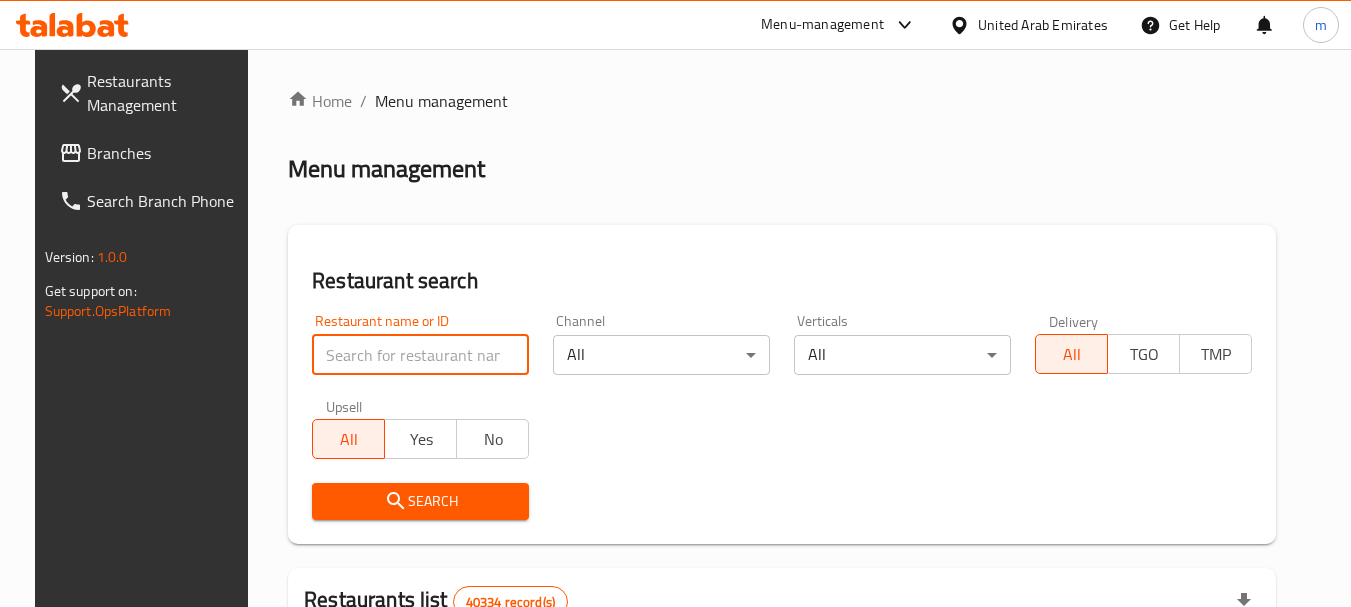 click at bounding box center [420, 355] 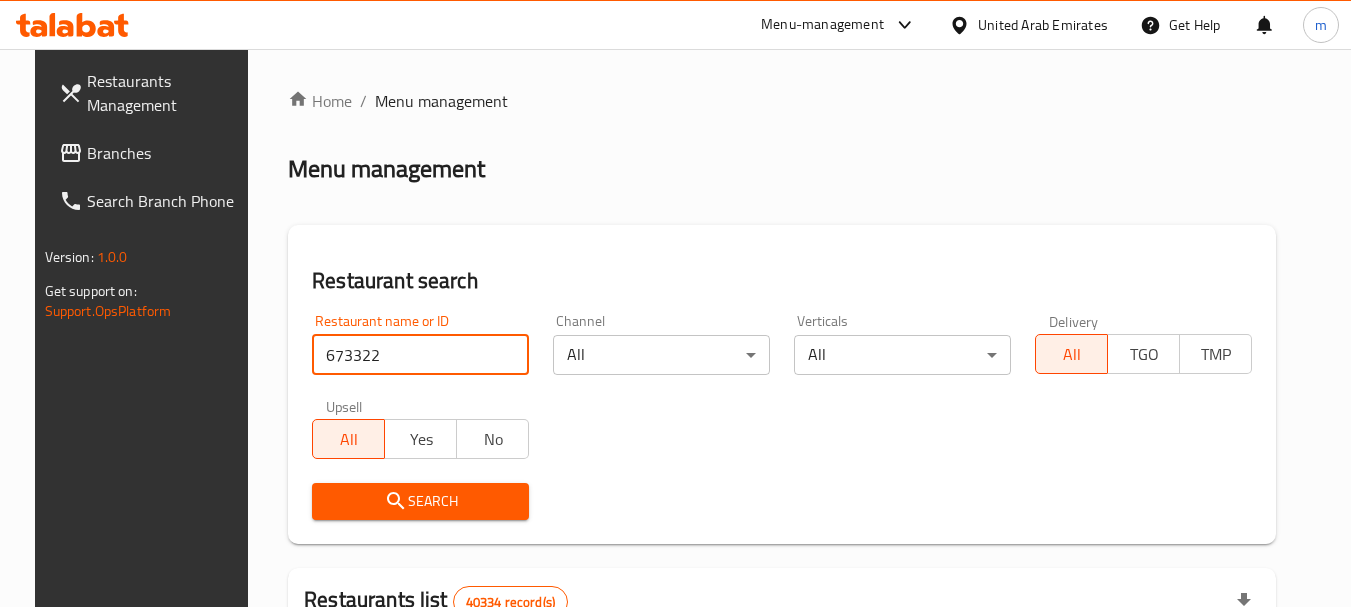type on "673322" 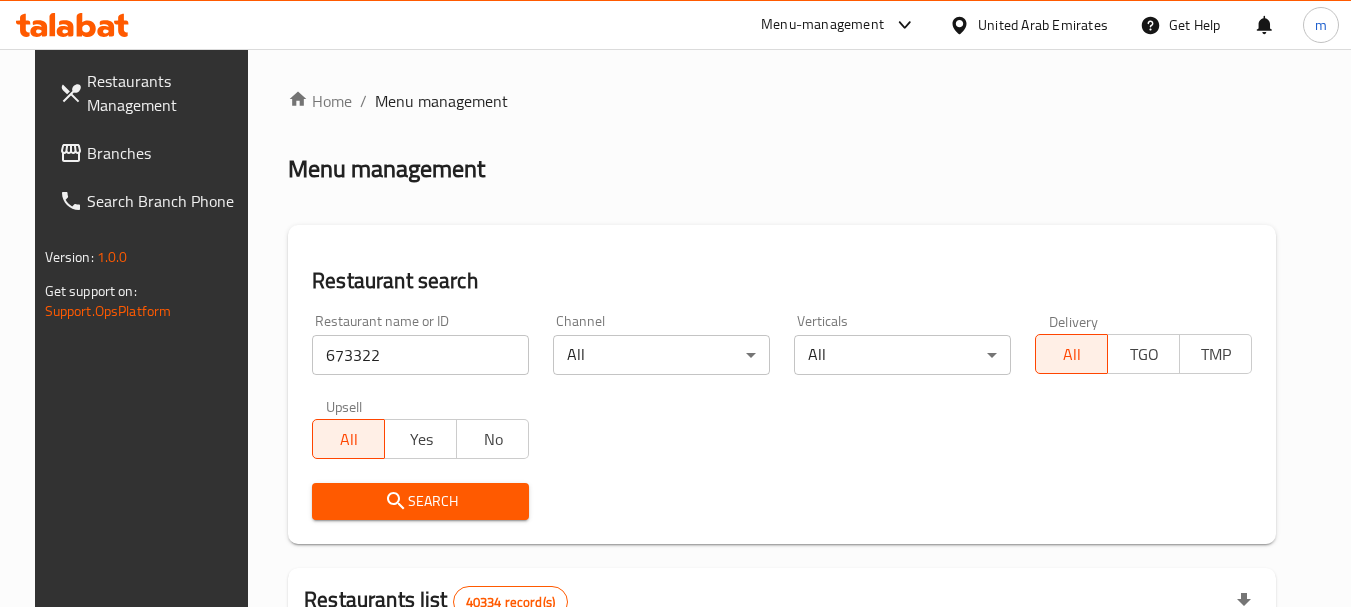 click on "Search" at bounding box center (420, 501) 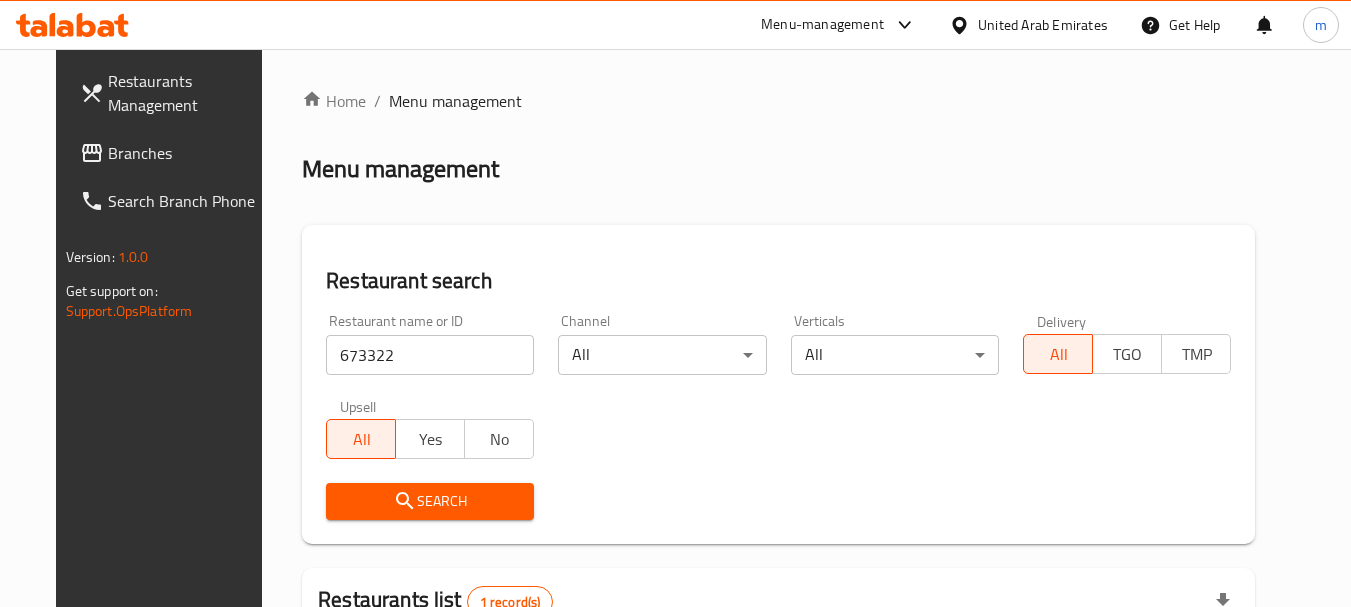 scroll, scrollTop: 260, scrollLeft: 0, axis: vertical 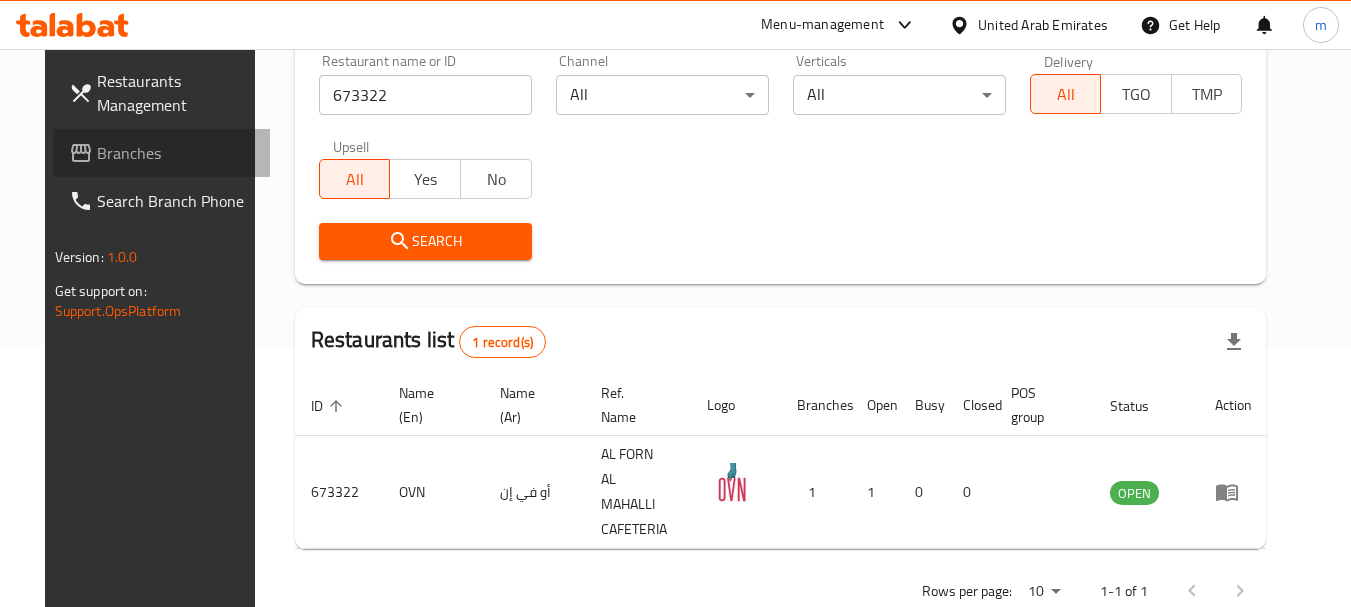 click on "Branches" at bounding box center [176, 153] 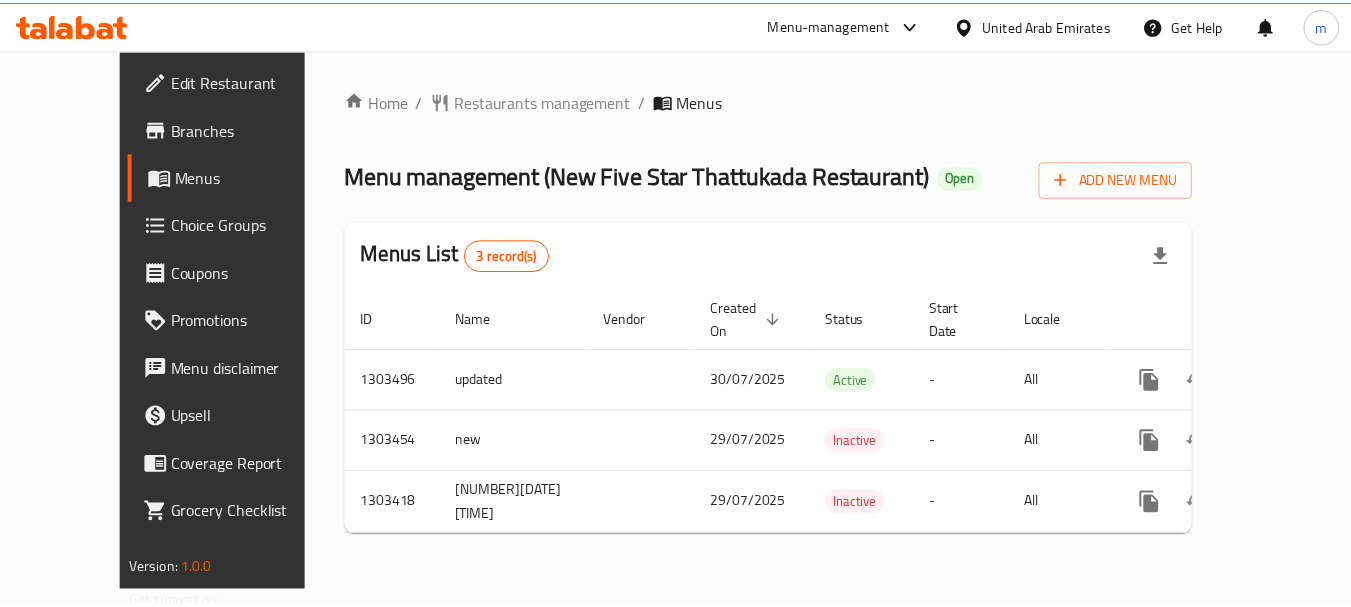 scroll, scrollTop: 0, scrollLeft: 0, axis: both 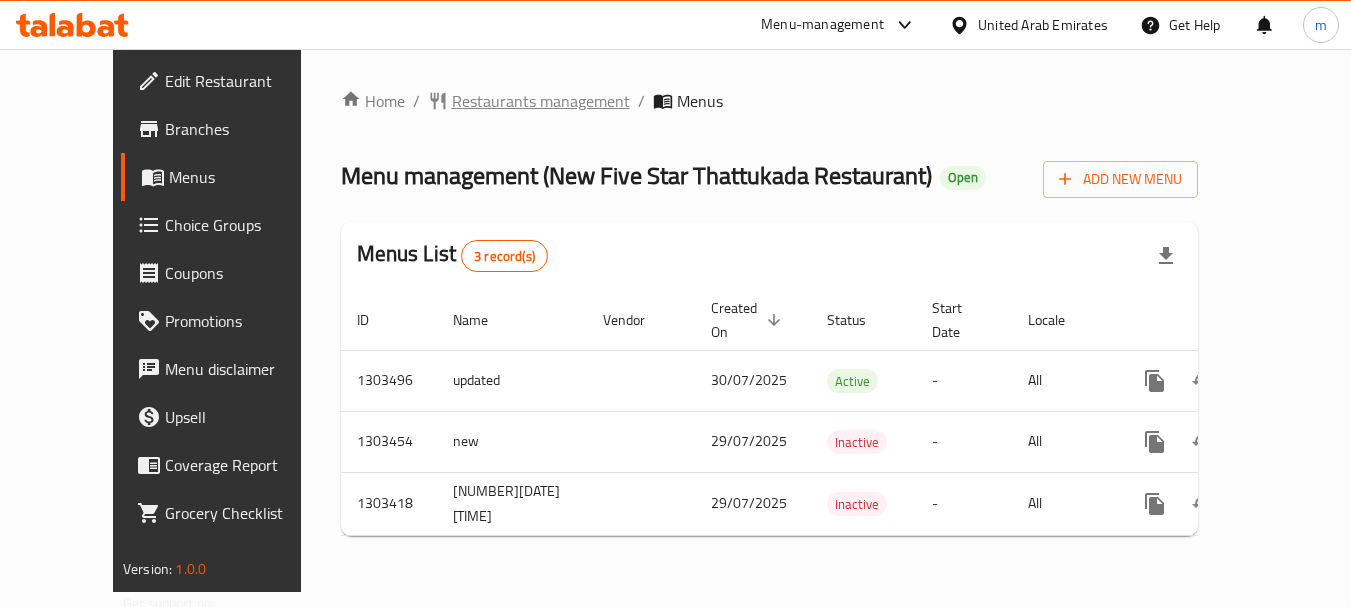 click on "Restaurants management" at bounding box center [541, 101] 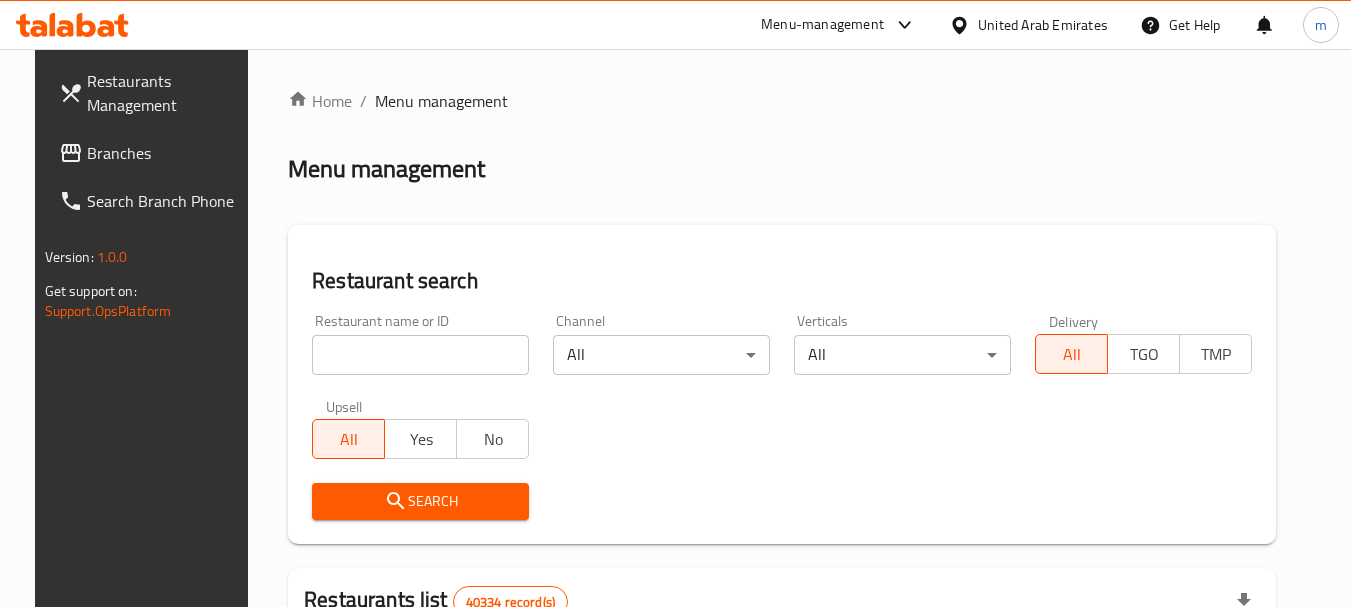 click at bounding box center [420, 355] 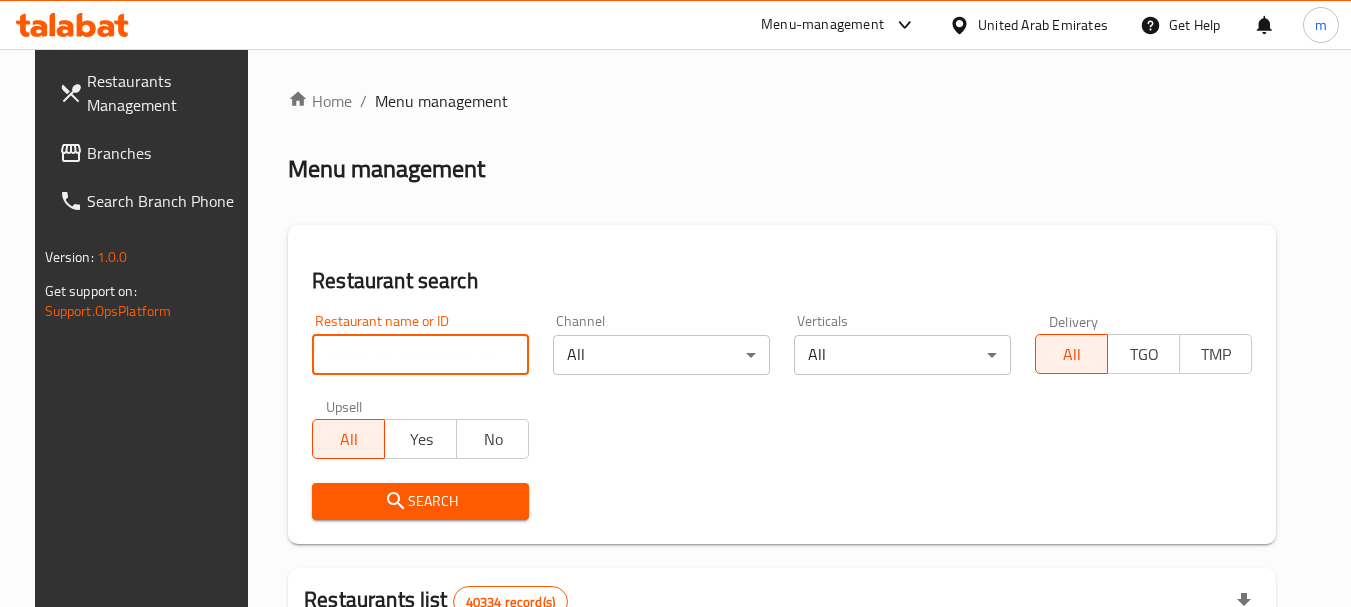 paste on "702829" 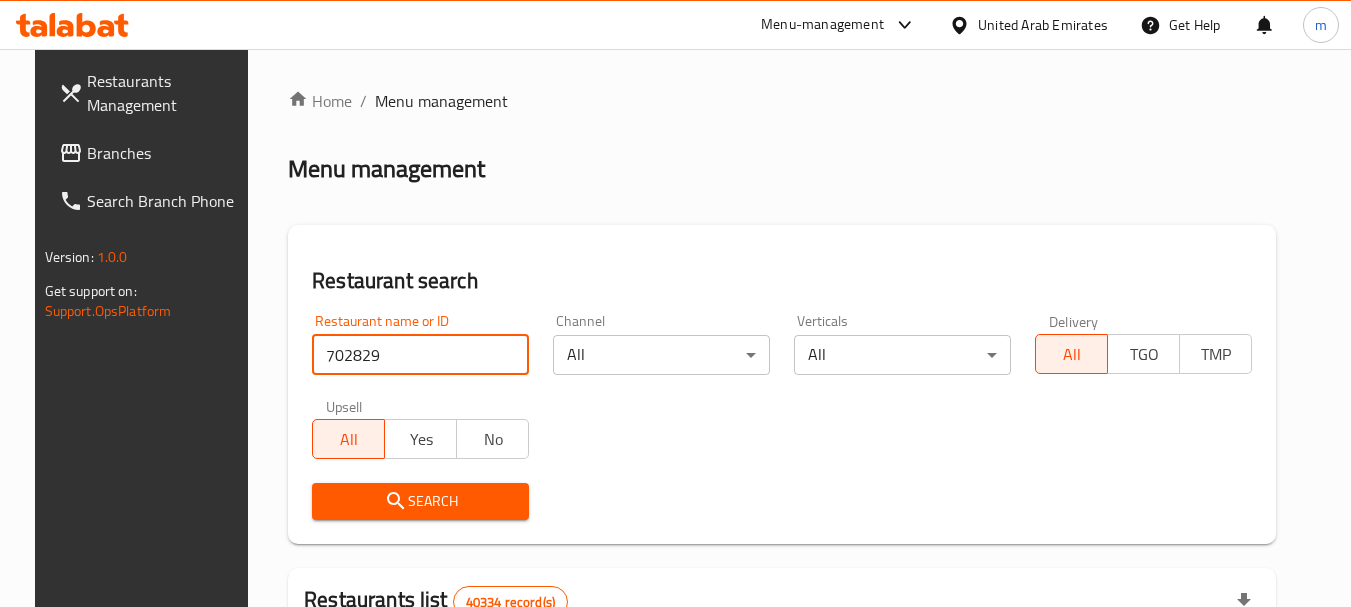 type on "702829" 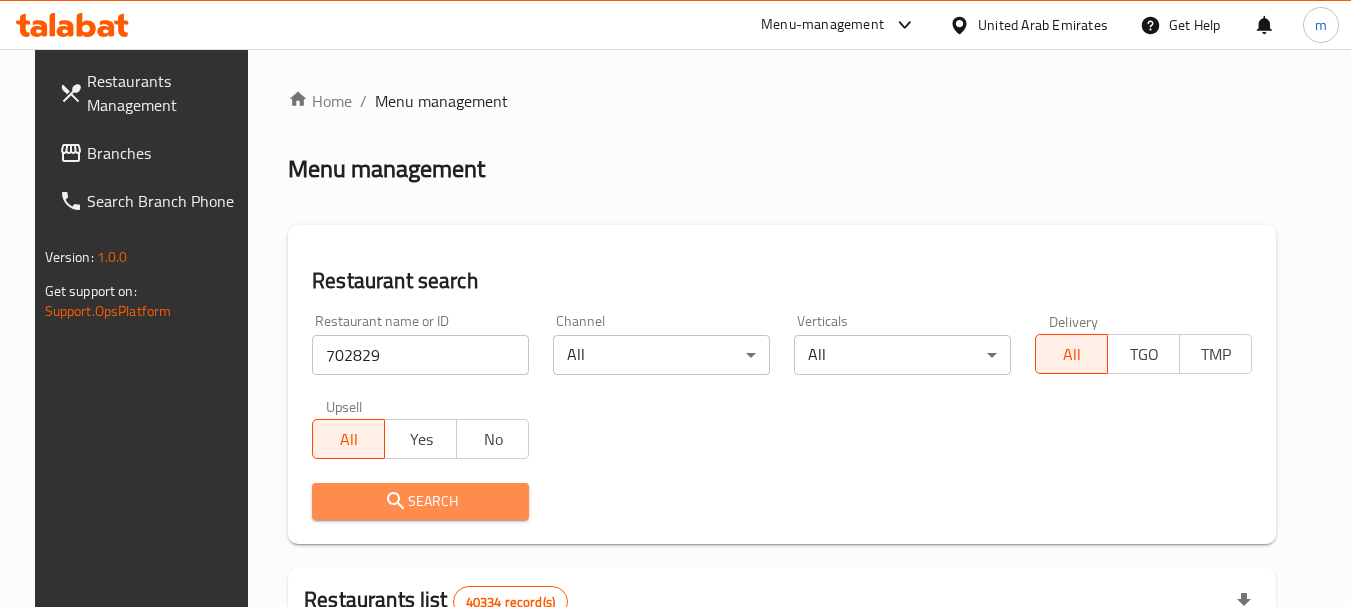 click on "Search" at bounding box center (420, 501) 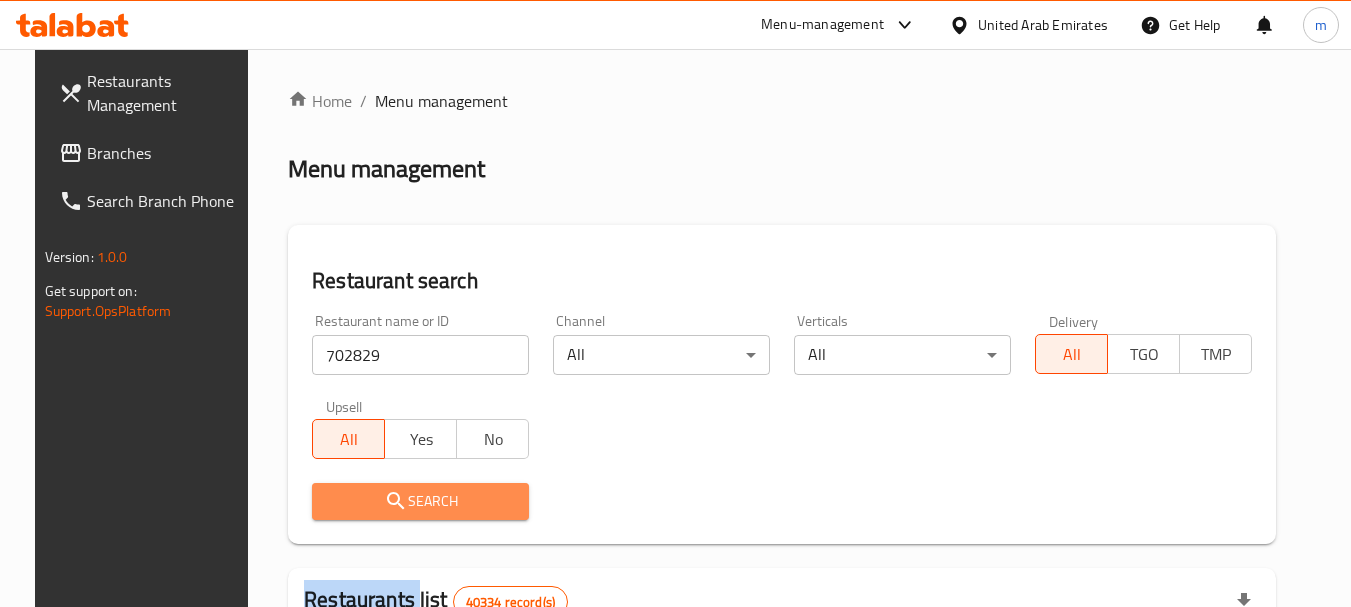 click at bounding box center (675, 303) 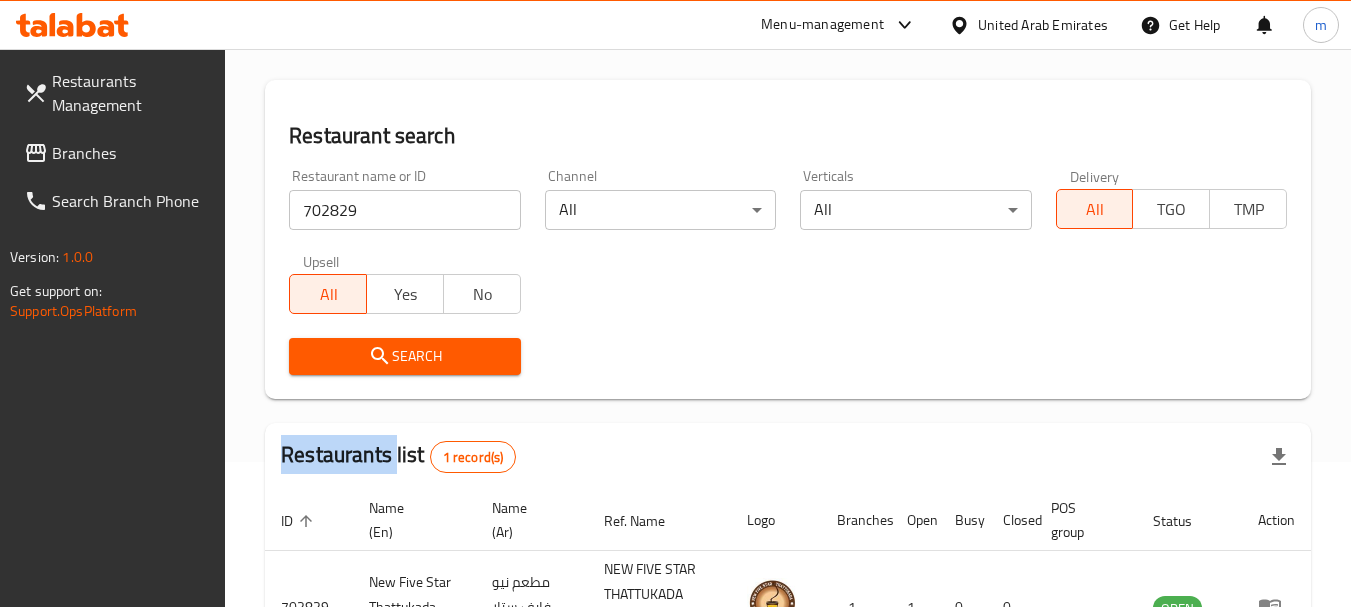 scroll, scrollTop: 285, scrollLeft: 0, axis: vertical 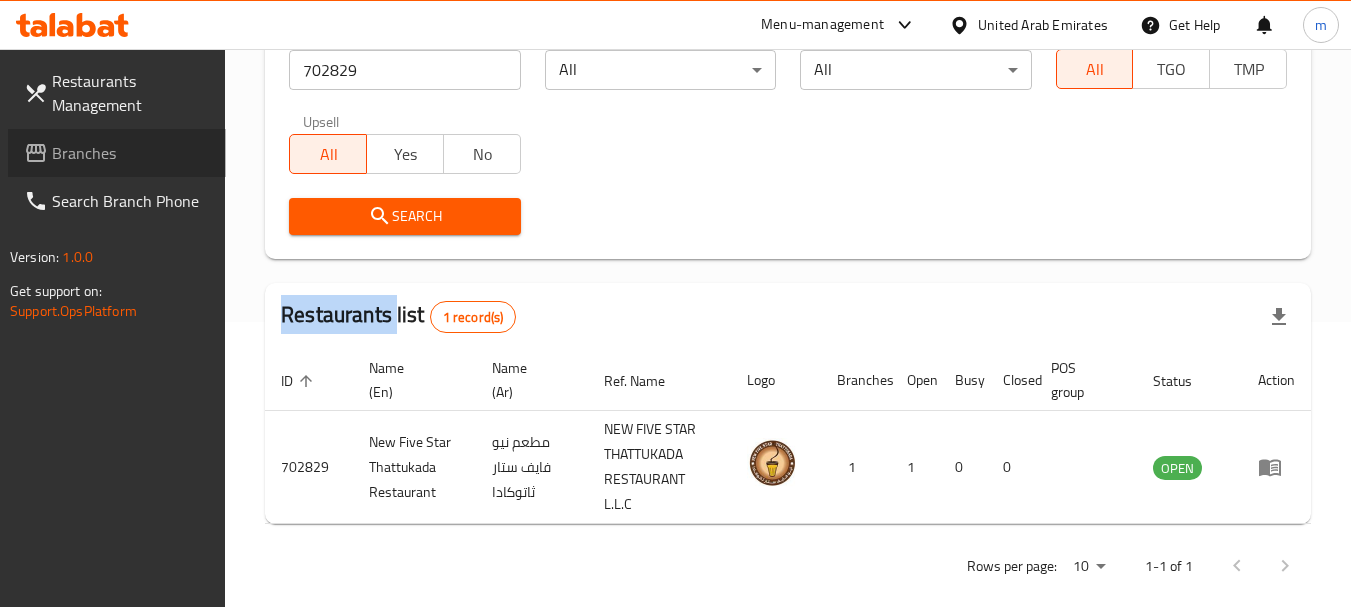 click on "Branches" at bounding box center (131, 153) 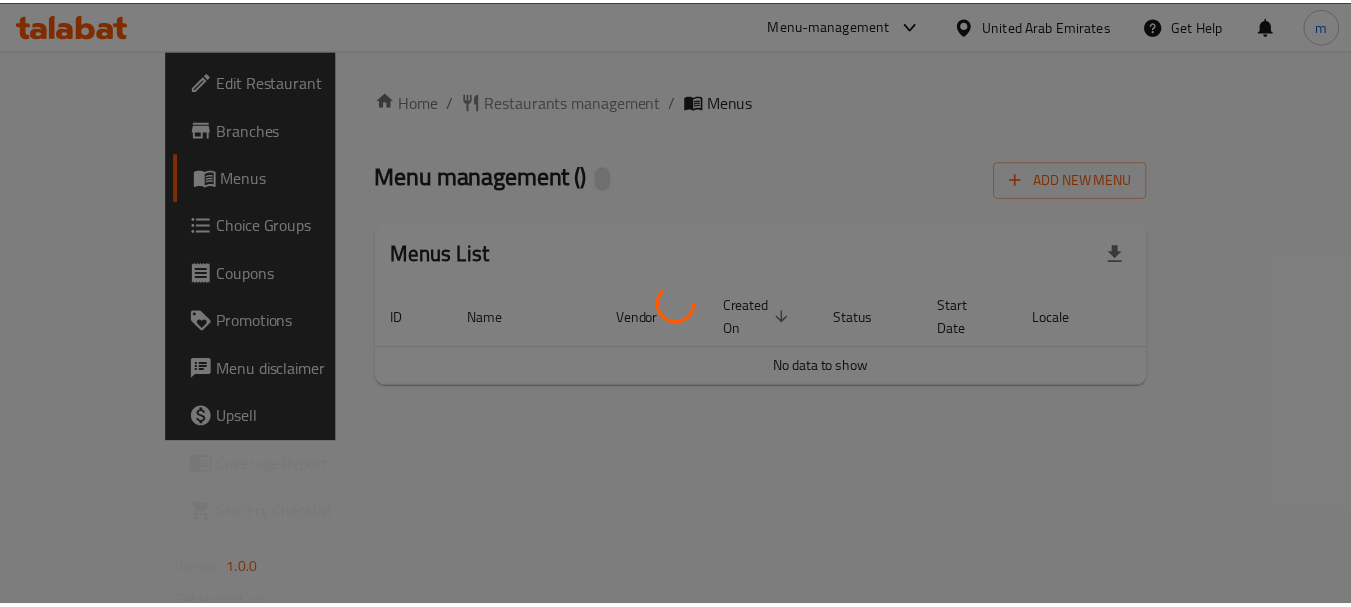 scroll, scrollTop: 0, scrollLeft: 0, axis: both 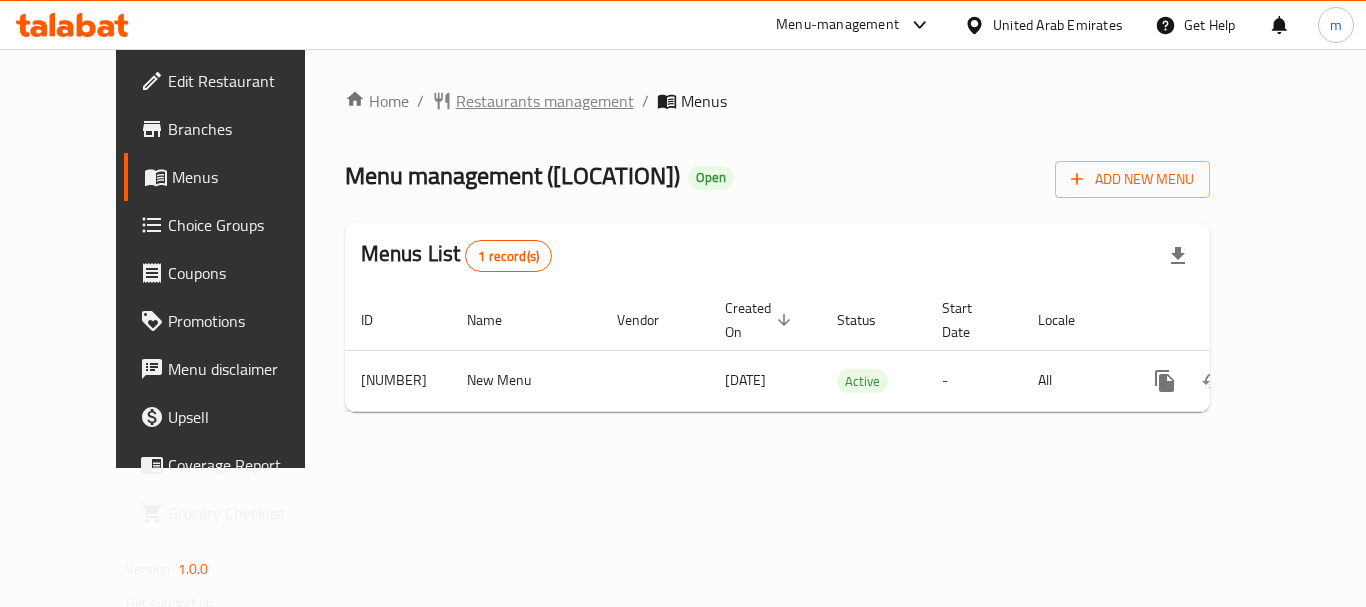 click on "Restaurants management" at bounding box center (545, 101) 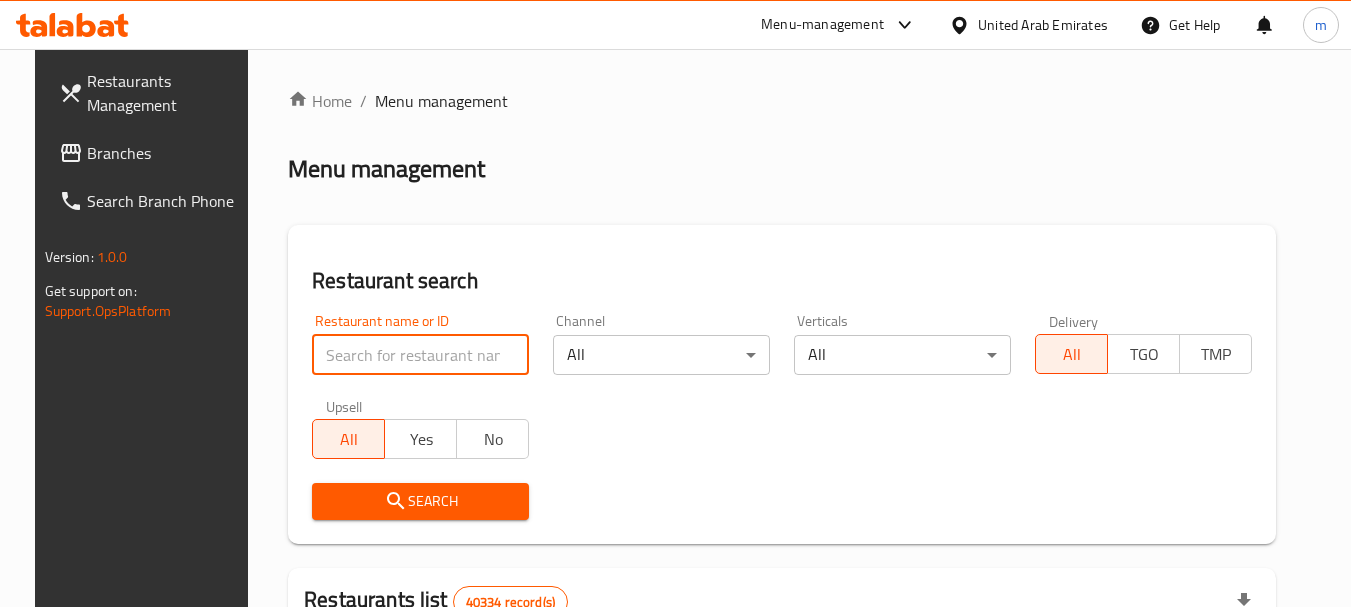 click at bounding box center (420, 355) 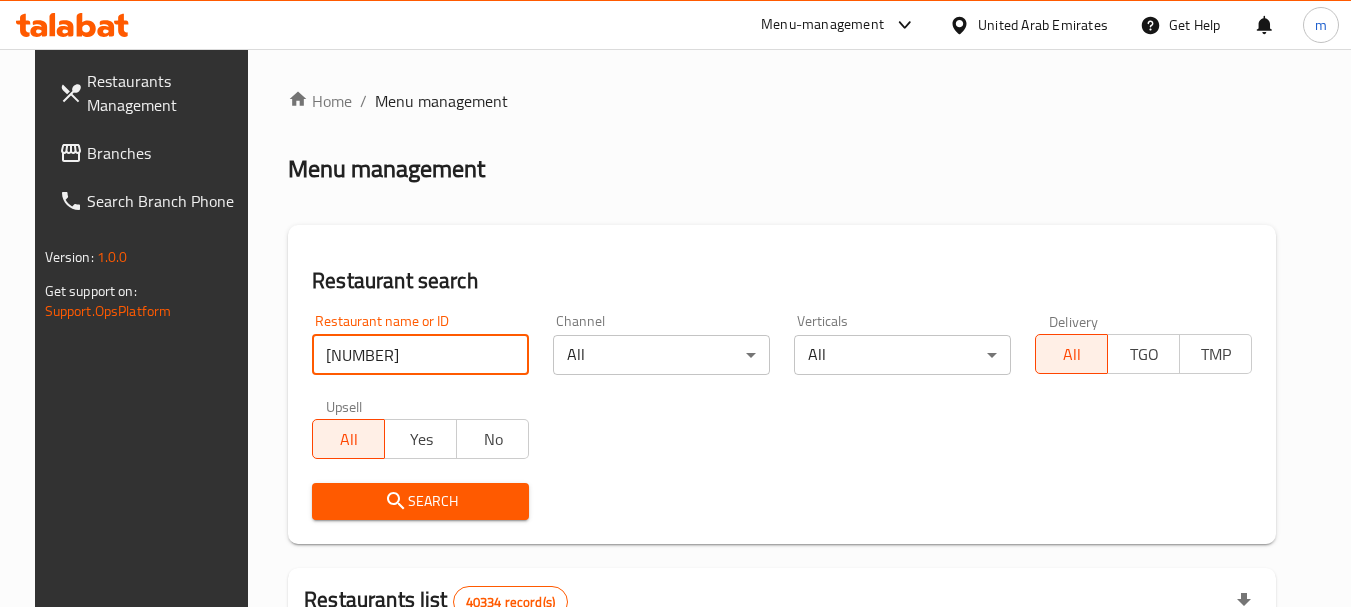 type on "679244" 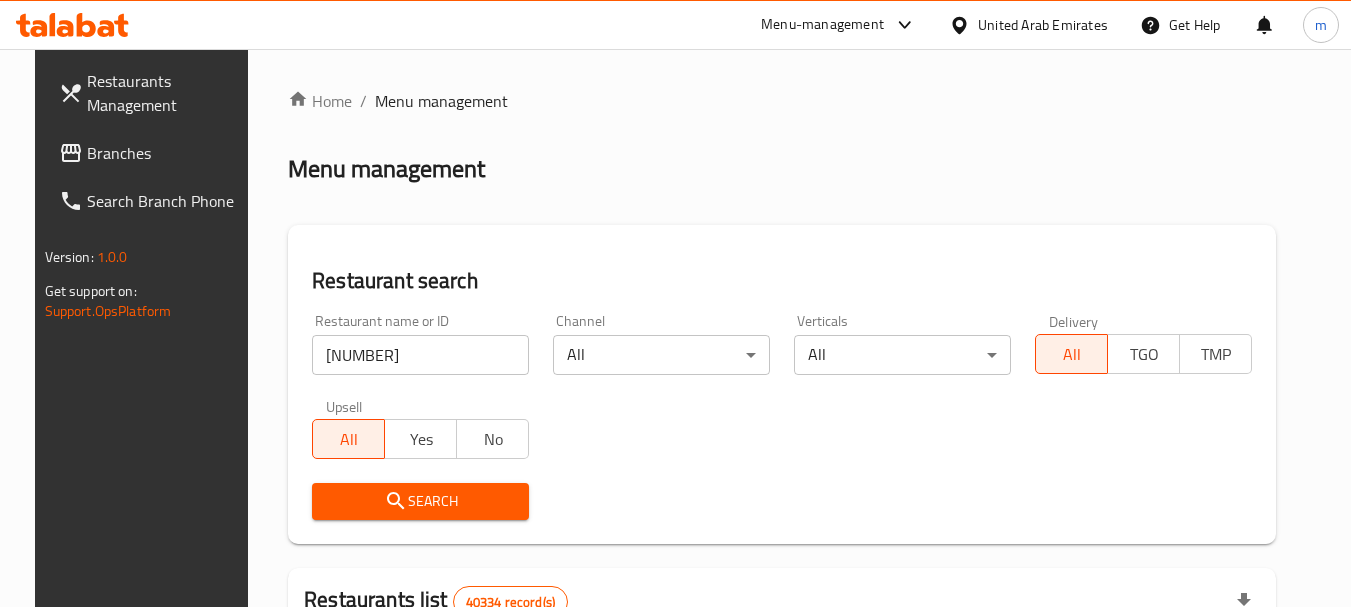 click on "Search" at bounding box center (420, 501) 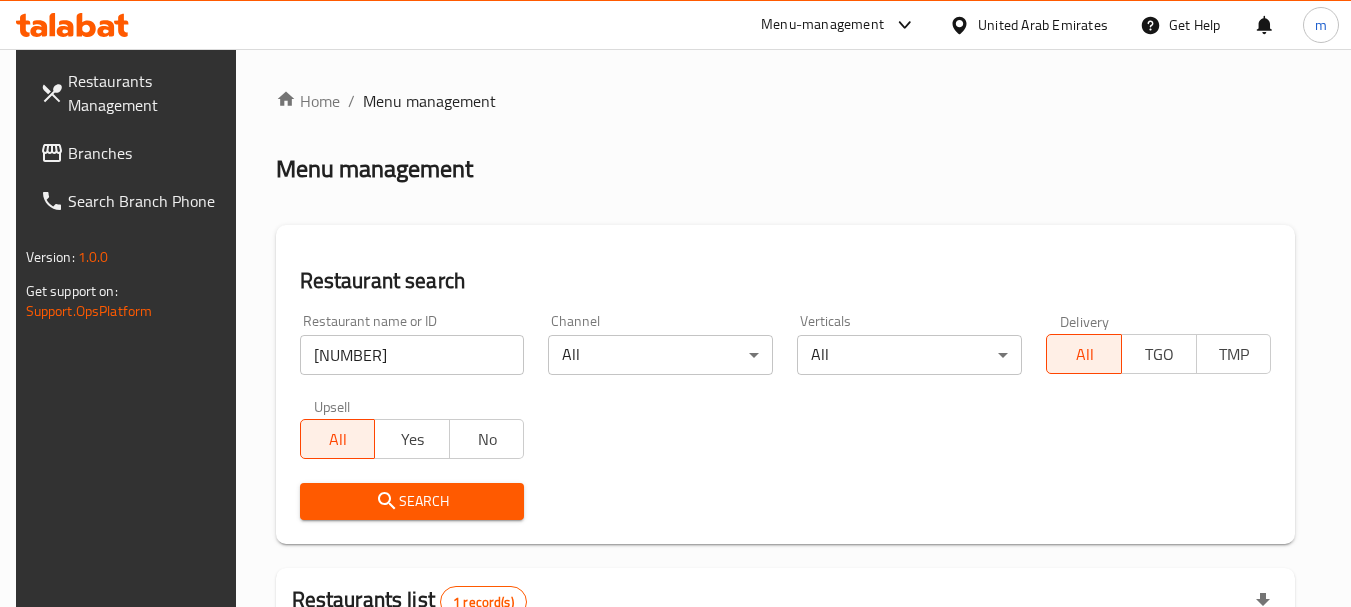 scroll, scrollTop: 285, scrollLeft: 0, axis: vertical 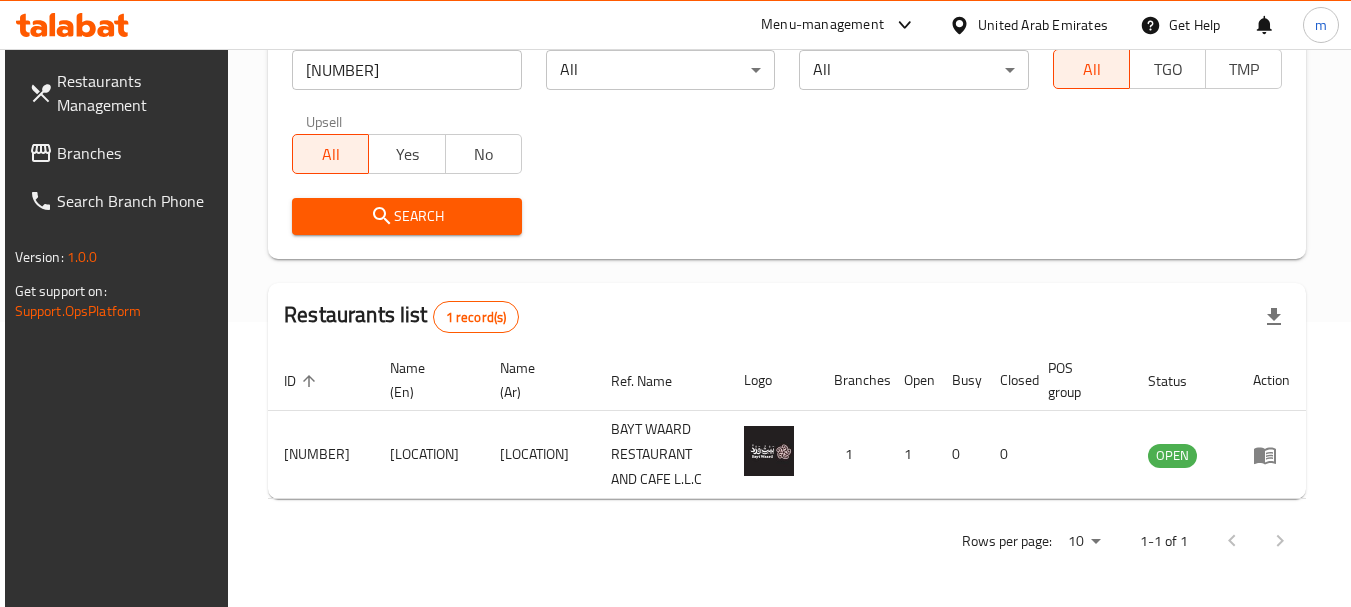 click 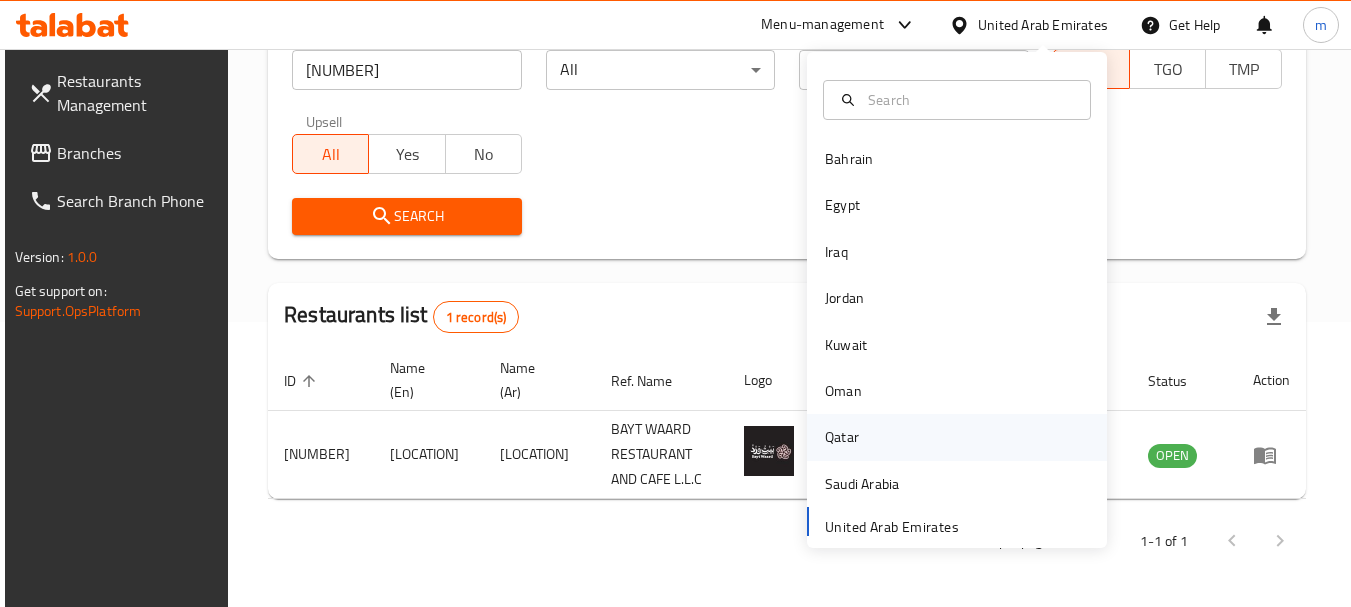 click on "Qatar" at bounding box center [842, 437] 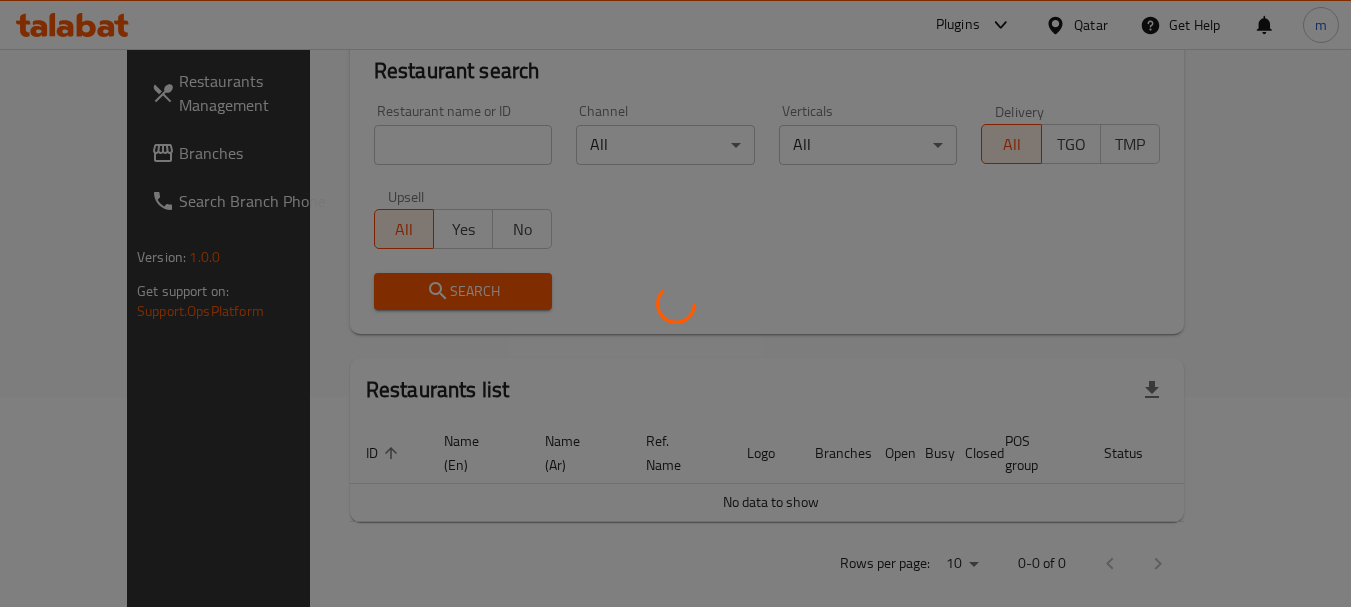 scroll, scrollTop: 285, scrollLeft: 0, axis: vertical 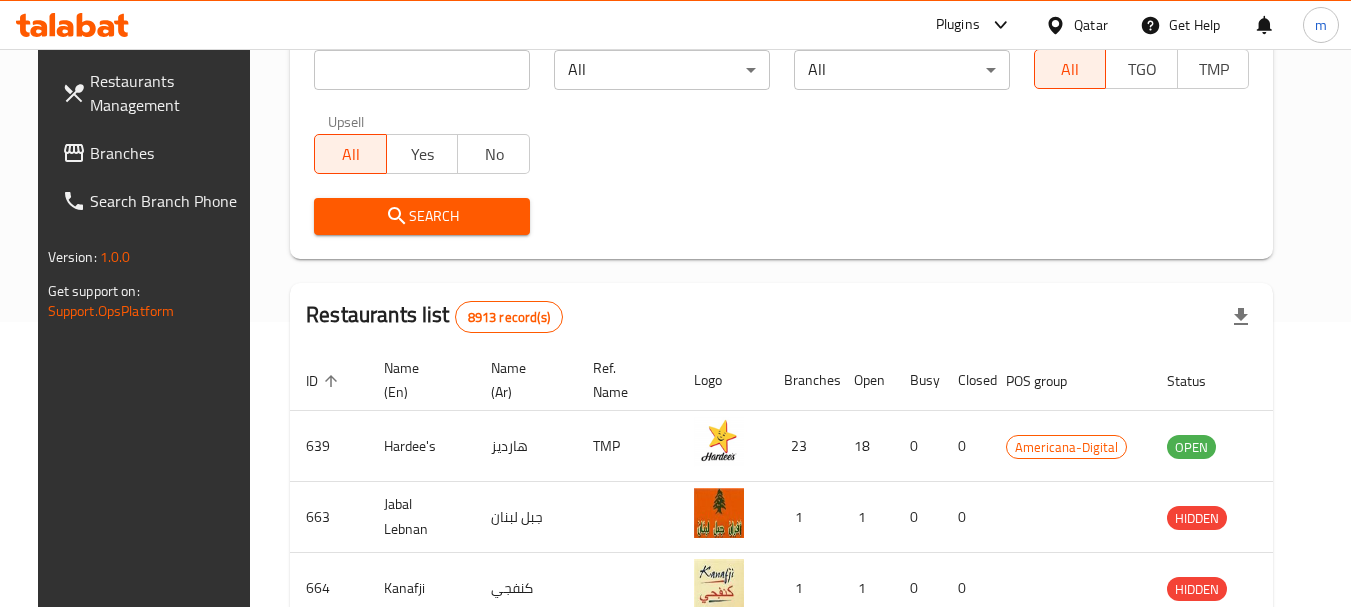 click on "Branches" at bounding box center [169, 153] 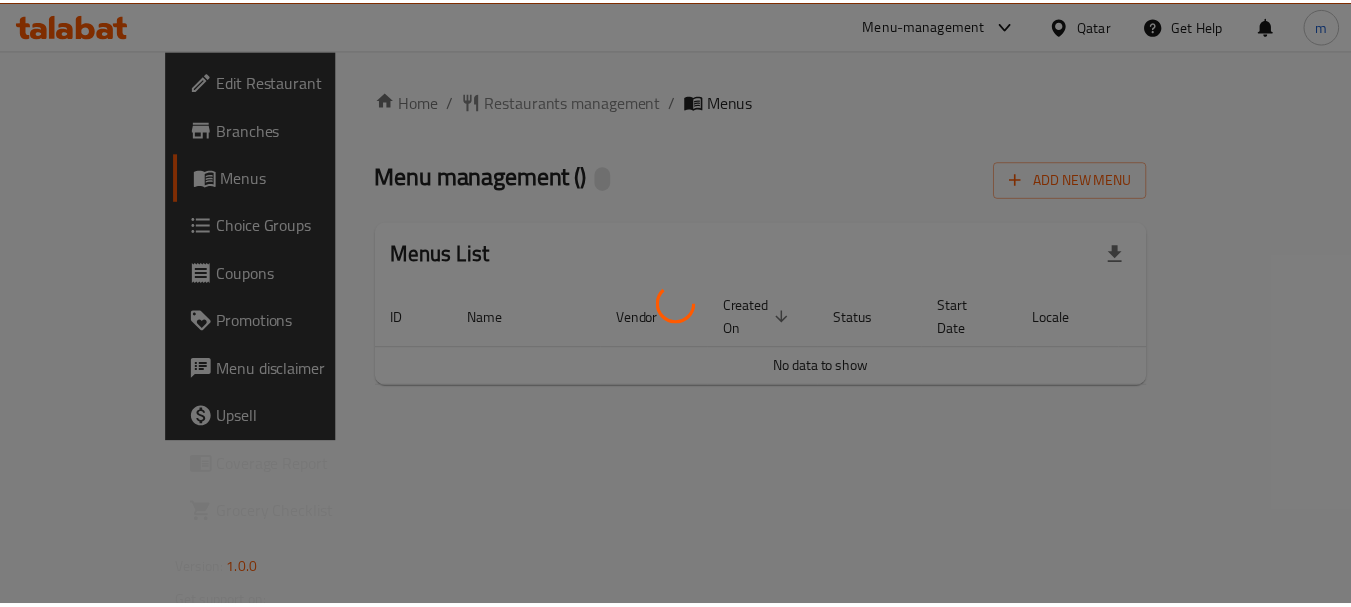 scroll, scrollTop: 0, scrollLeft: 0, axis: both 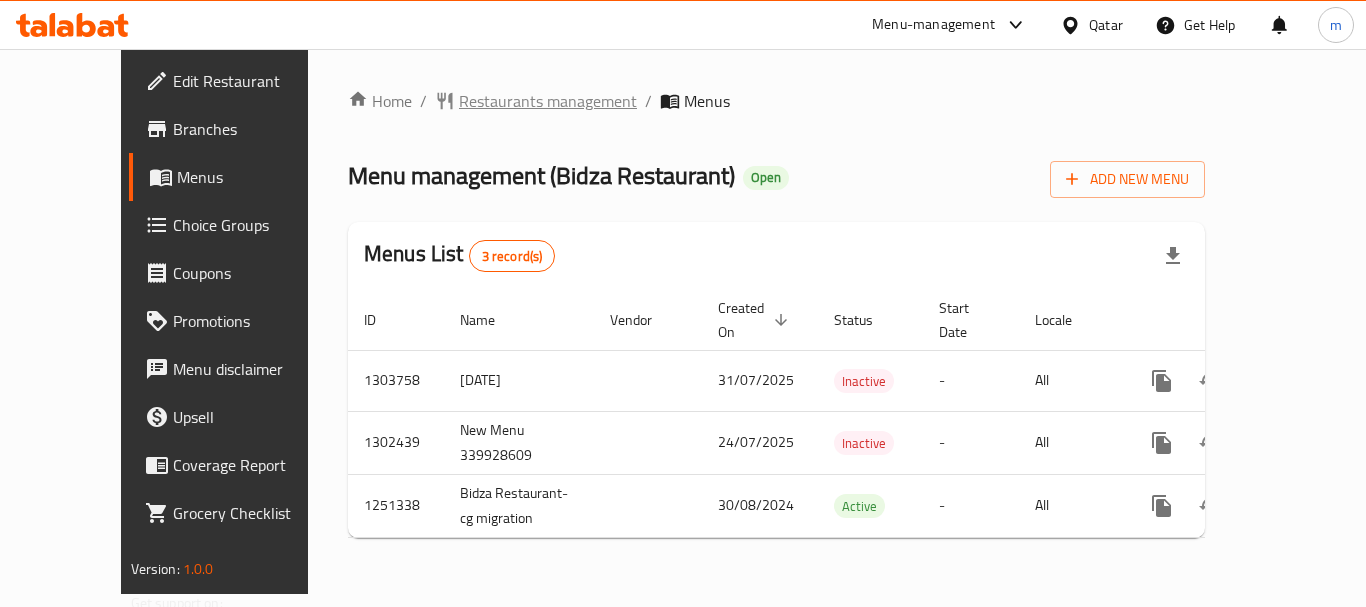 click on "Restaurants management" at bounding box center [548, 101] 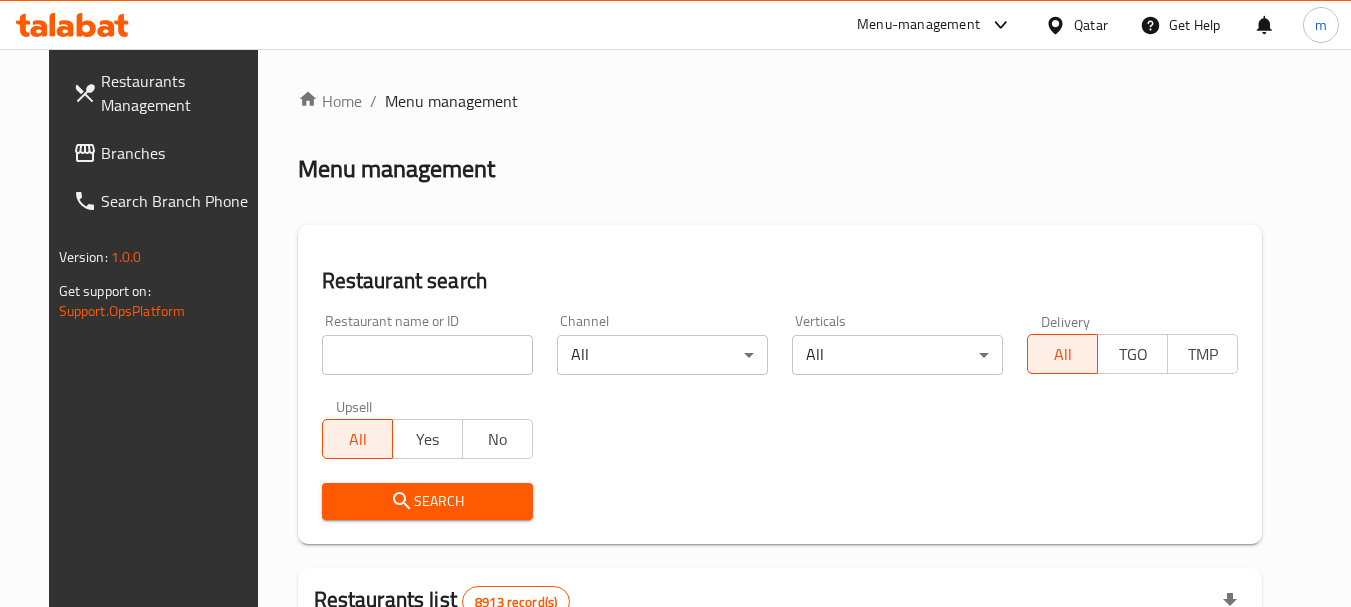 click at bounding box center (427, 355) 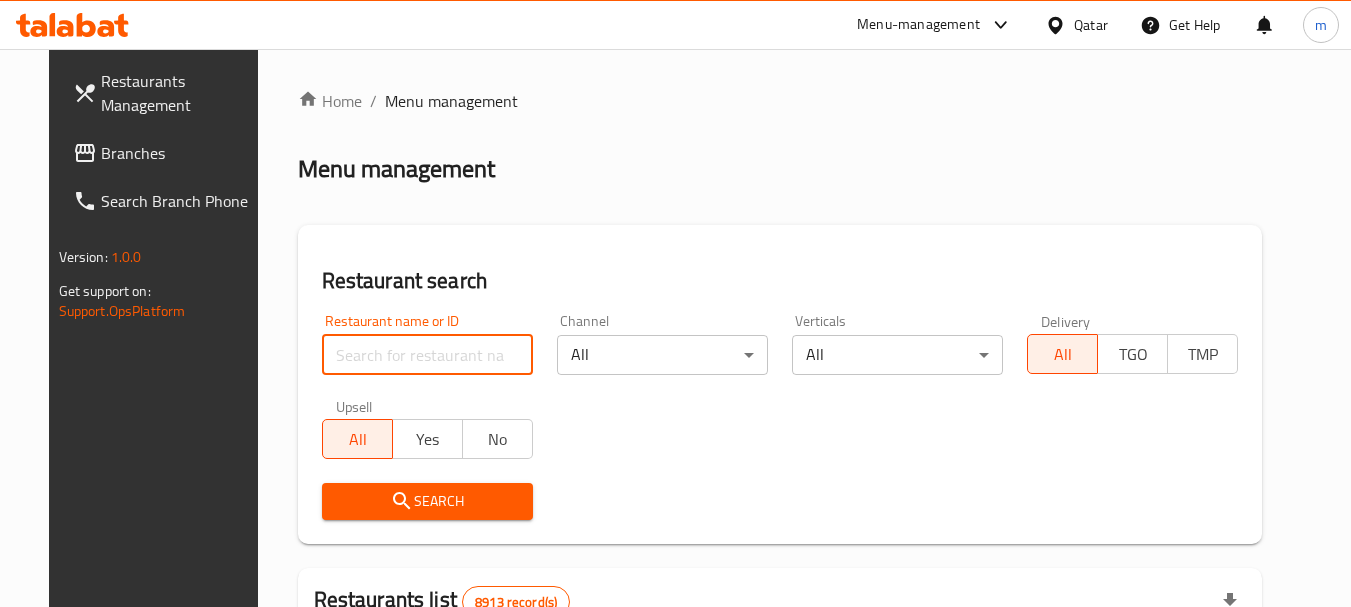 paste on "661647" 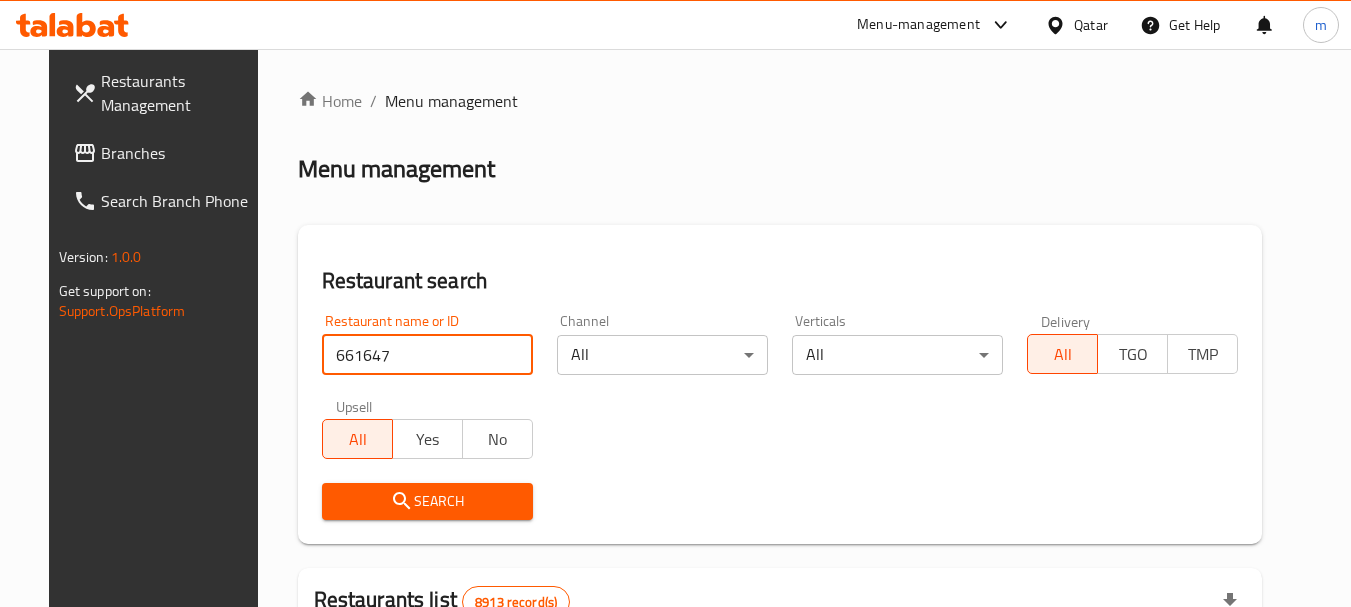 type on "661647" 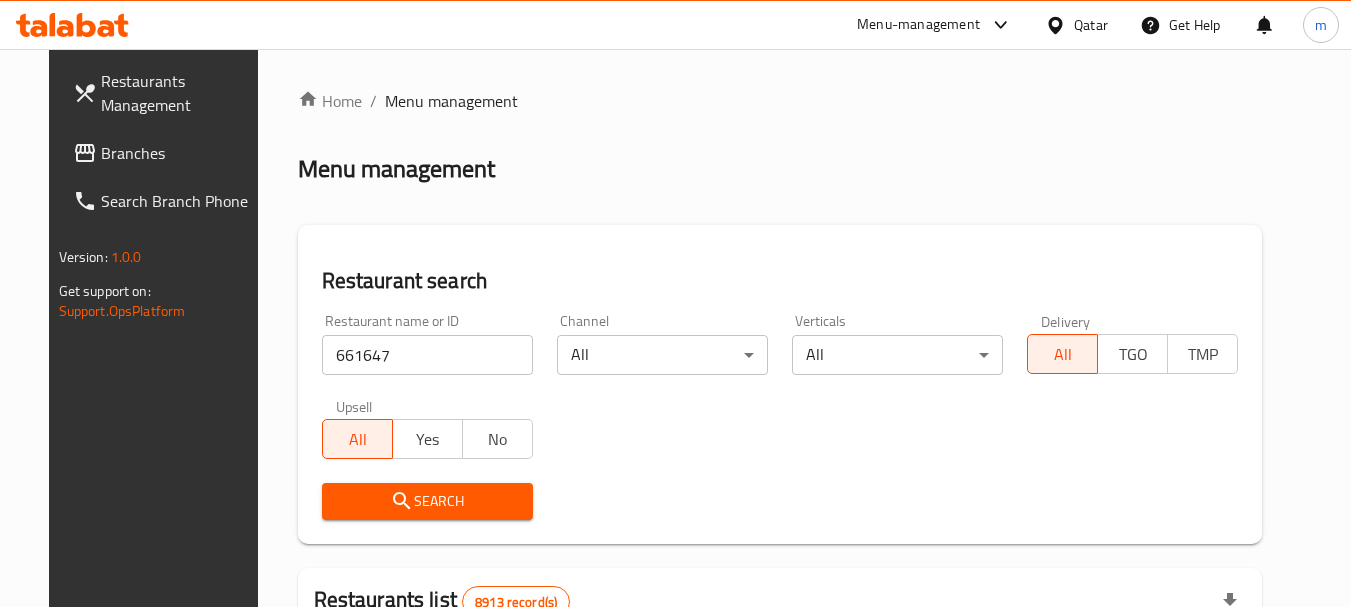 click 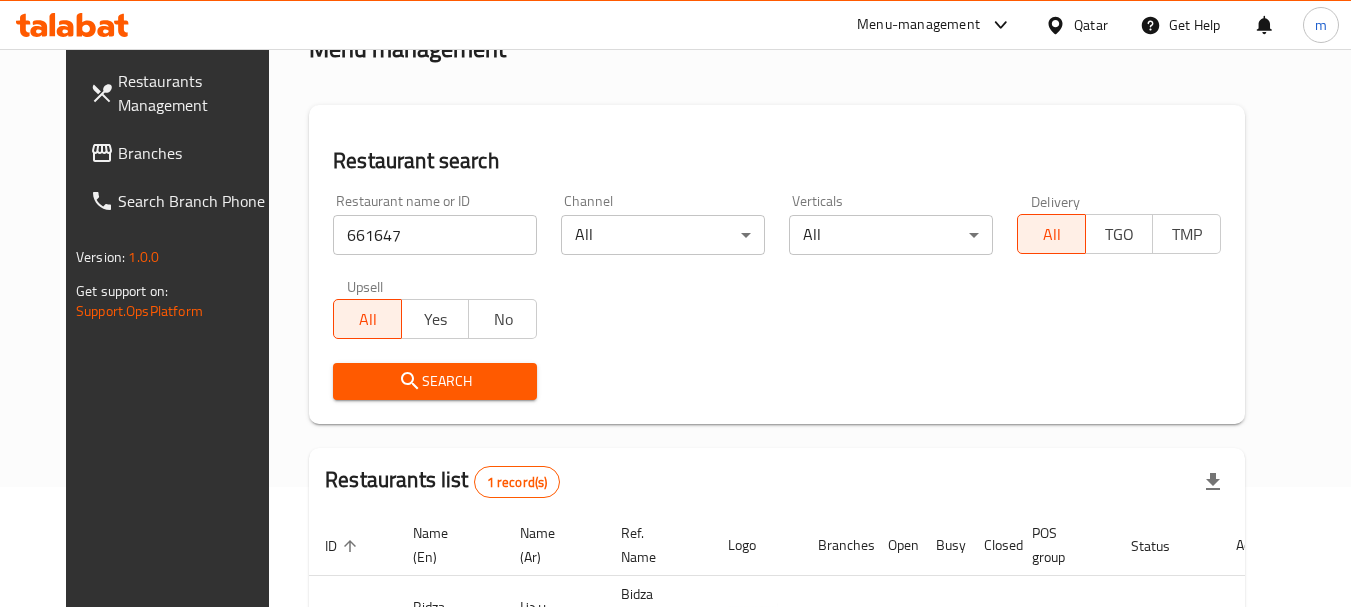 scroll, scrollTop: 260, scrollLeft: 0, axis: vertical 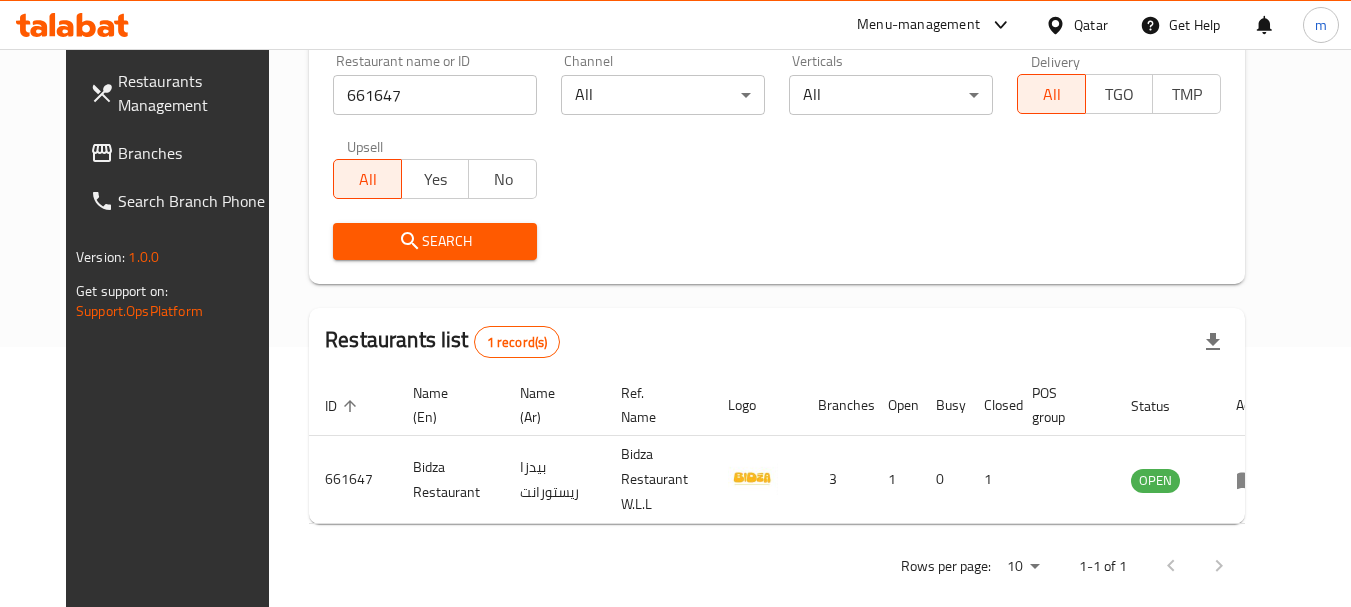 click 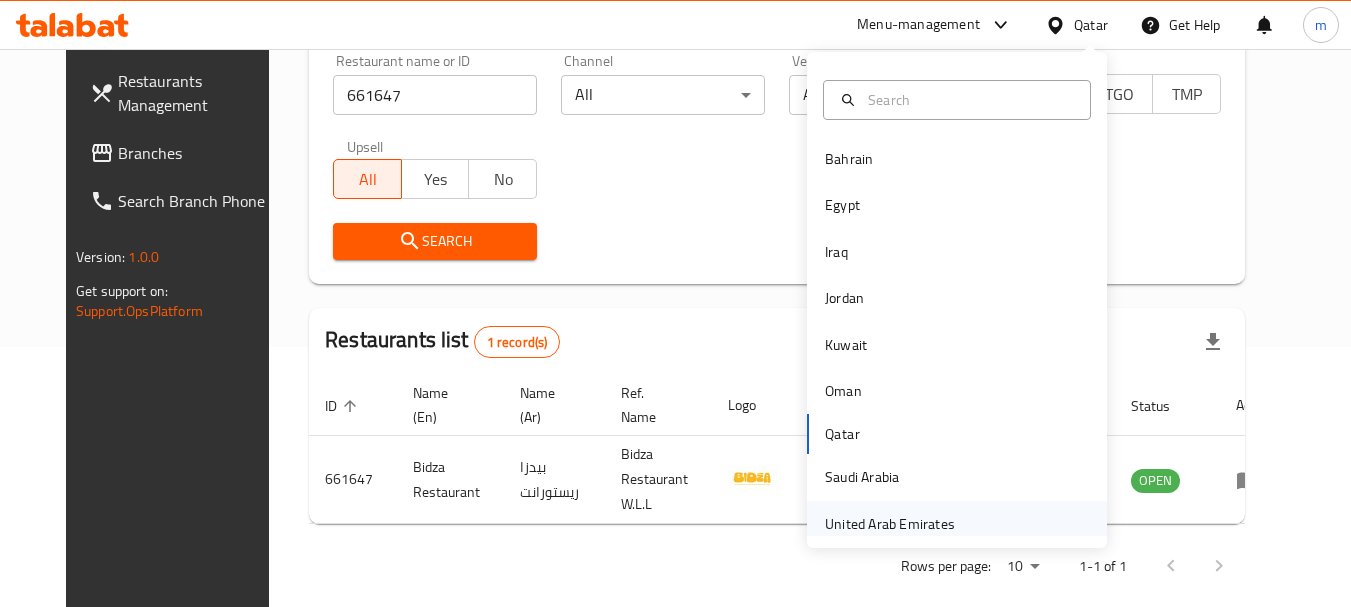 click on "United Arab Emirates" at bounding box center [890, 524] 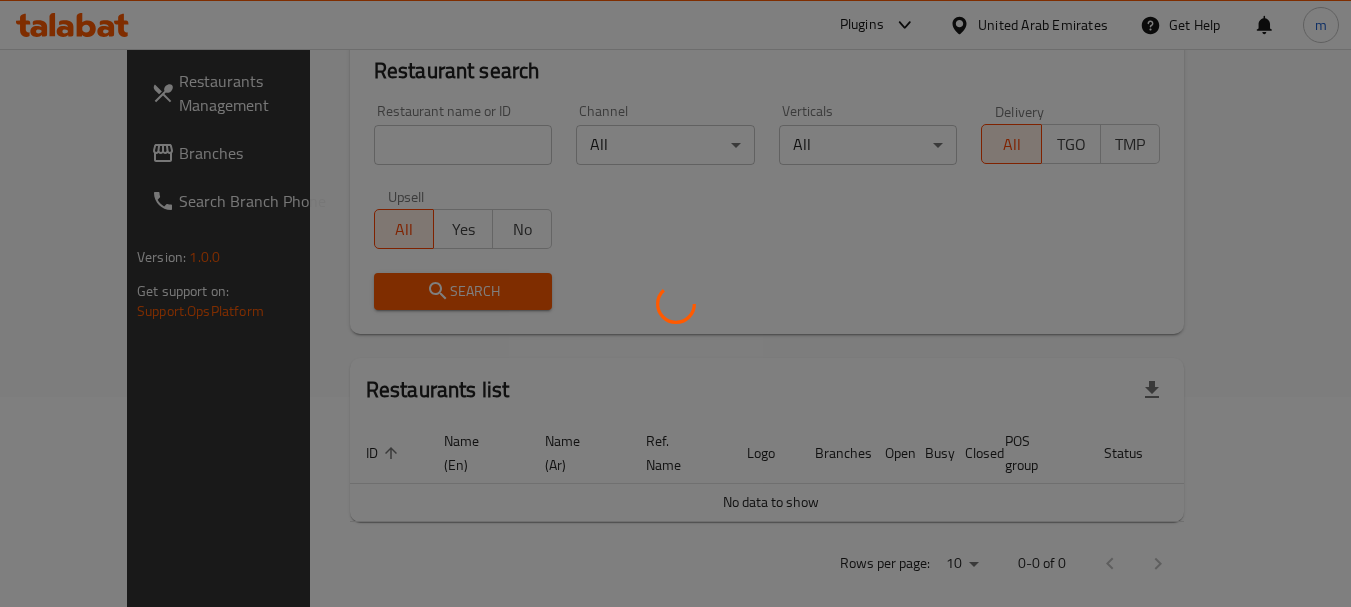 scroll, scrollTop: 260, scrollLeft: 0, axis: vertical 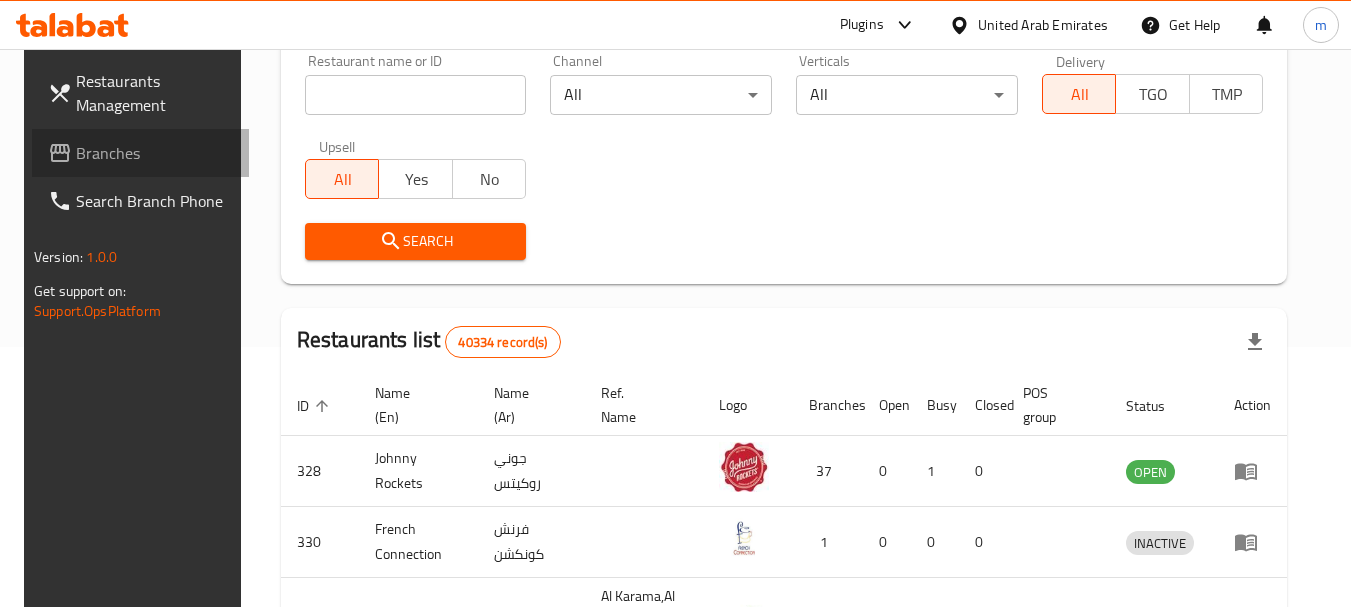 click on "Branches" at bounding box center [155, 153] 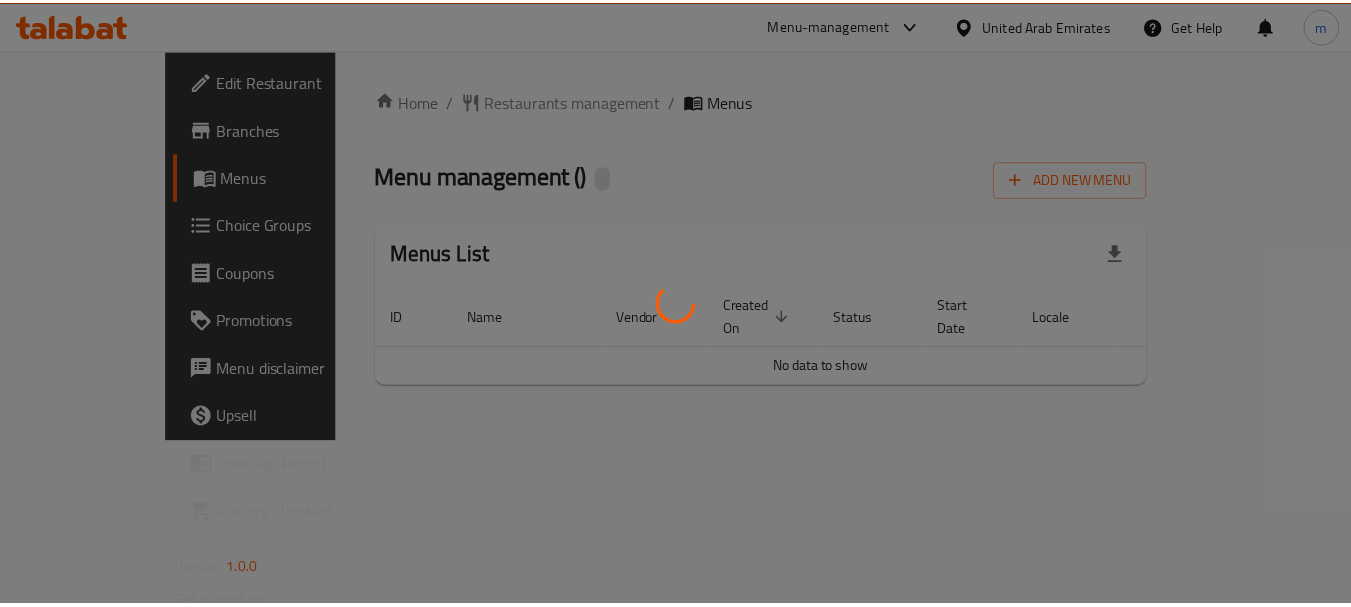 scroll, scrollTop: 0, scrollLeft: 0, axis: both 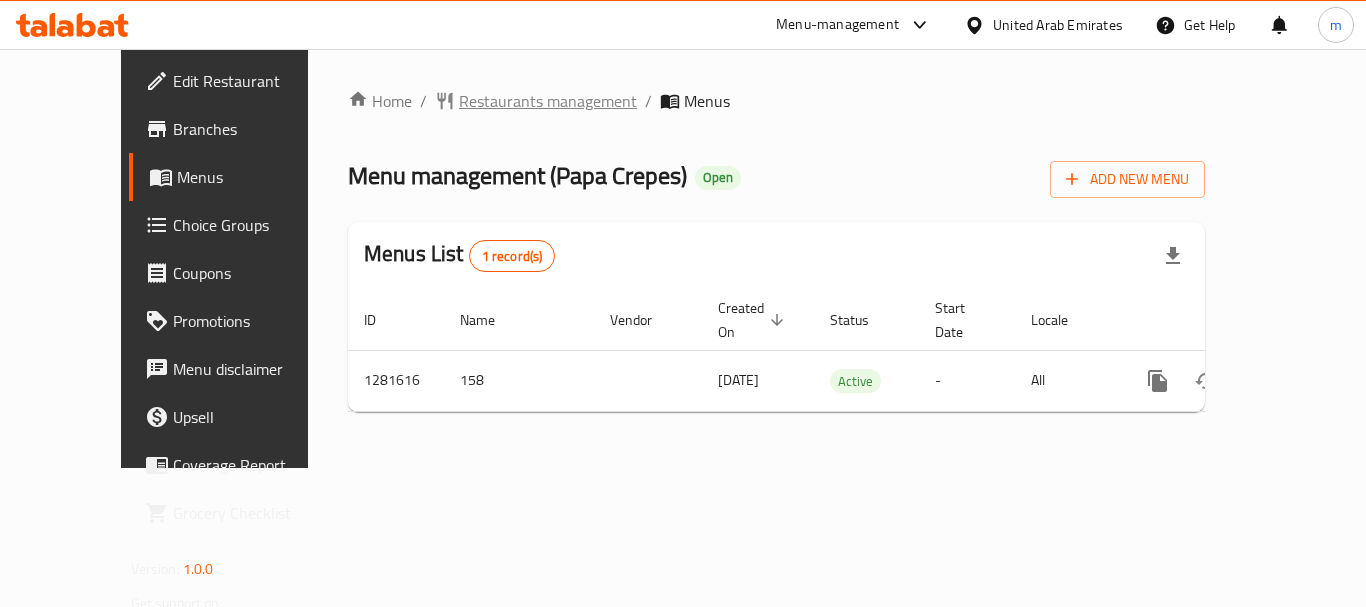 click on "Restaurants management" at bounding box center (548, 101) 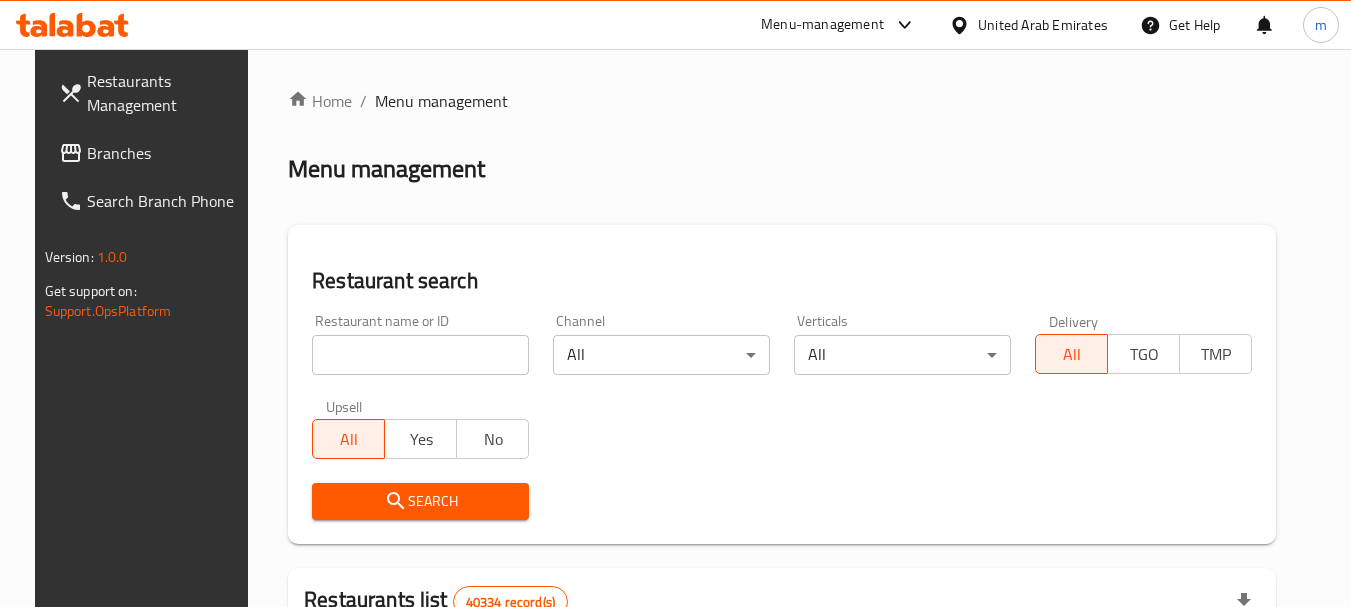 click at bounding box center (420, 355) 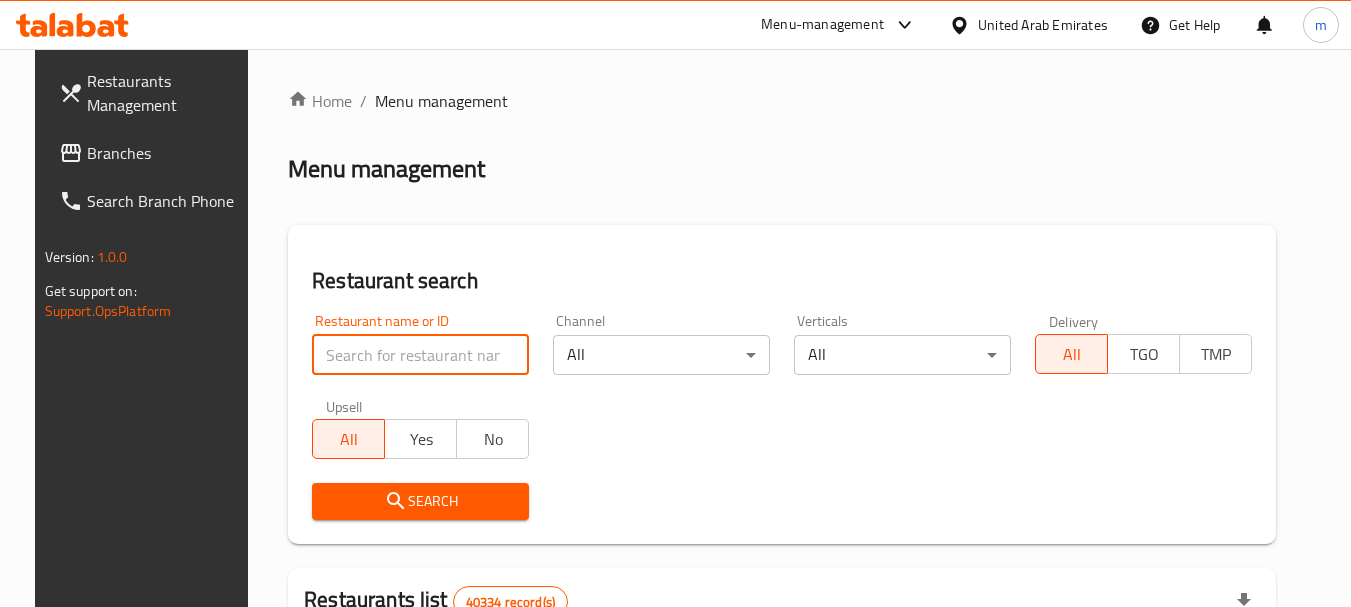 paste on "/694328/" 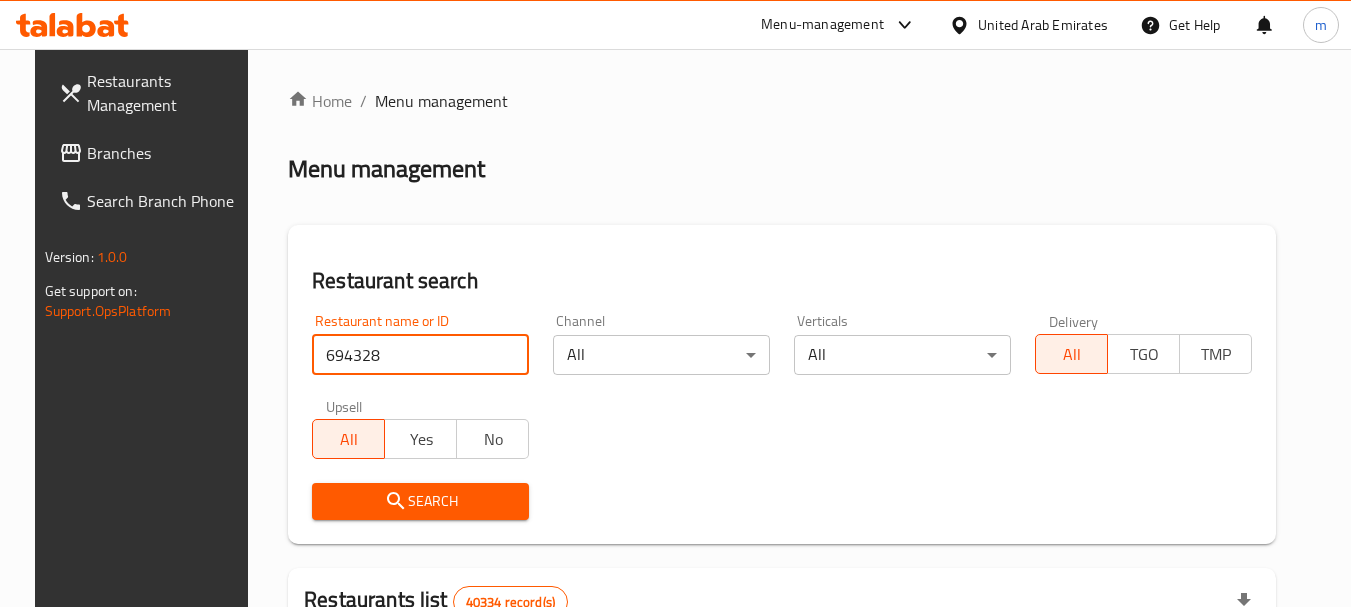 type on "694328" 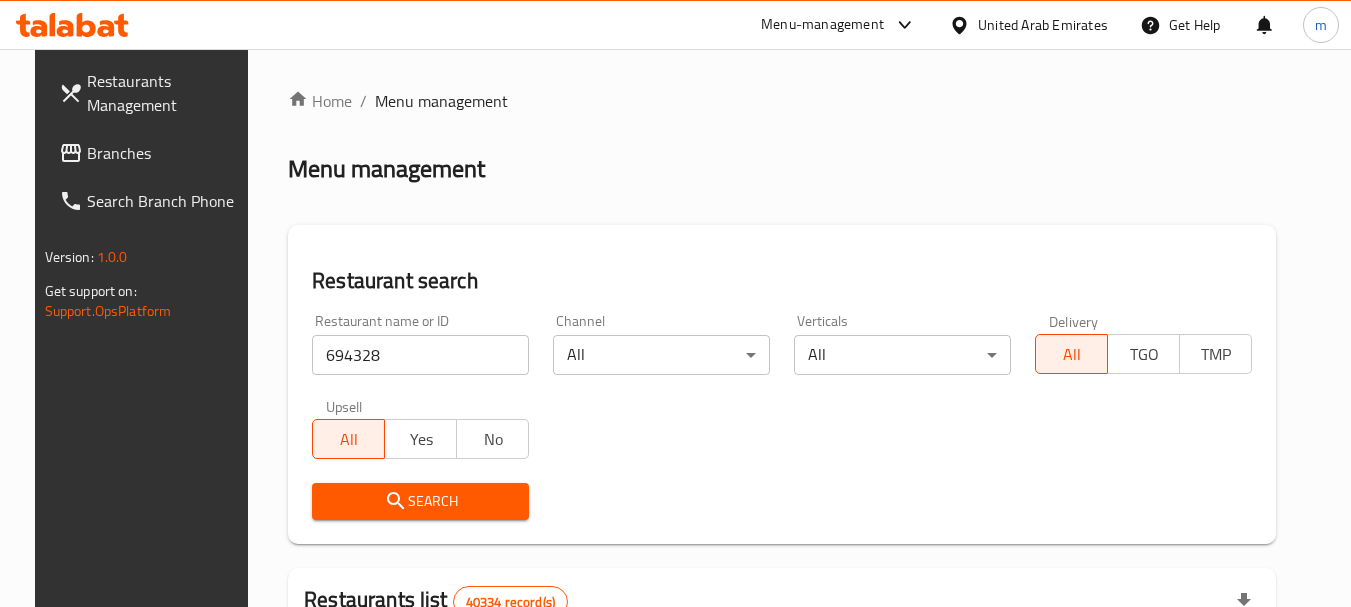 click on "Search" at bounding box center [420, 501] 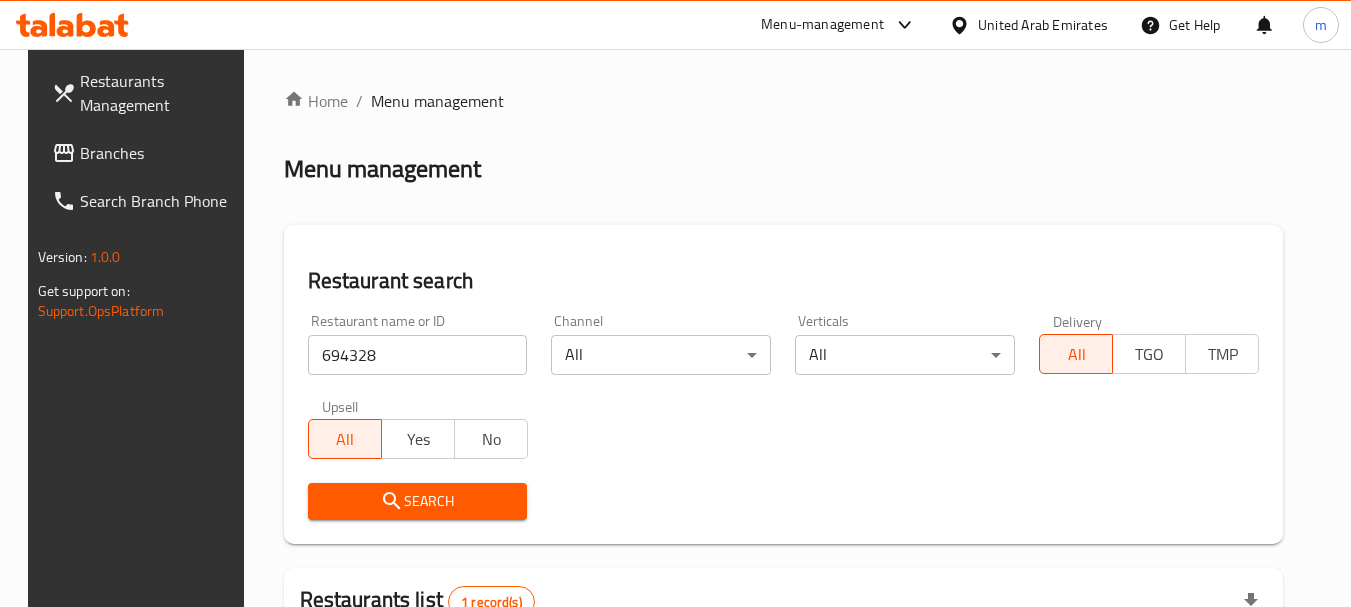 scroll, scrollTop: 260, scrollLeft: 0, axis: vertical 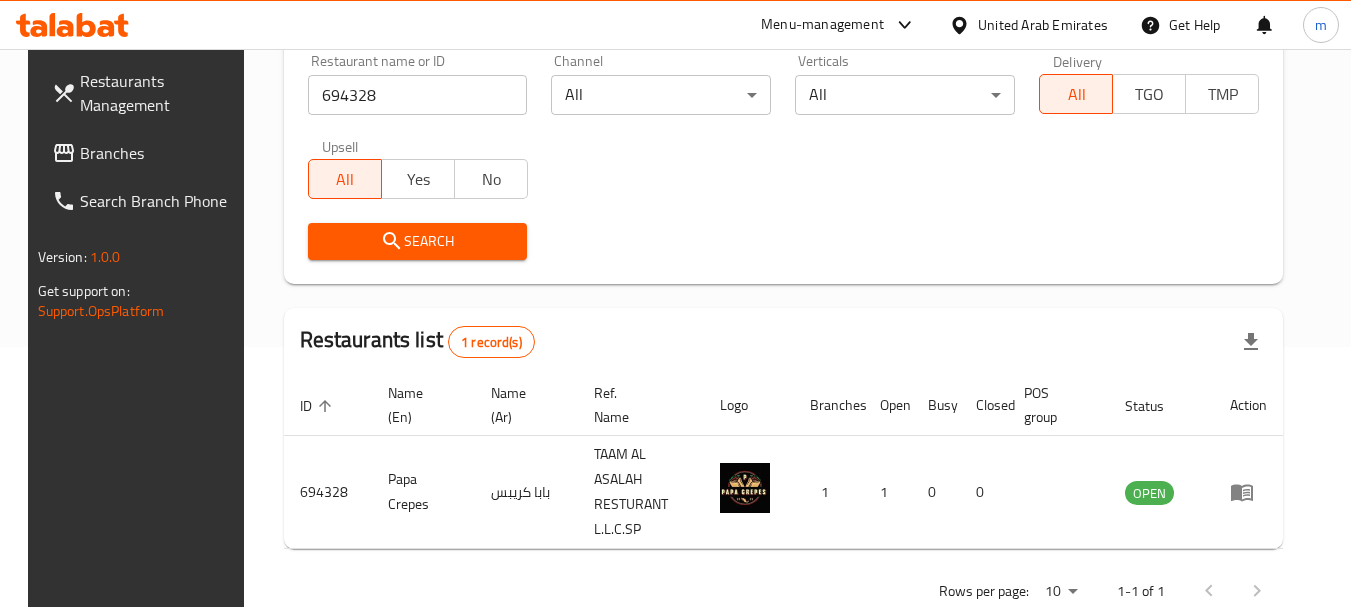 click on "Branches" at bounding box center (159, 153) 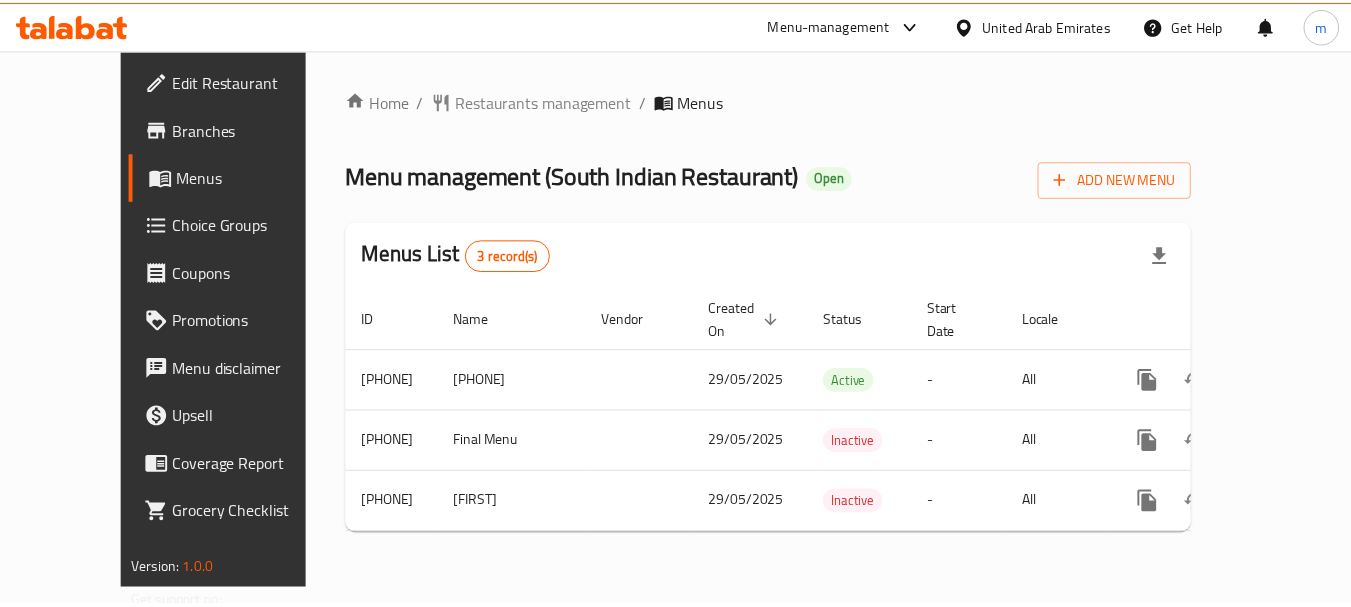 scroll, scrollTop: 0, scrollLeft: 0, axis: both 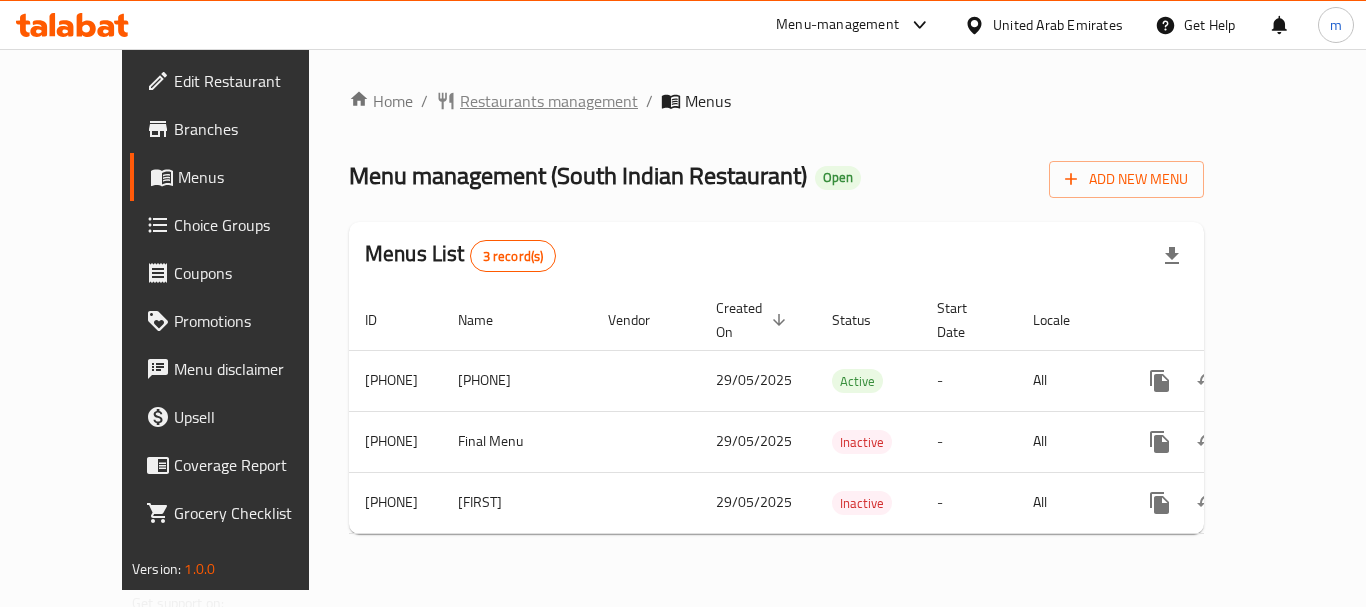 click on "Restaurants management" at bounding box center (549, 101) 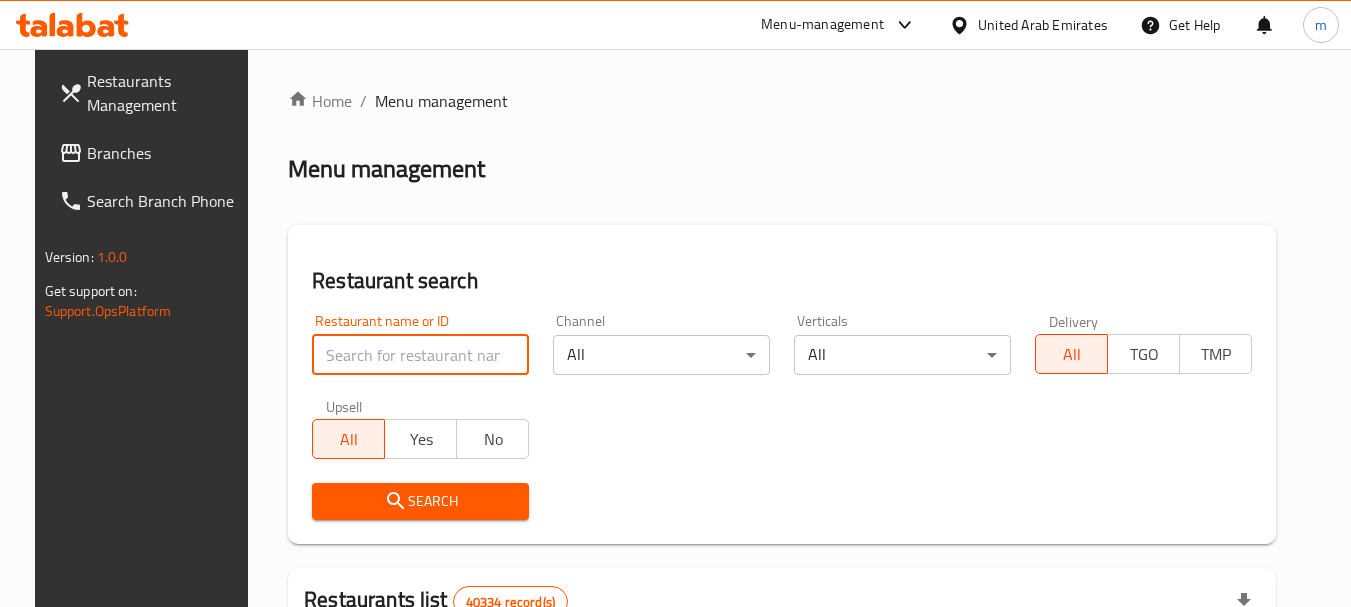 click at bounding box center [420, 355] 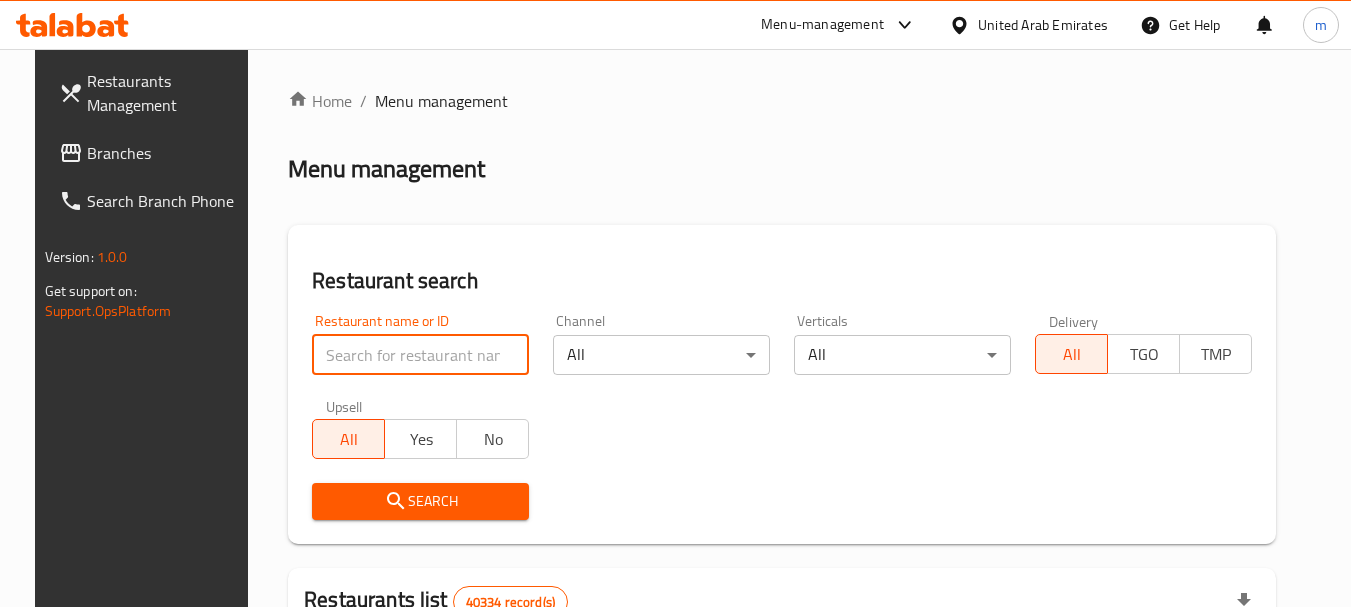 paste on "698813" 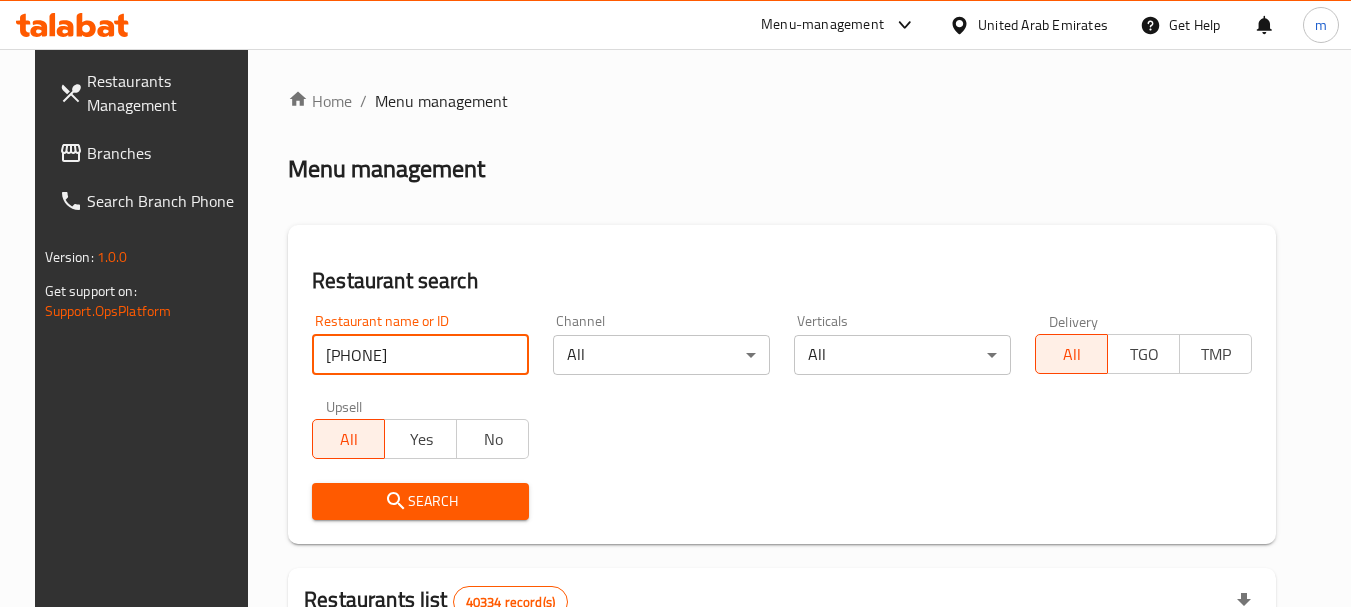 type on "698813" 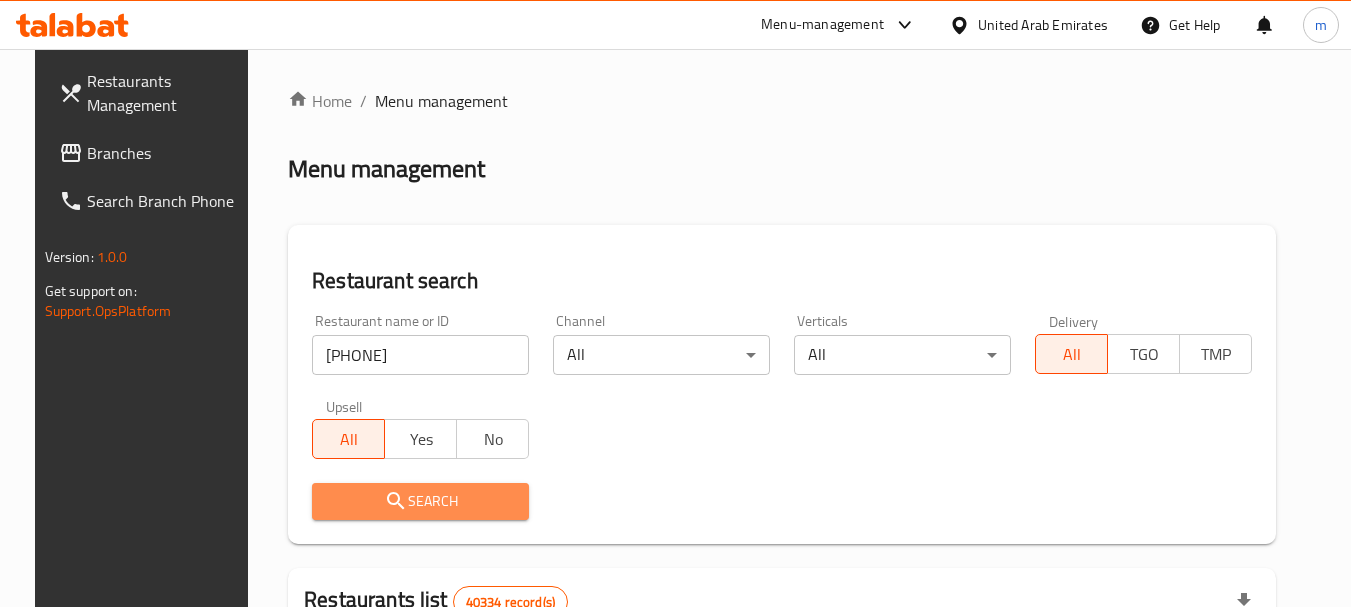 click on "Search" at bounding box center (420, 501) 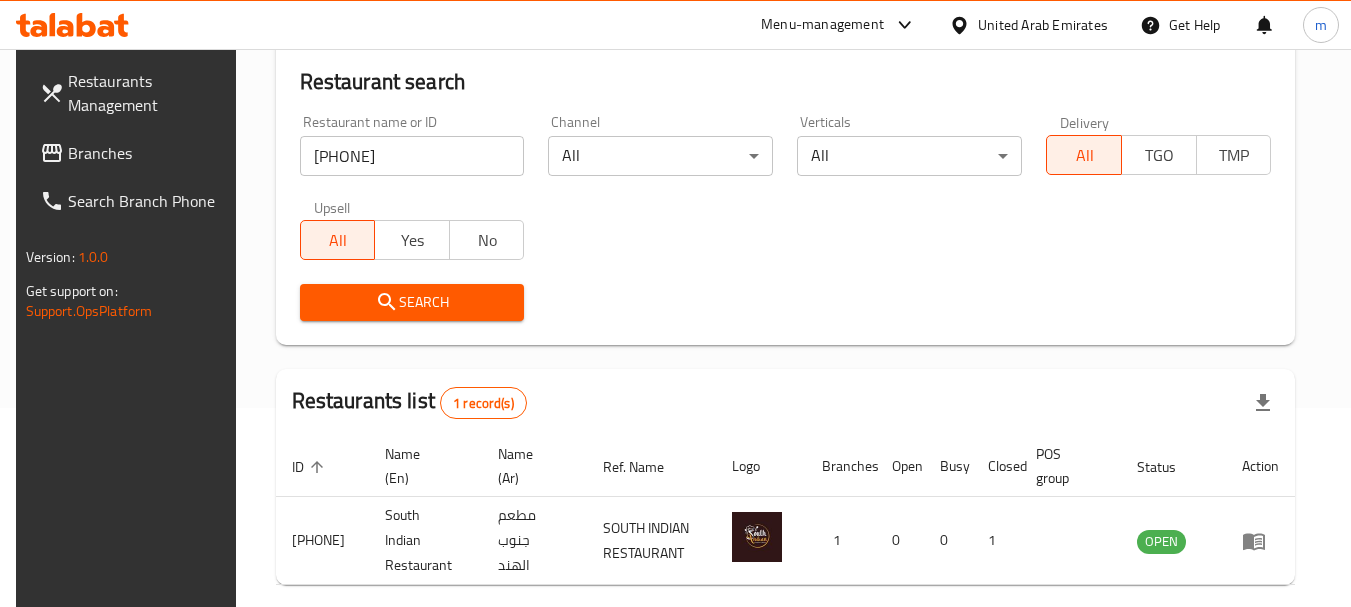 scroll, scrollTop: 200, scrollLeft: 0, axis: vertical 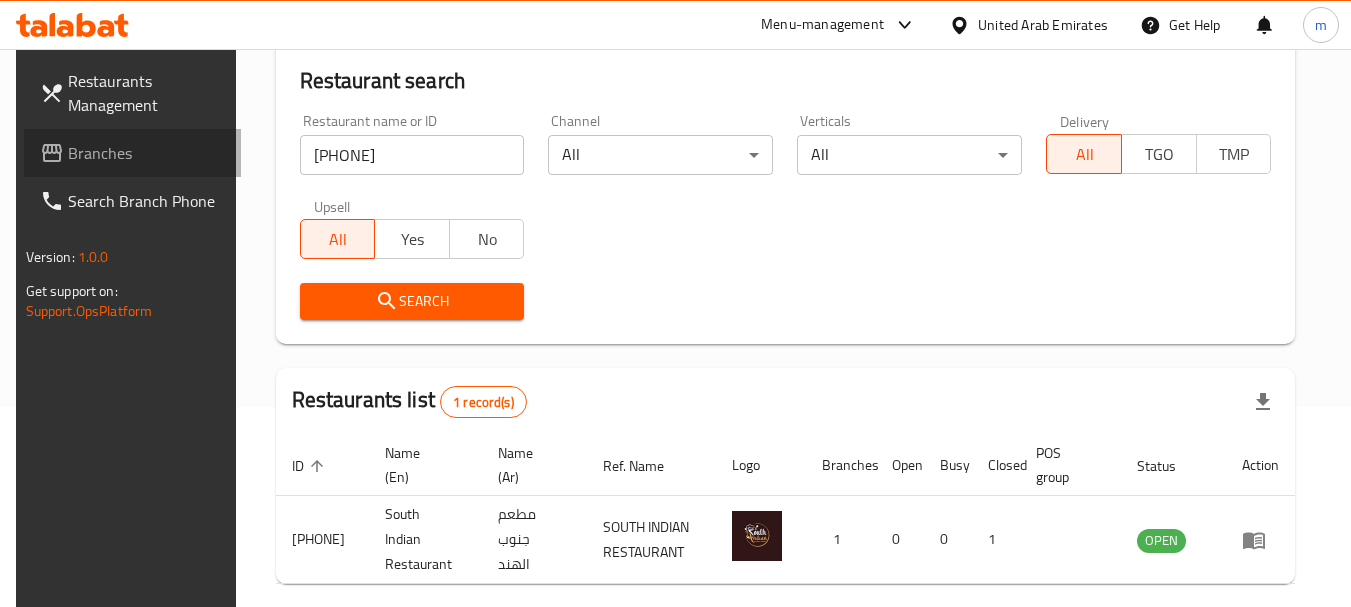 click on "Branches" at bounding box center [147, 153] 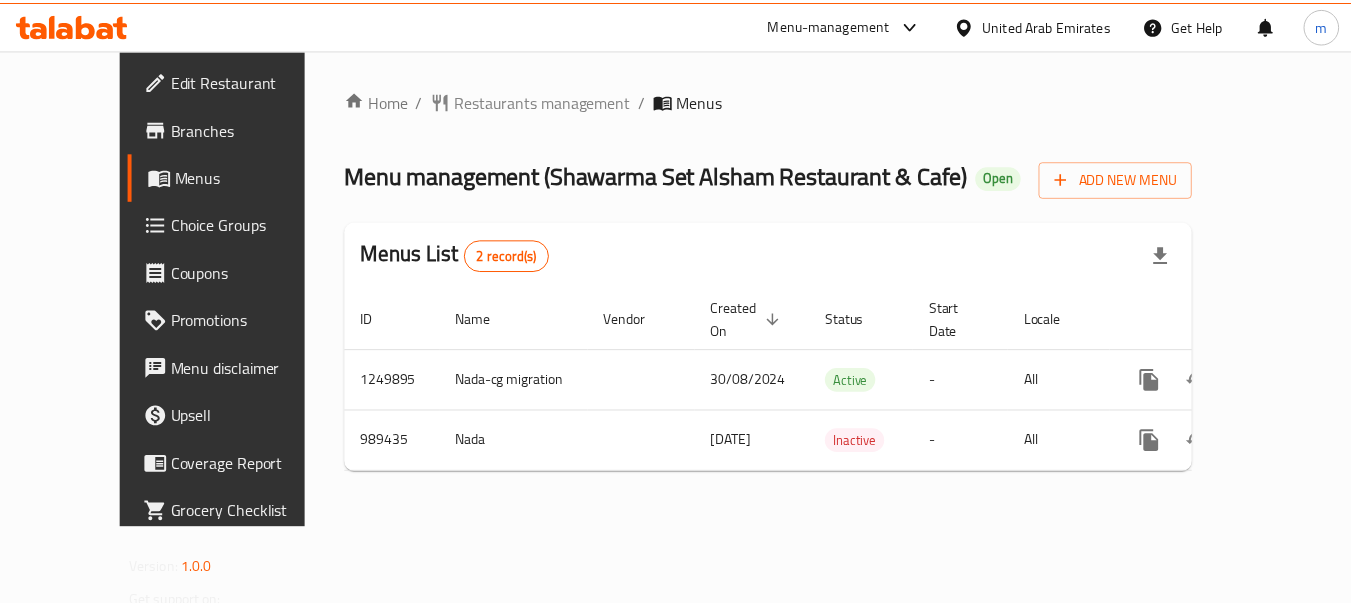 scroll, scrollTop: 0, scrollLeft: 0, axis: both 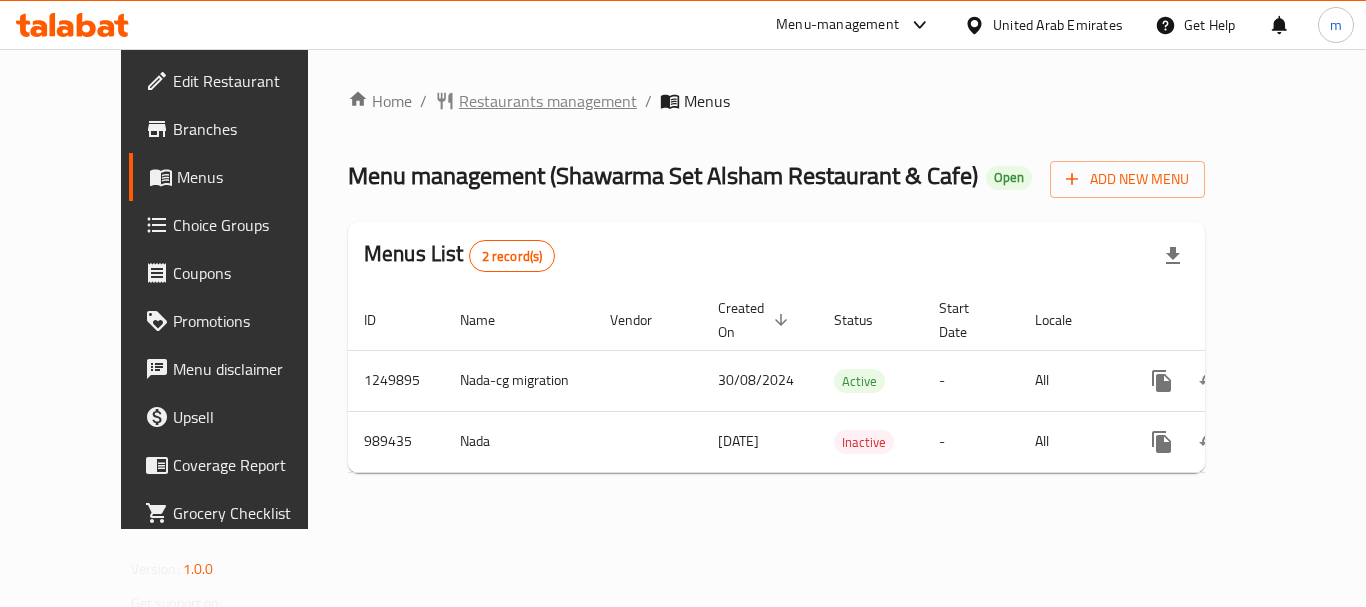 click on "Restaurants management" at bounding box center (548, 101) 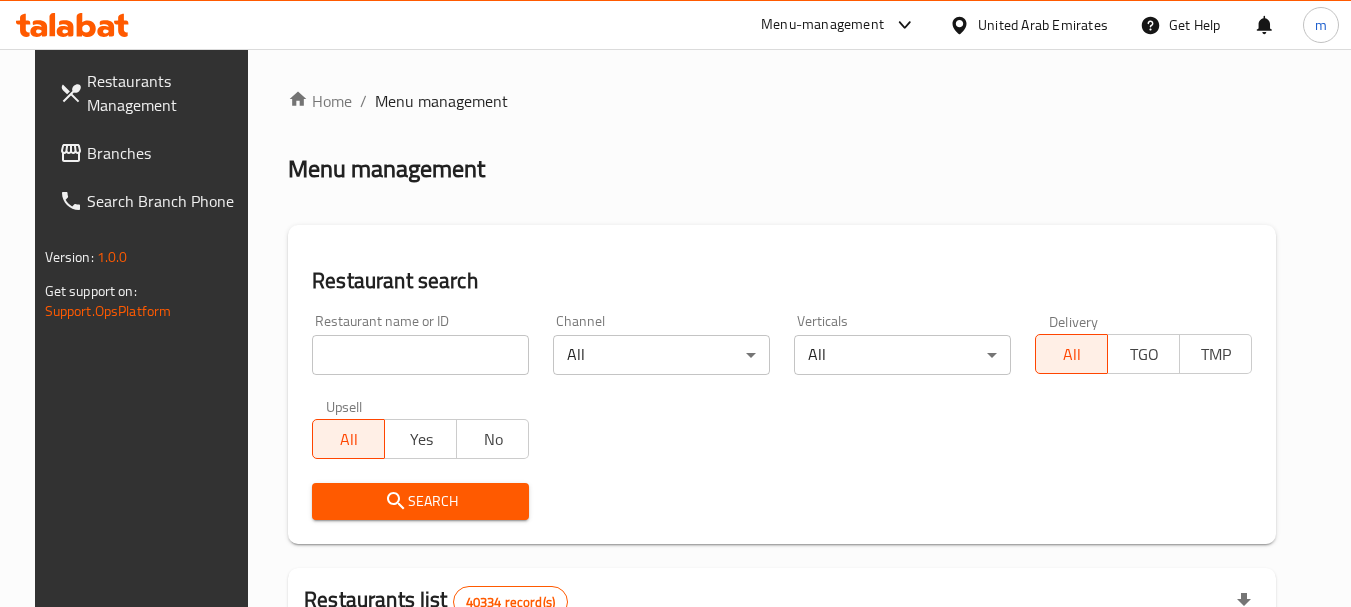click at bounding box center [420, 355] 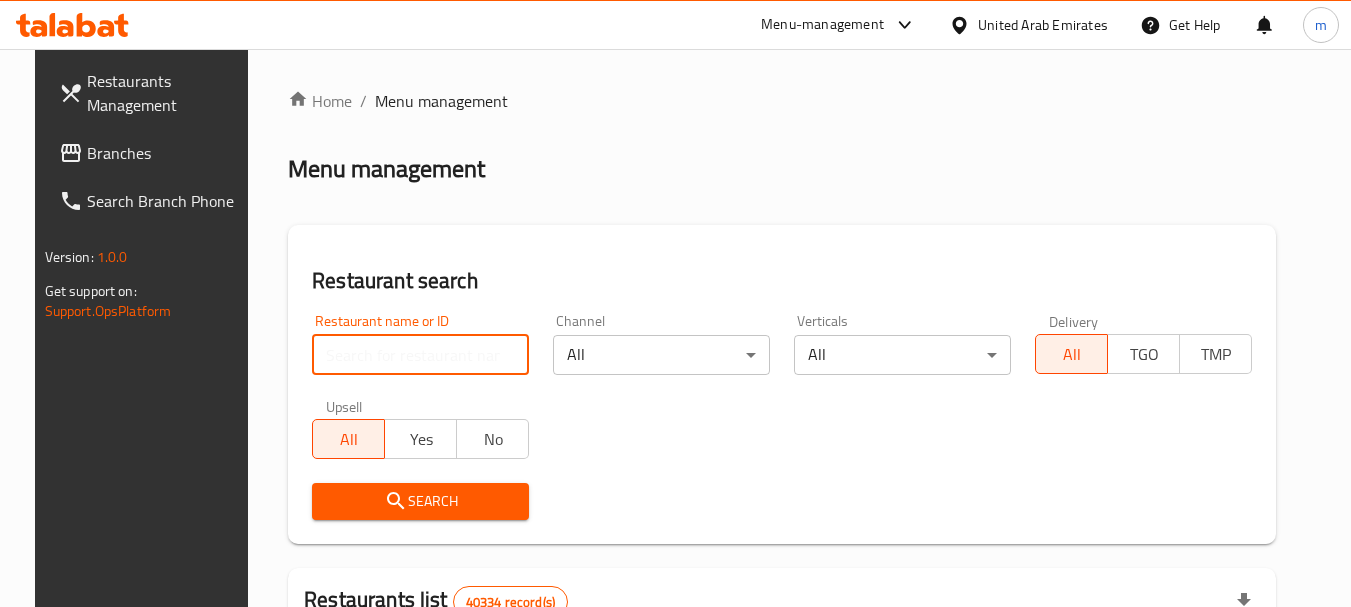 paste on "660285" 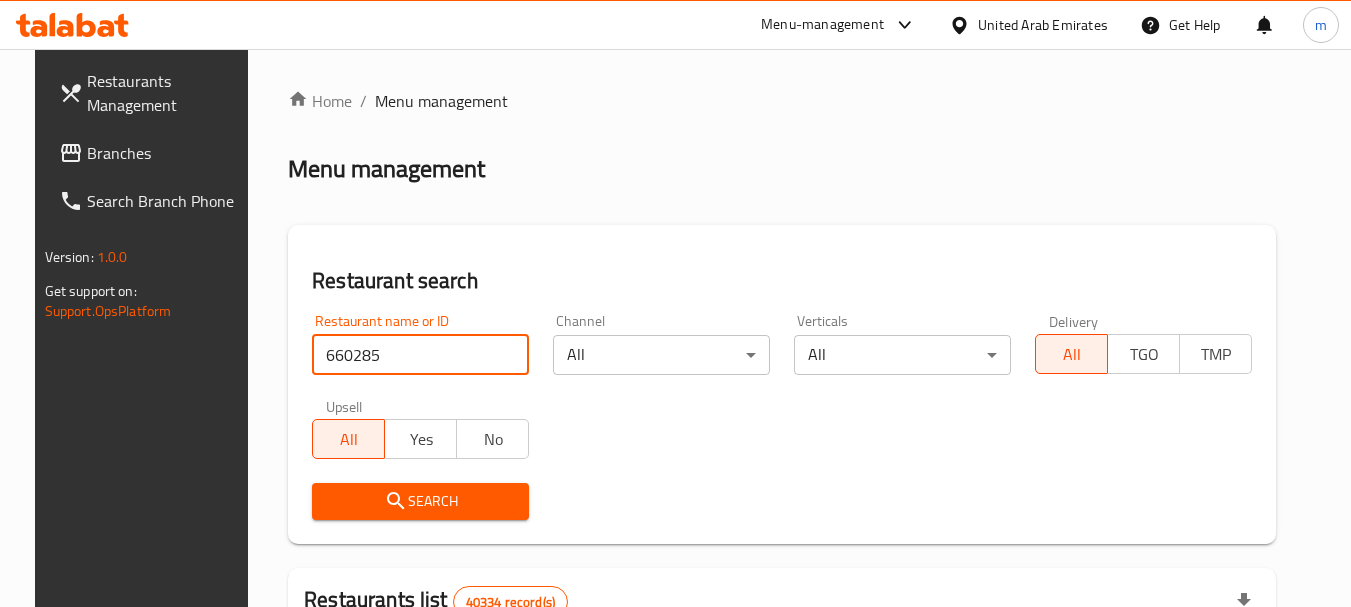 type on "660285" 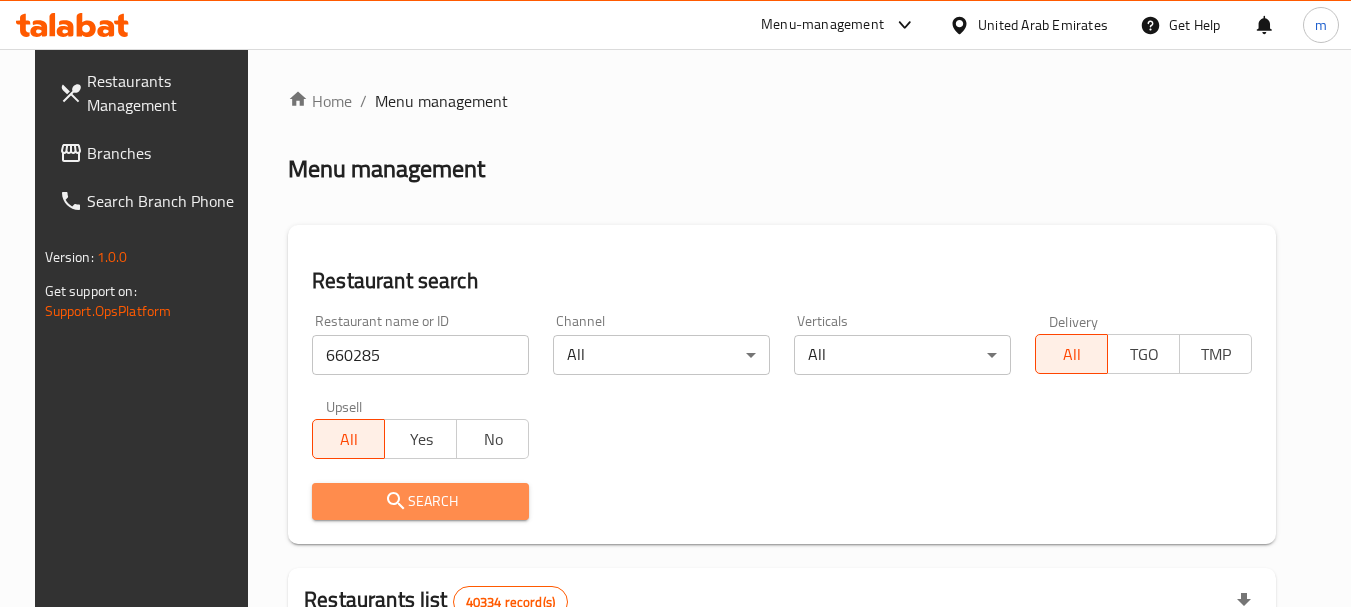 click on "Search" at bounding box center (420, 501) 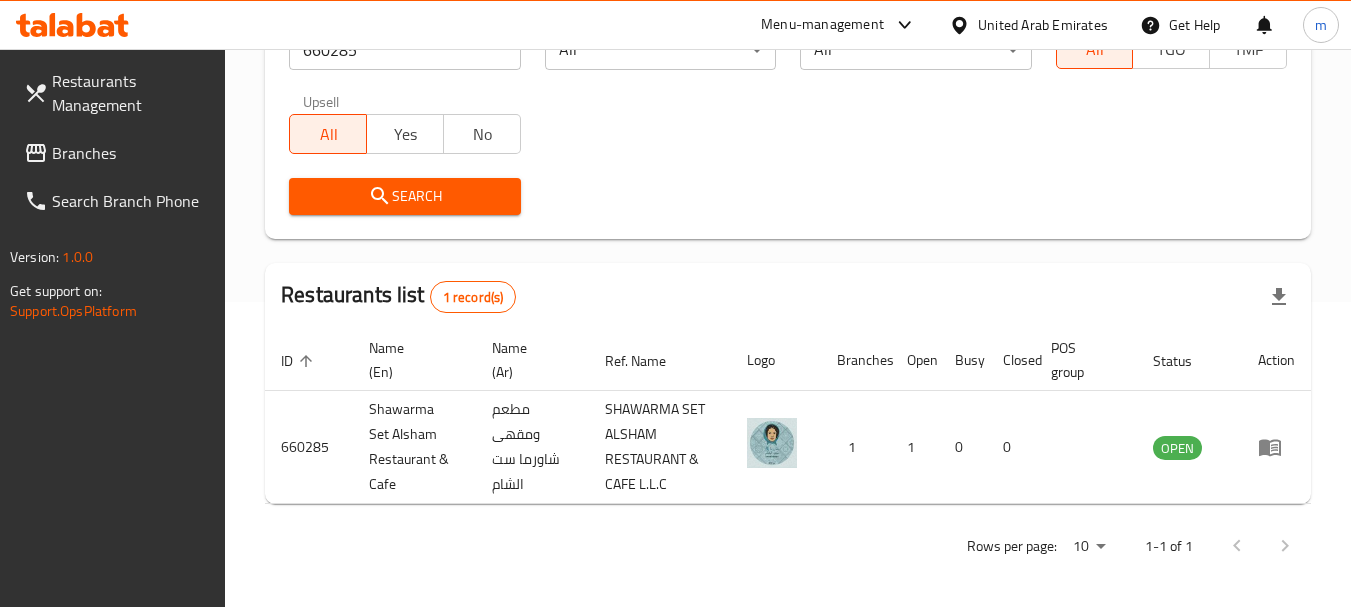 scroll, scrollTop: 310, scrollLeft: 0, axis: vertical 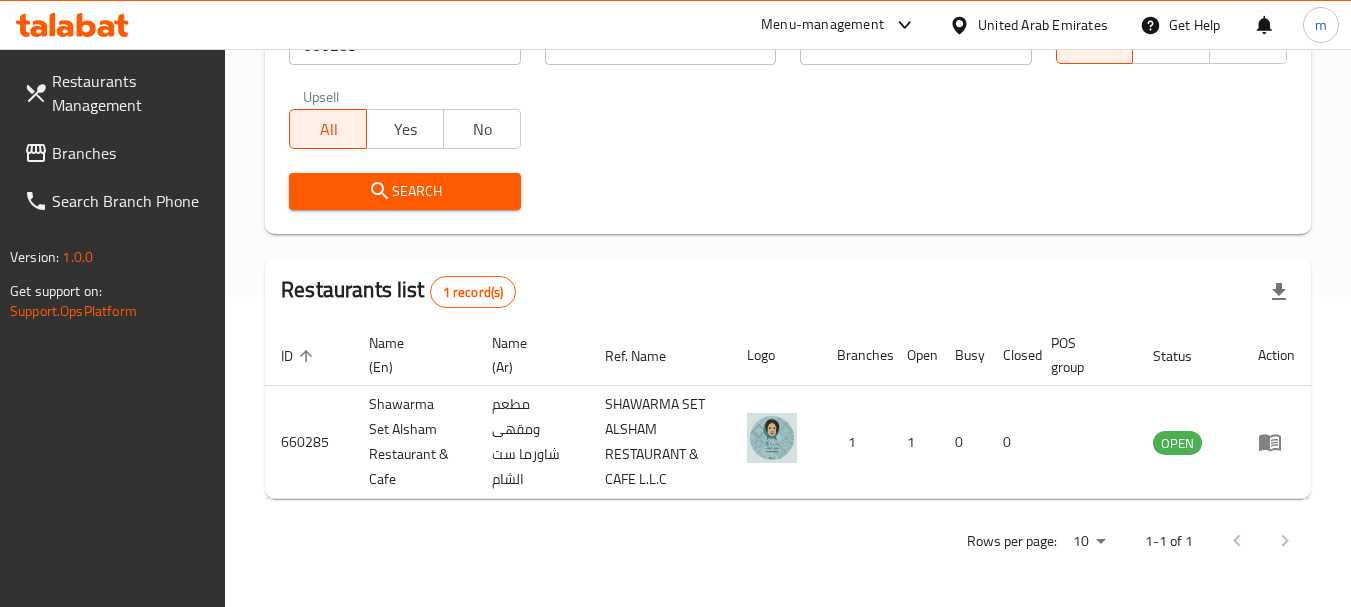click 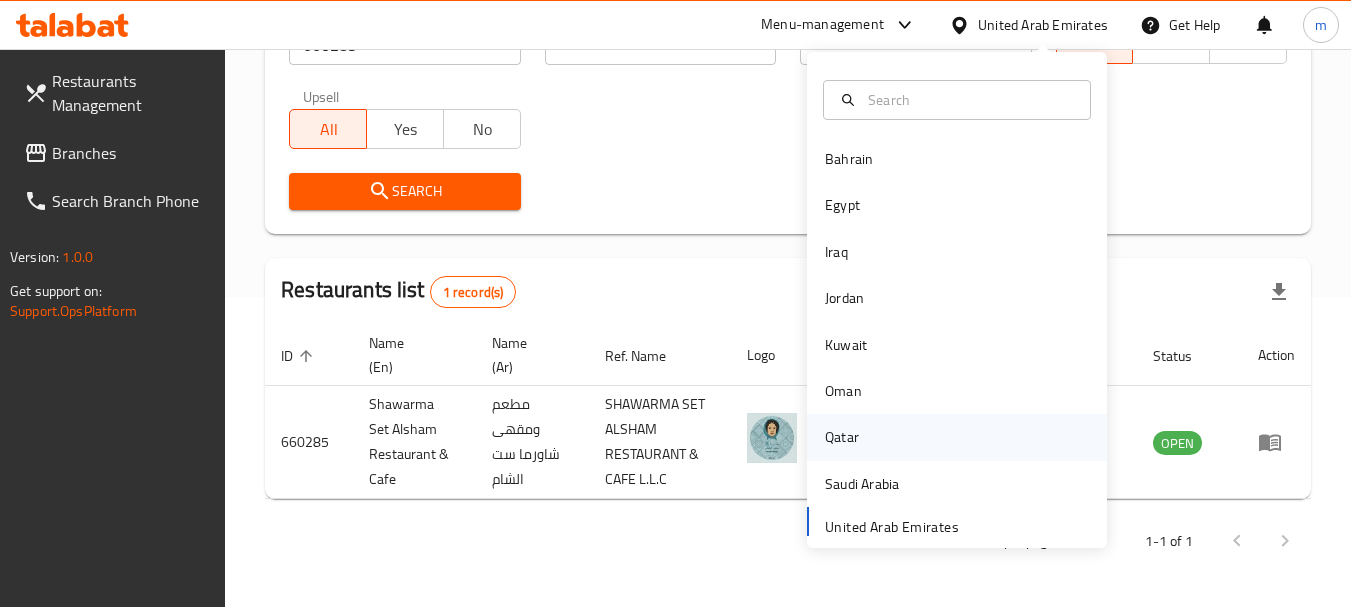 click on "Qatar" at bounding box center (842, 437) 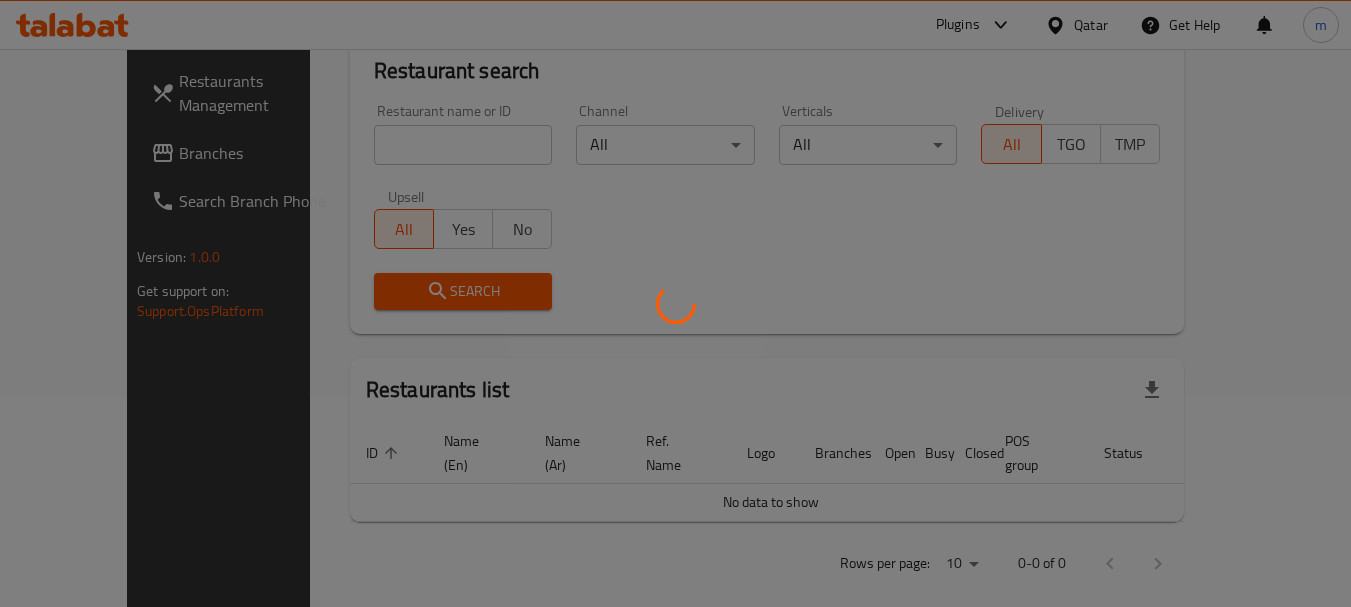 scroll, scrollTop: 310, scrollLeft: 0, axis: vertical 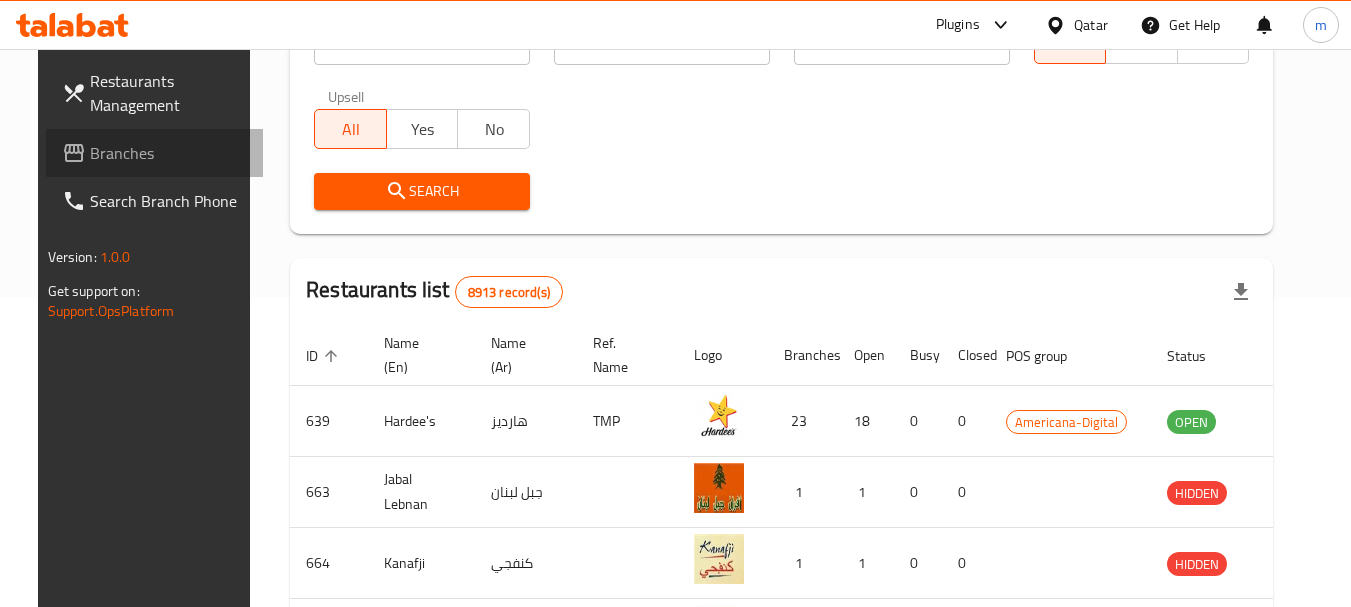 click on "Branches" at bounding box center (169, 153) 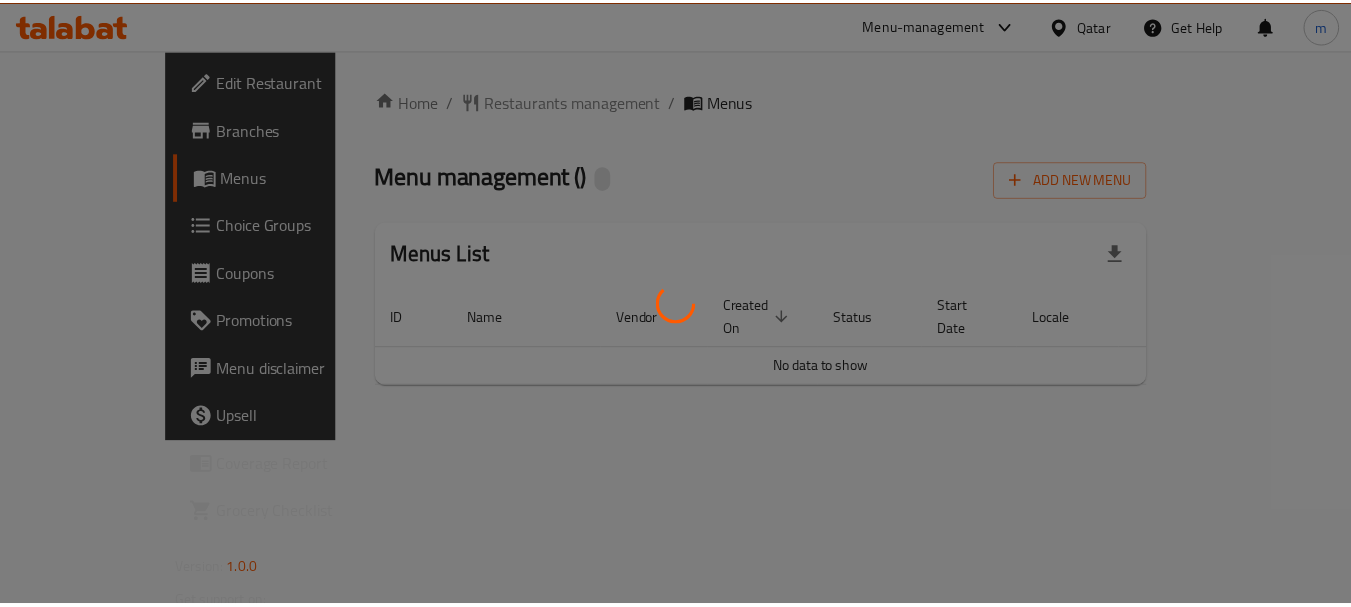 scroll, scrollTop: 0, scrollLeft: 0, axis: both 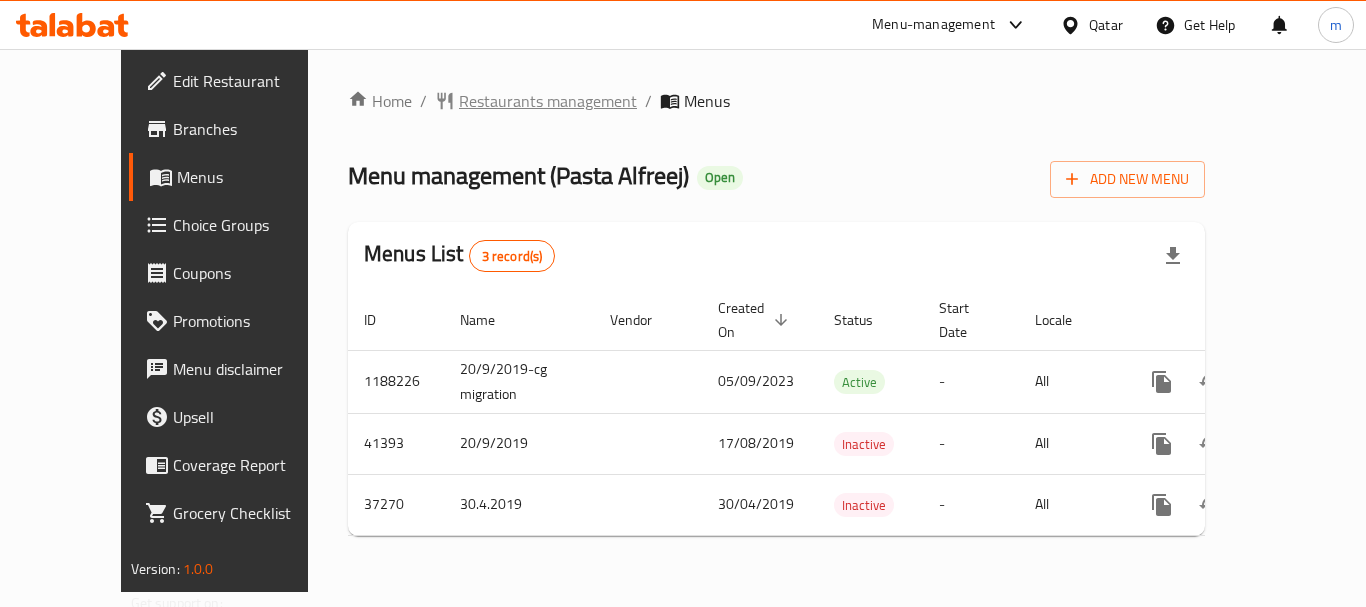click on "Restaurants management" at bounding box center (548, 101) 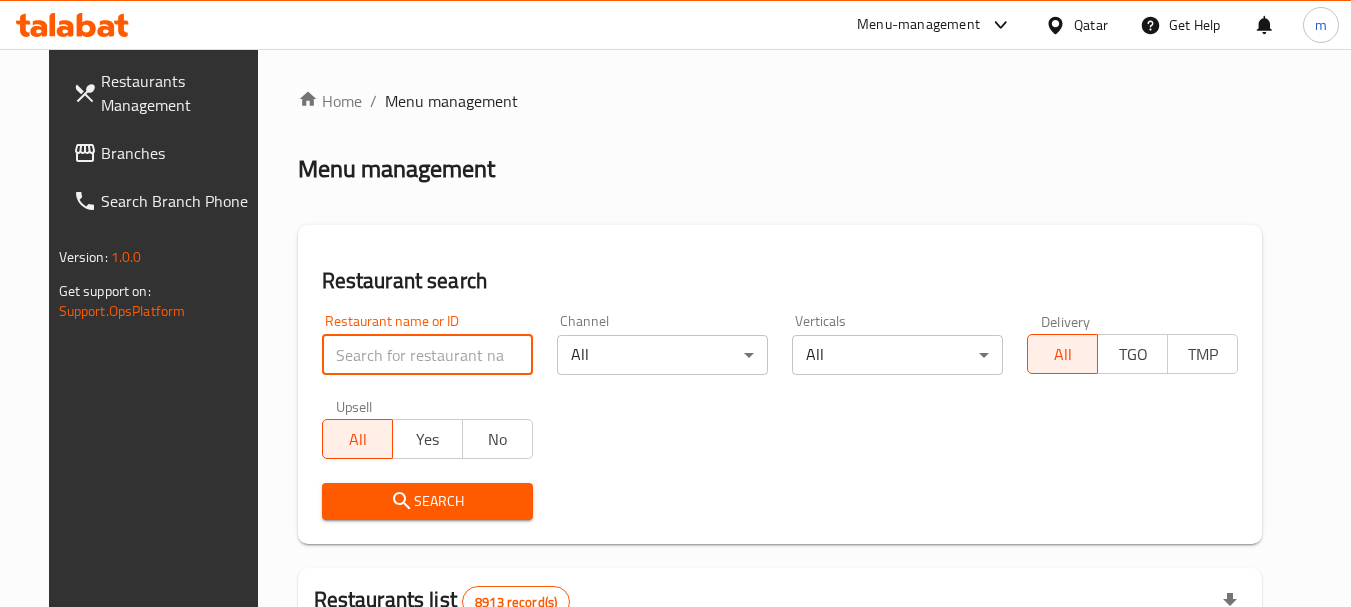 click at bounding box center (427, 355) 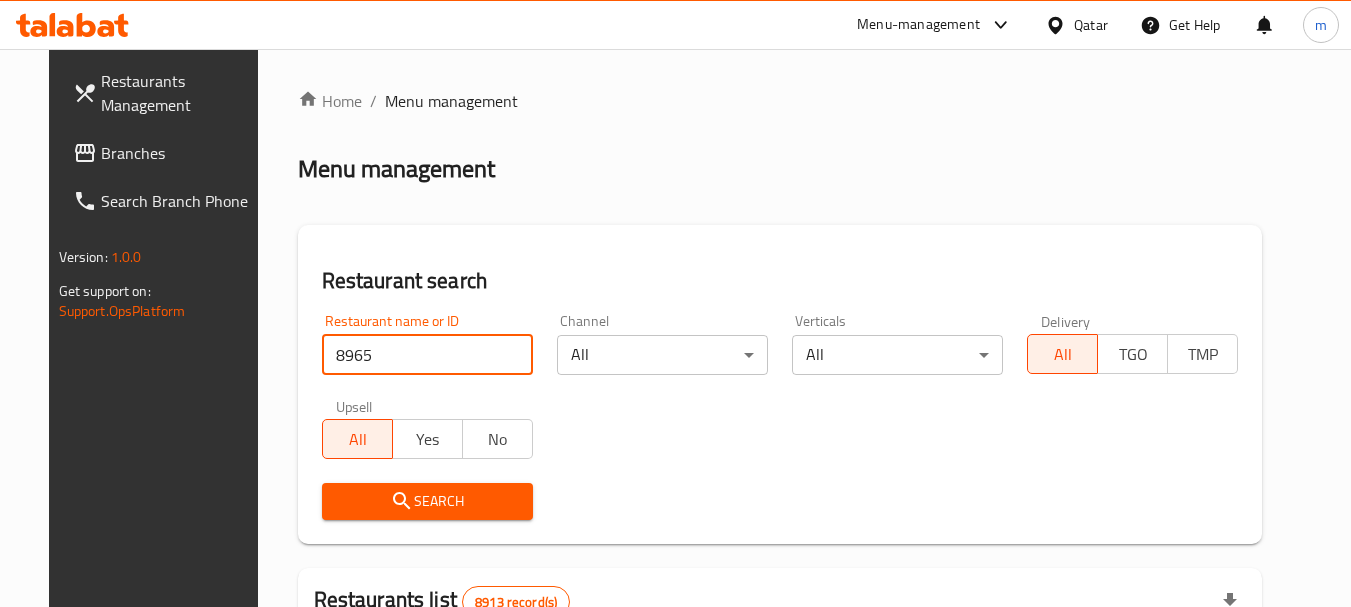 type on "8965" 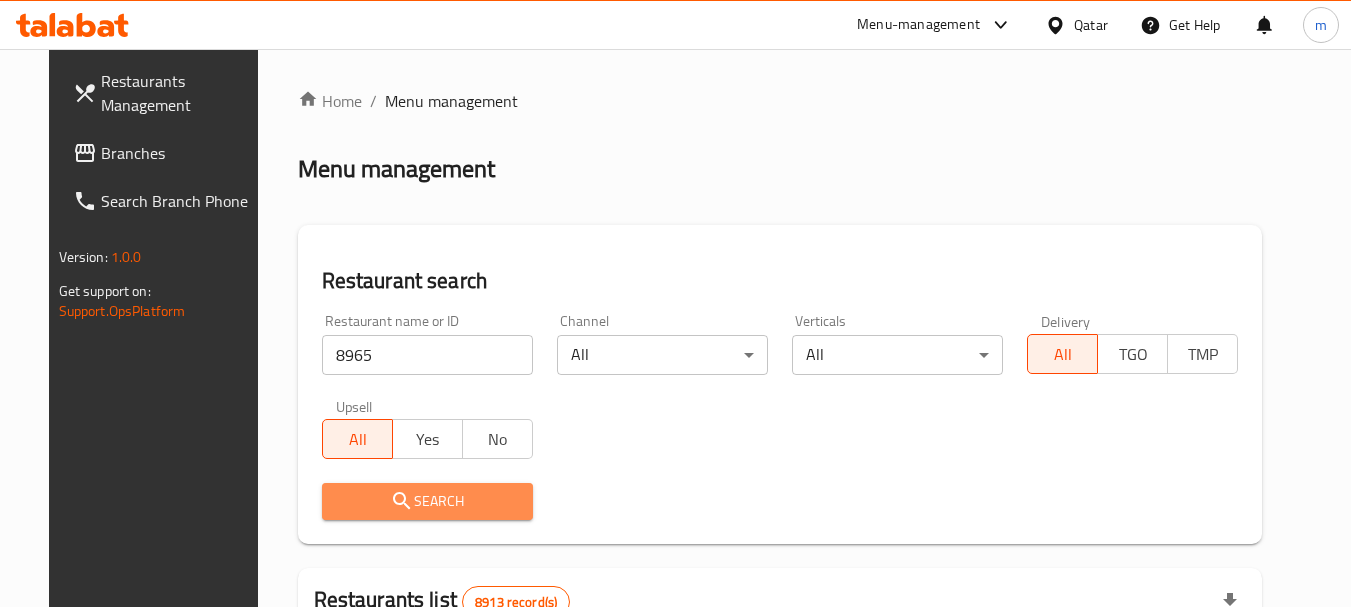 click 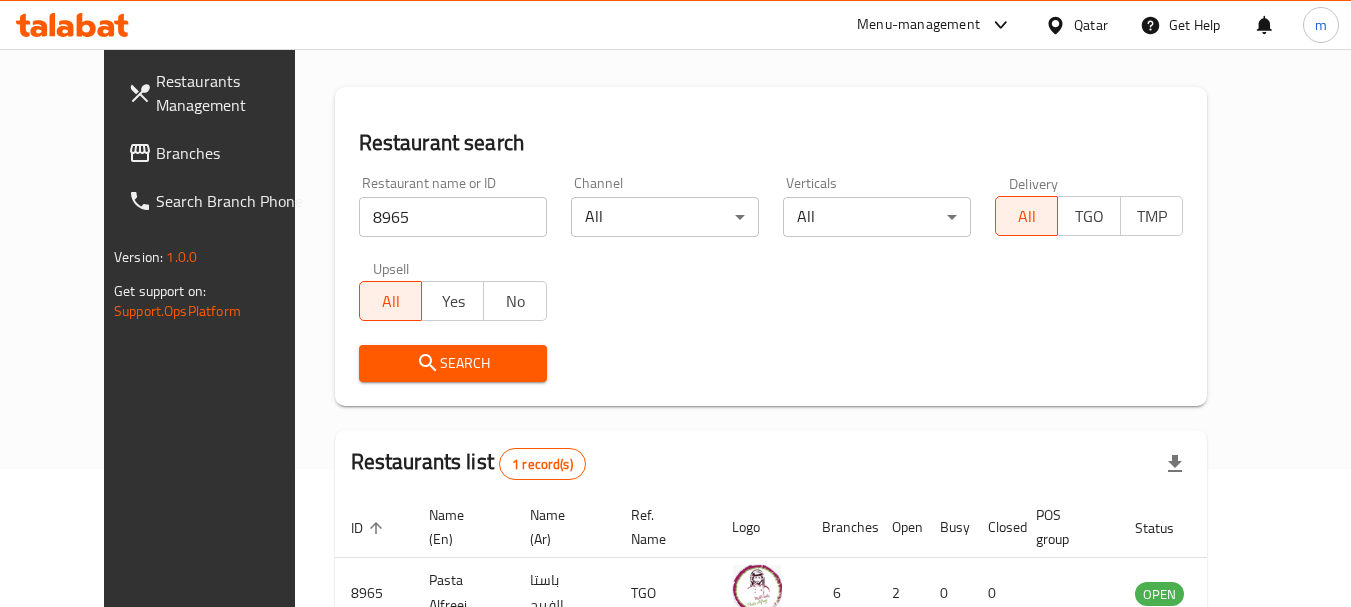 scroll, scrollTop: 268, scrollLeft: 0, axis: vertical 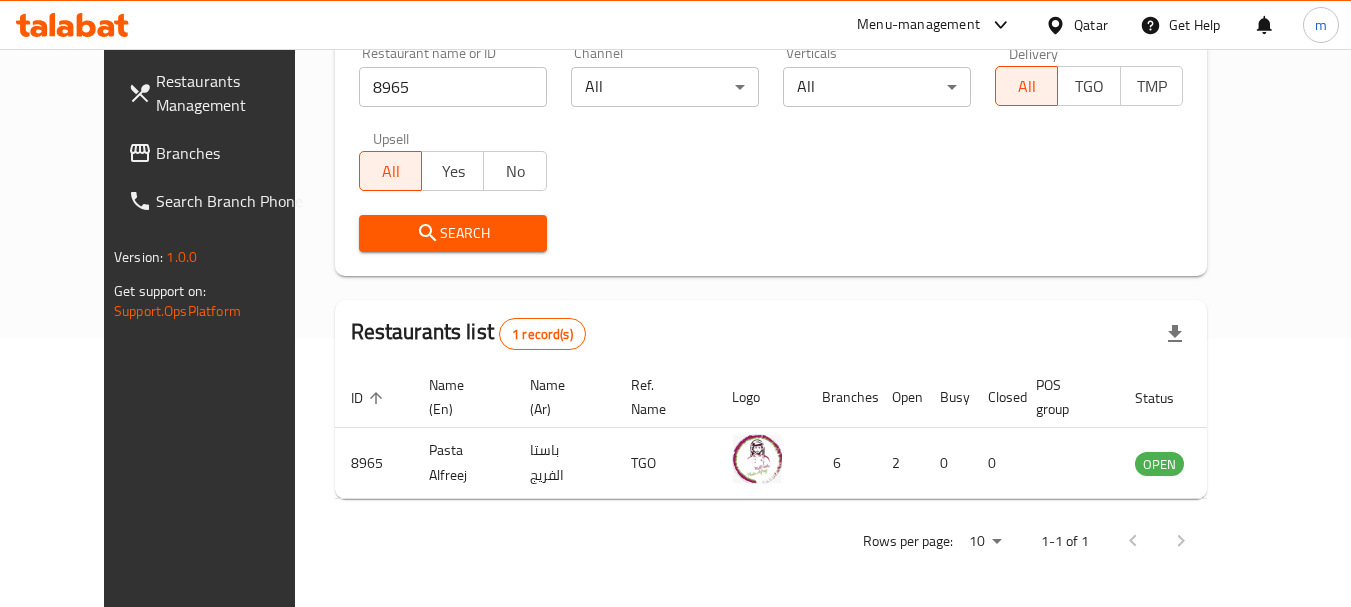 click 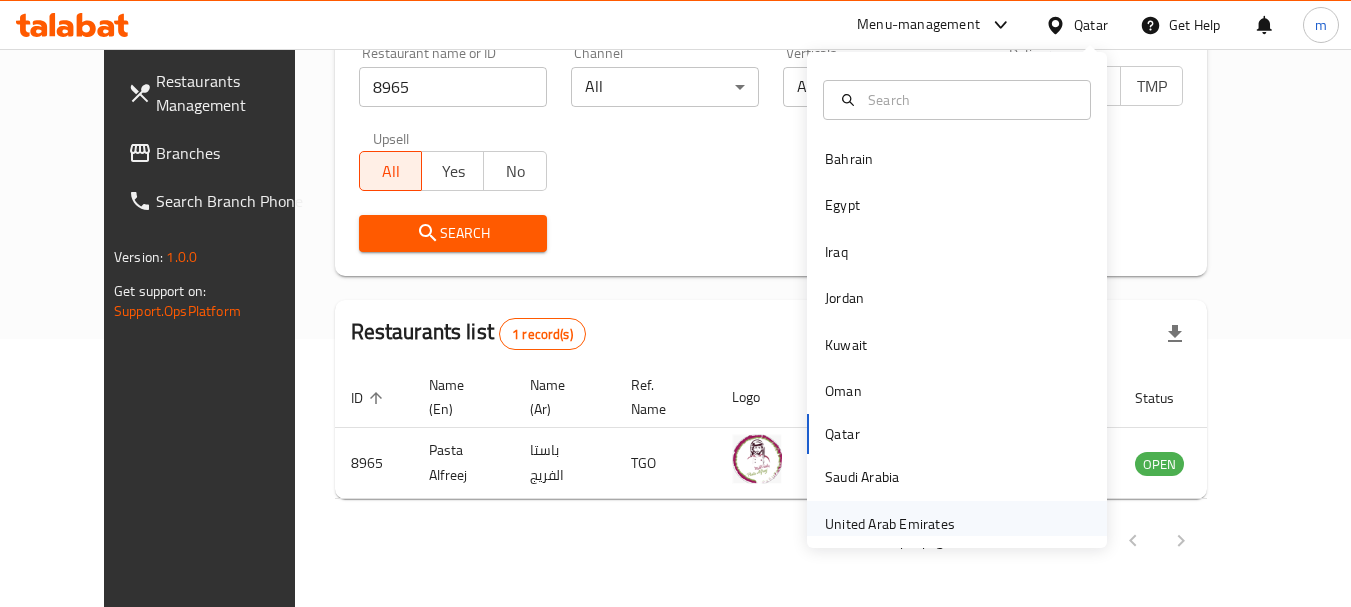 click on "United Arab Emirates" at bounding box center [890, 524] 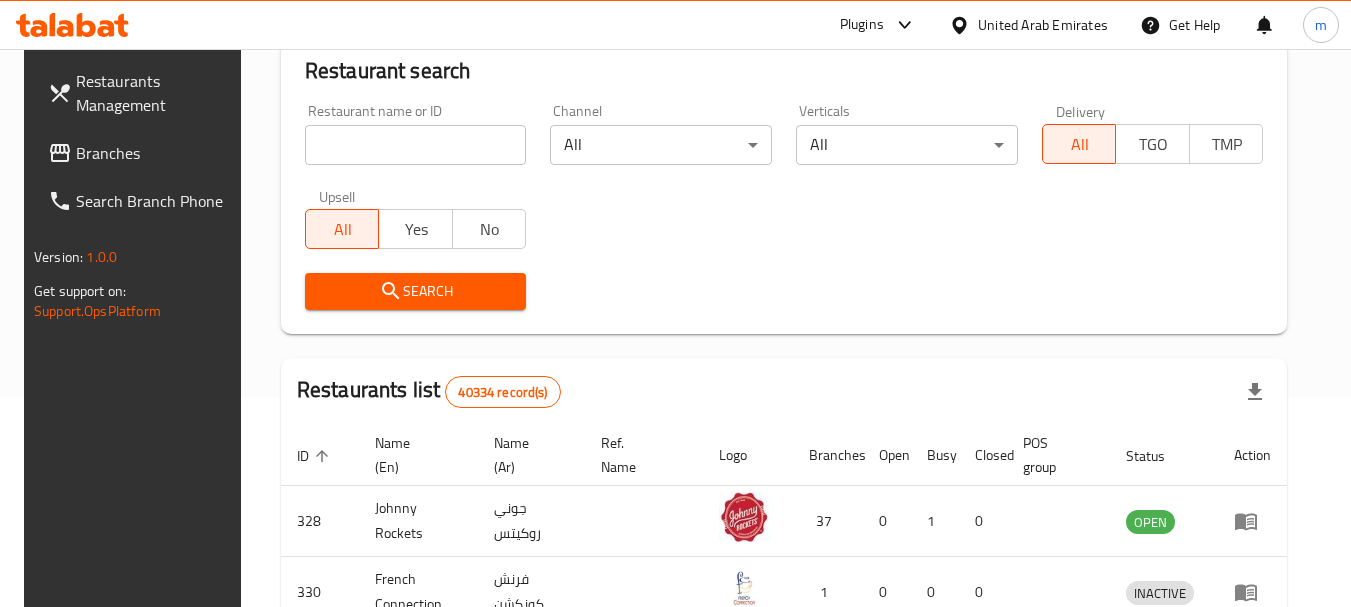 scroll, scrollTop: 268, scrollLeft: 0, axis: vertical 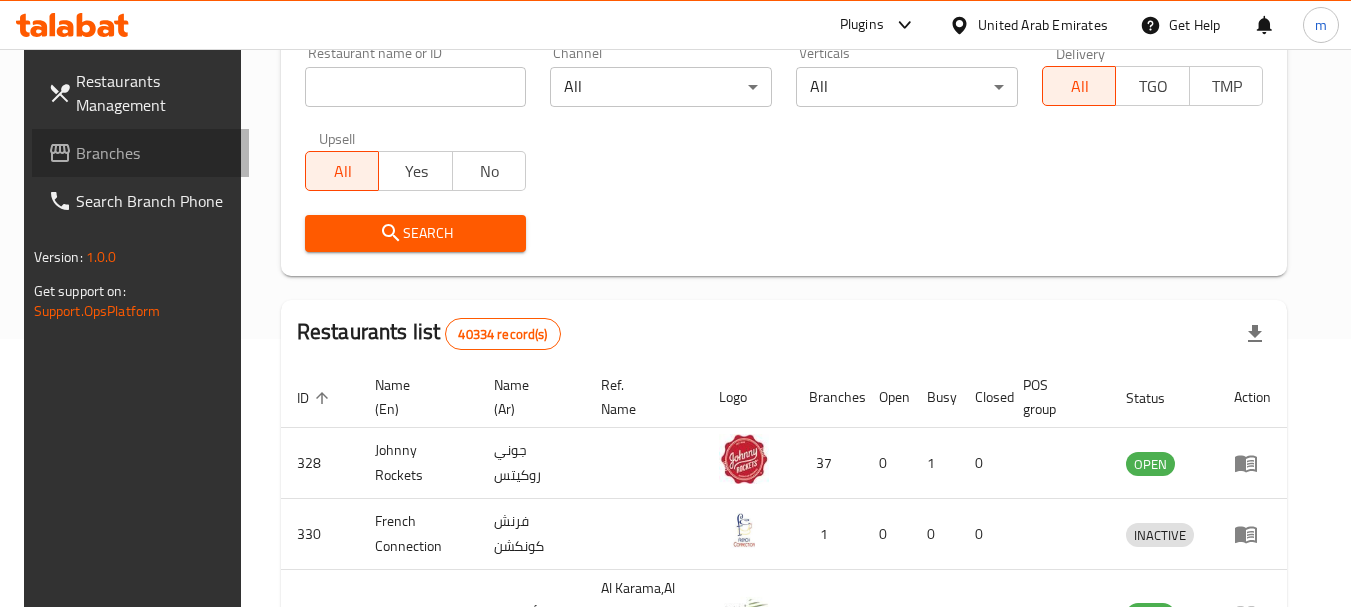 click on "Branches" at bounding box center (155, 153) 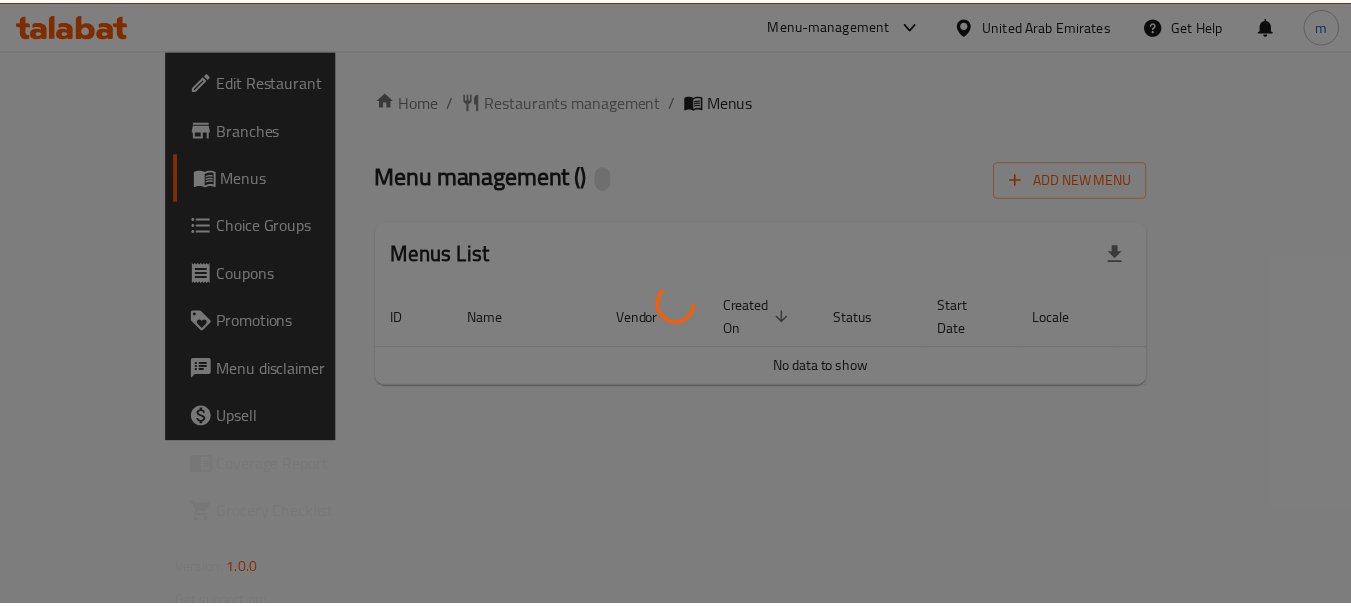 scroll, scrollTop: 0, scrollLeft: 0, axis: both 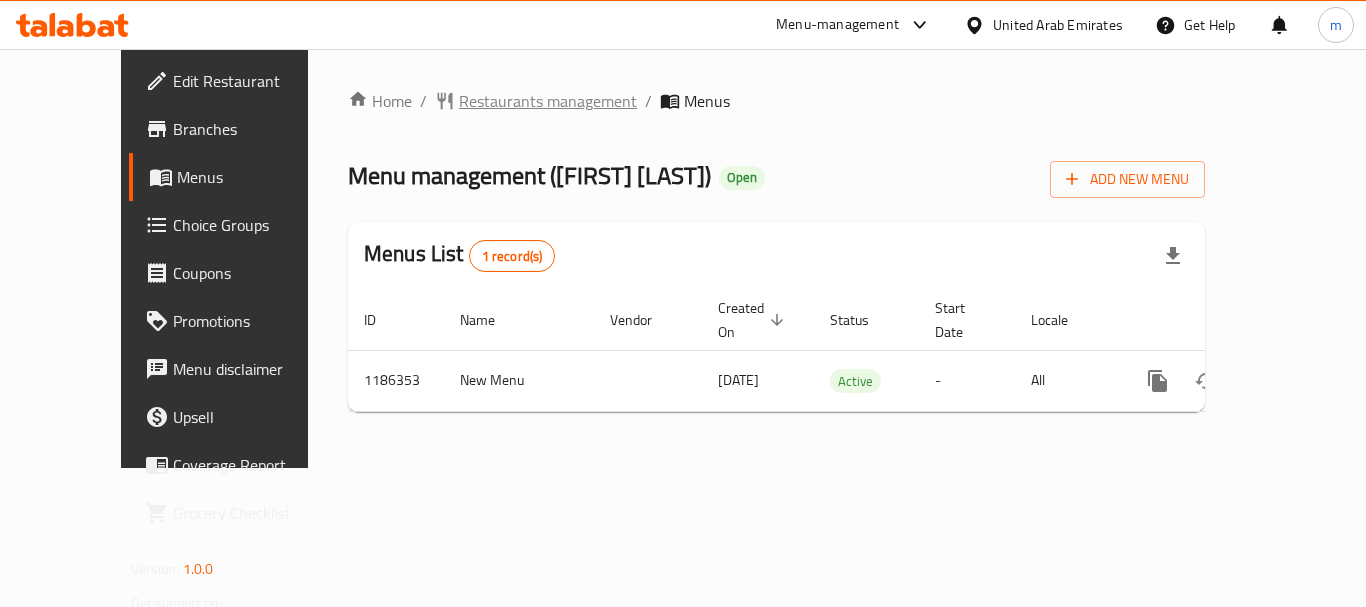 click on "Restaurants management" at bounding box center [548, 101] 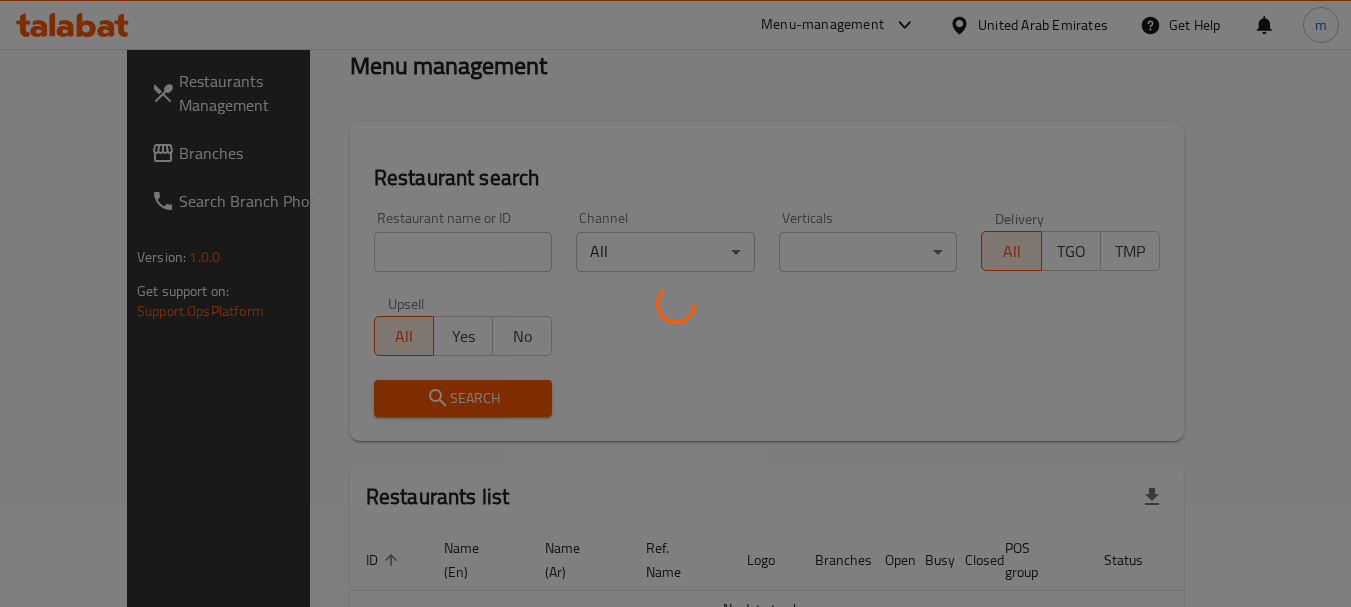 scroll, scrollTop: 210, scrollLeft: 0, axis: vertical 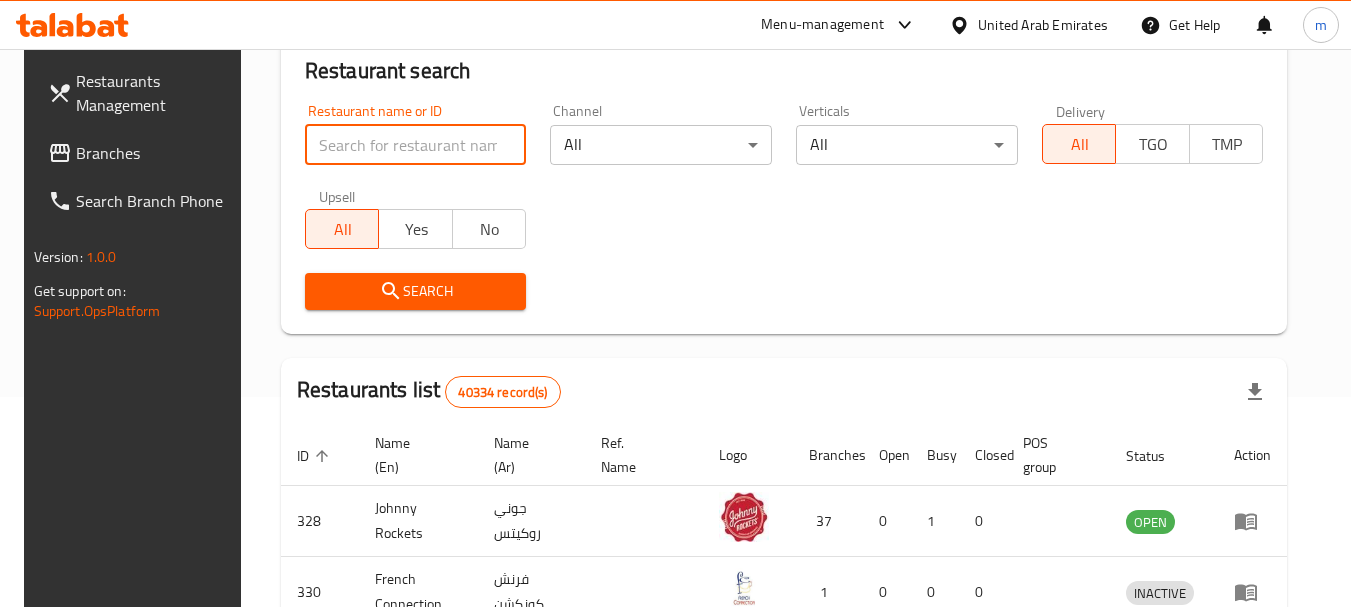 click at bounding box center [416, 145] 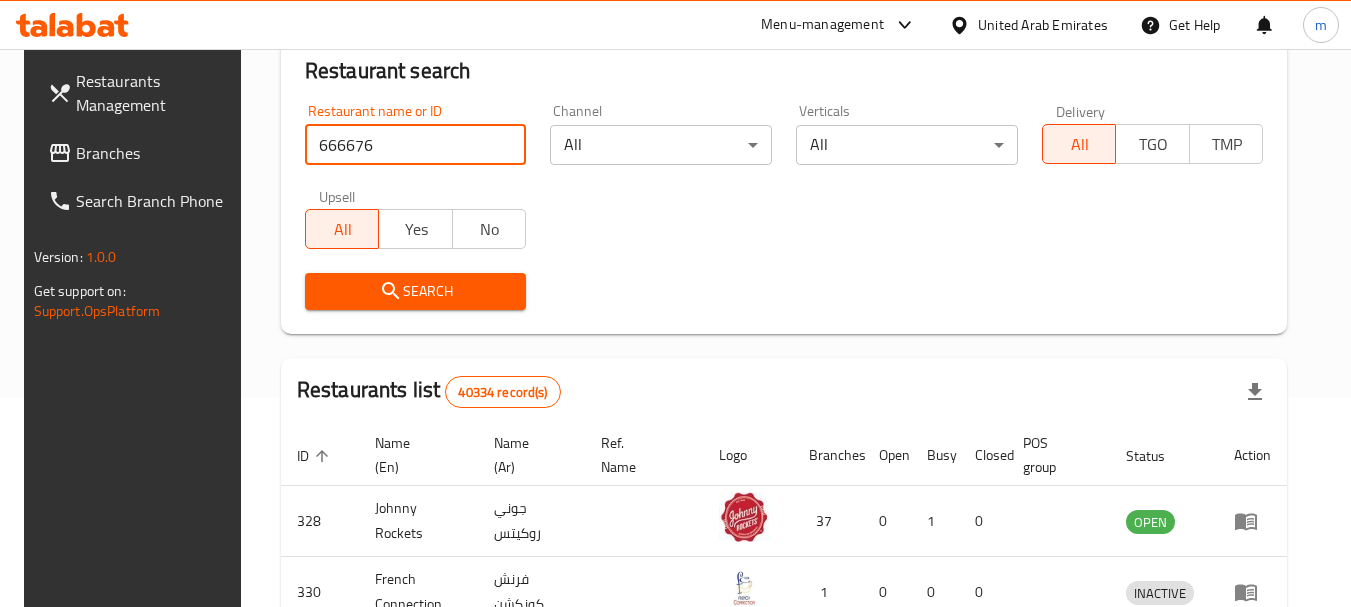 type on "666676" 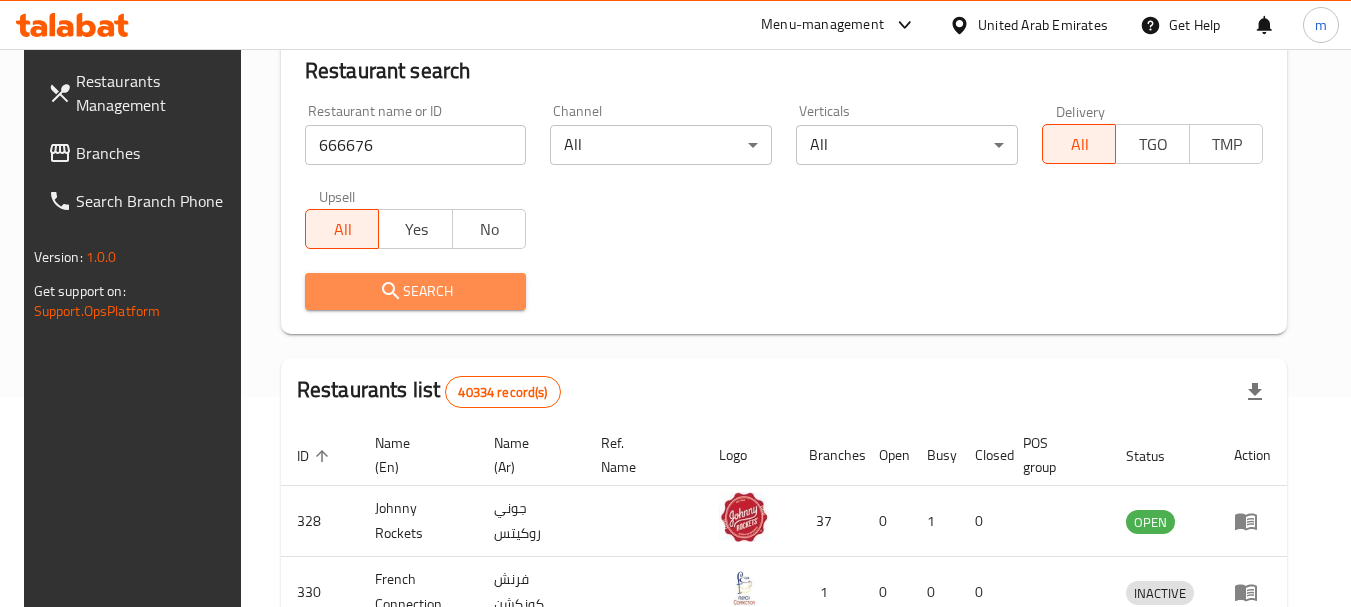 click on "Search" at bounding box center [416, 291] 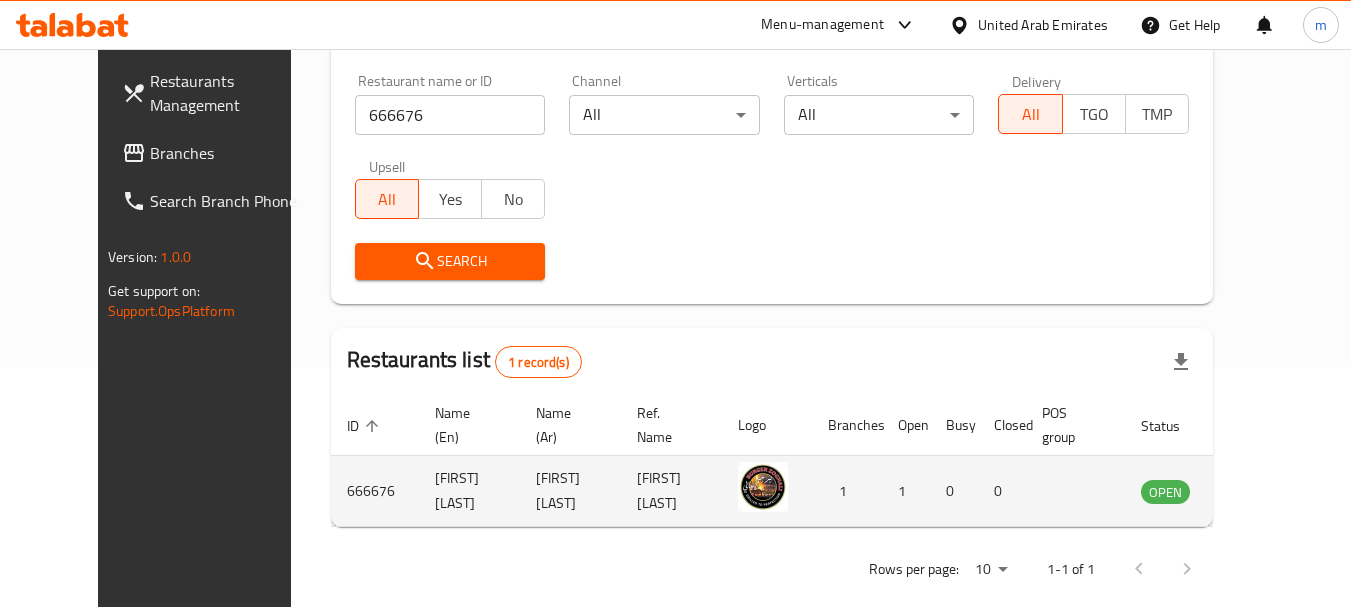 scroll, scrollTop: 268, scrollLeft: 0, axis: vertical 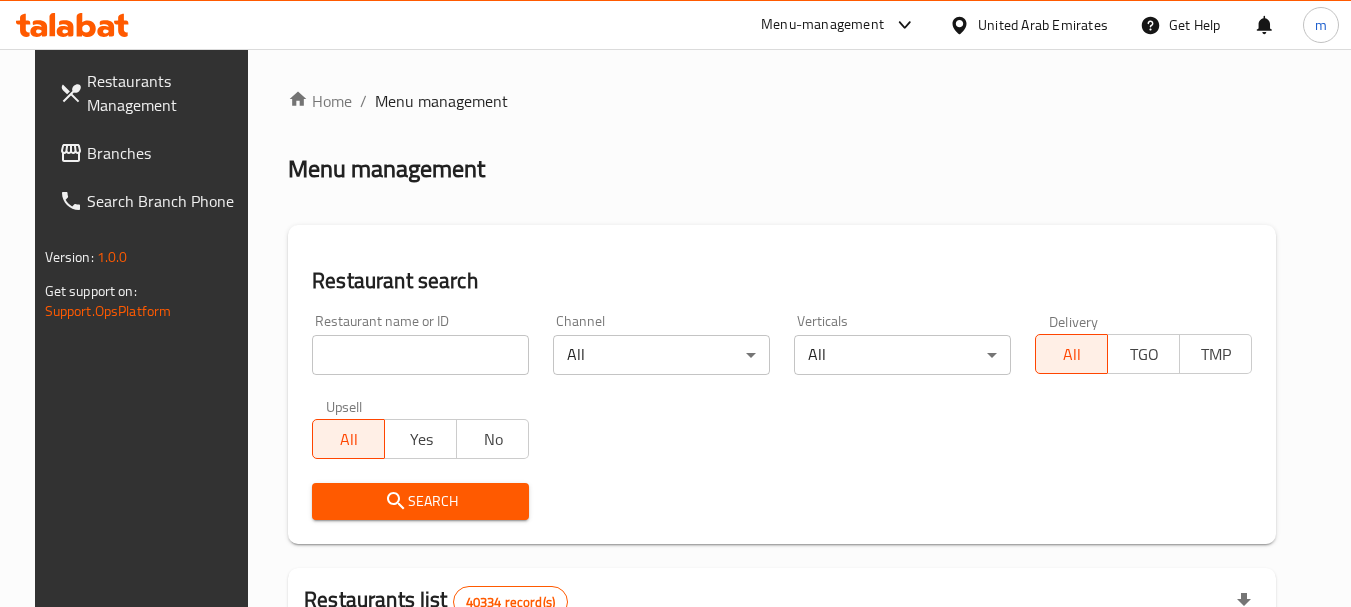 click 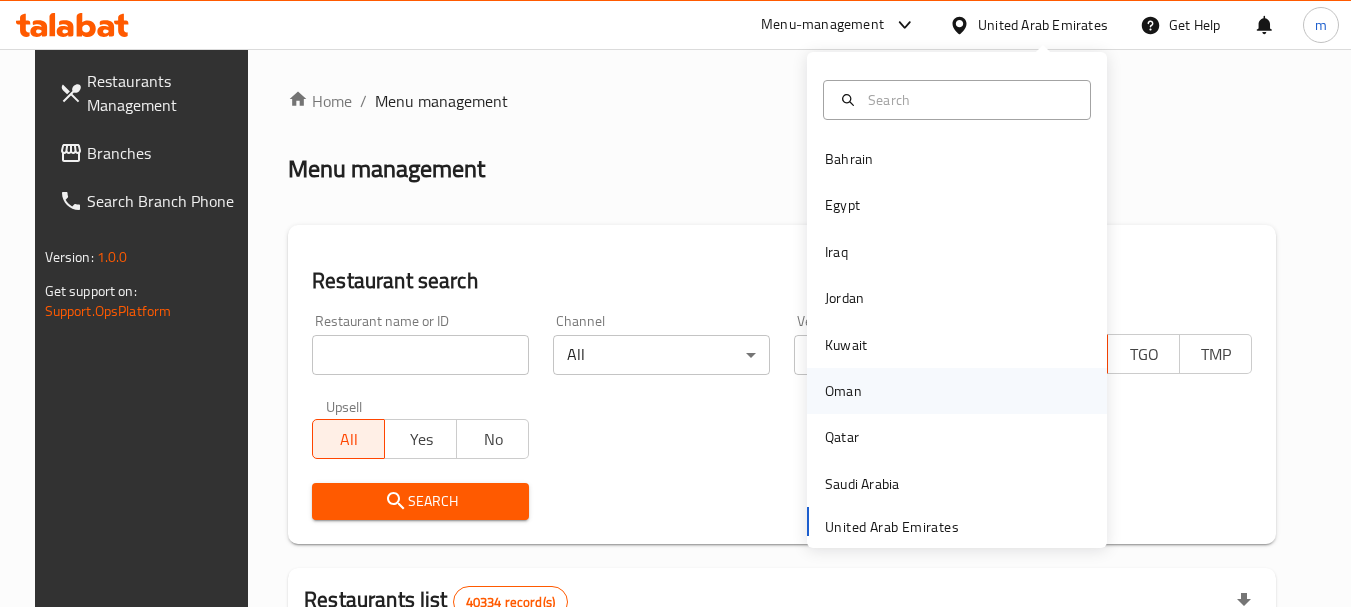 click on "Oman" at bounding box center [843, 391] 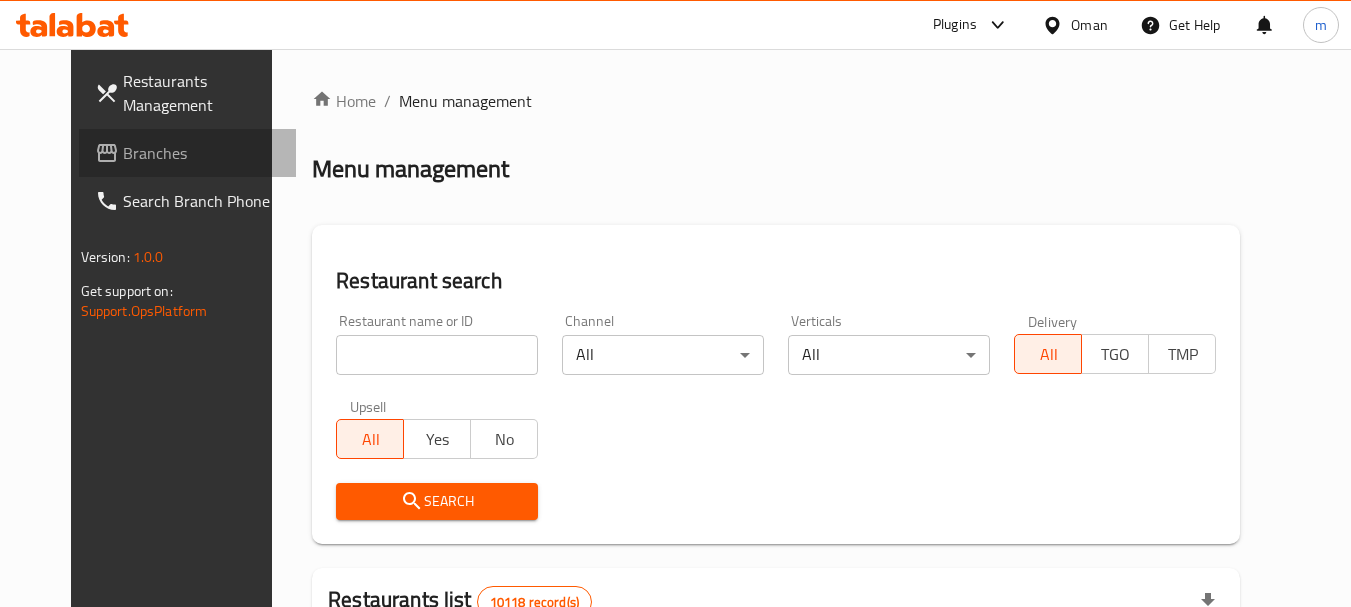 click on "Branches" at bounding box center (202, 153) 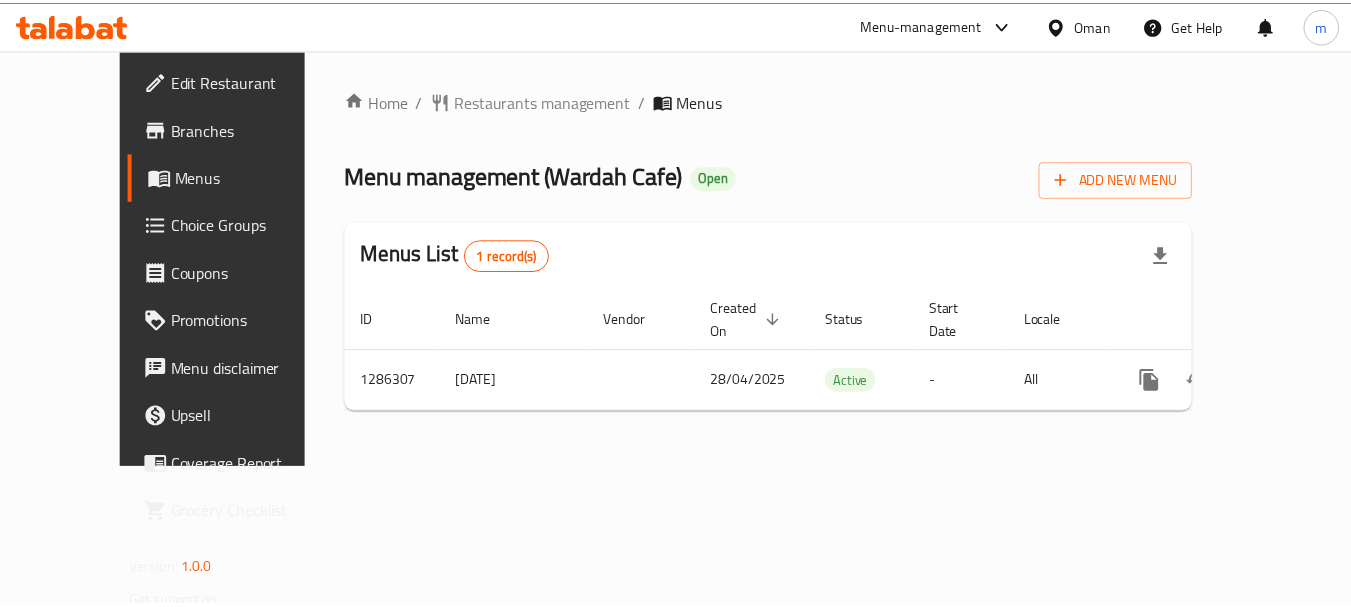 scroll, scrollTop: 0, scrollLeft: 0, axis: both 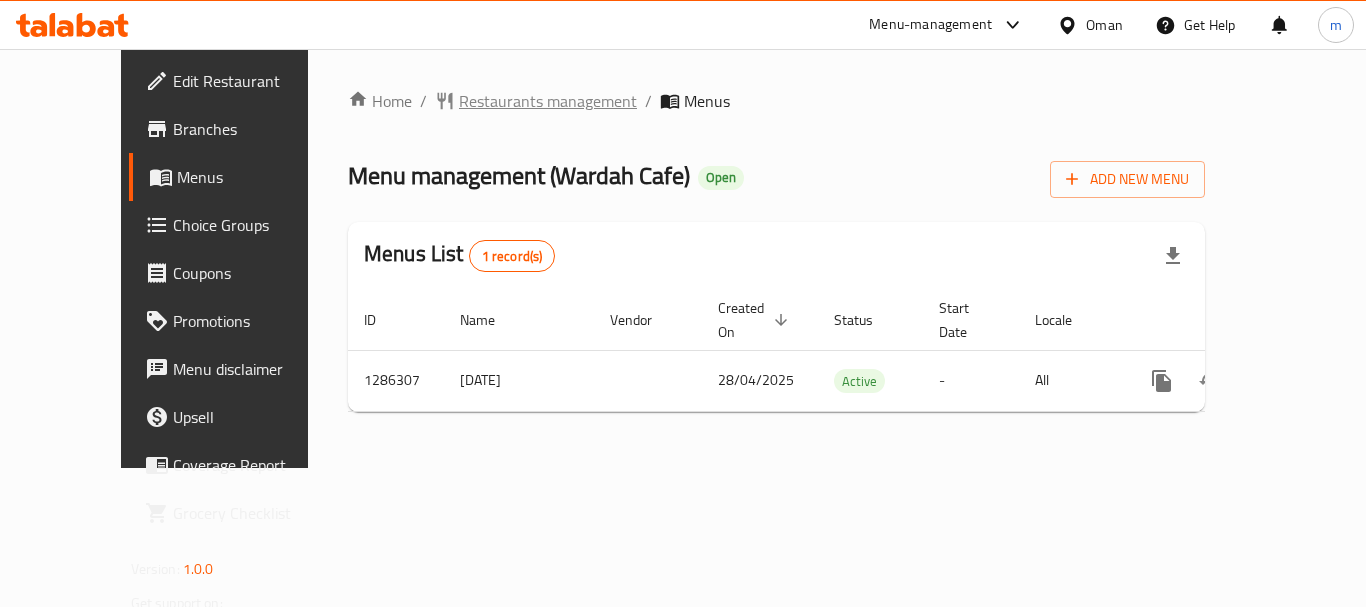 click on "Restaurants management" at bounding box center (548, 101) 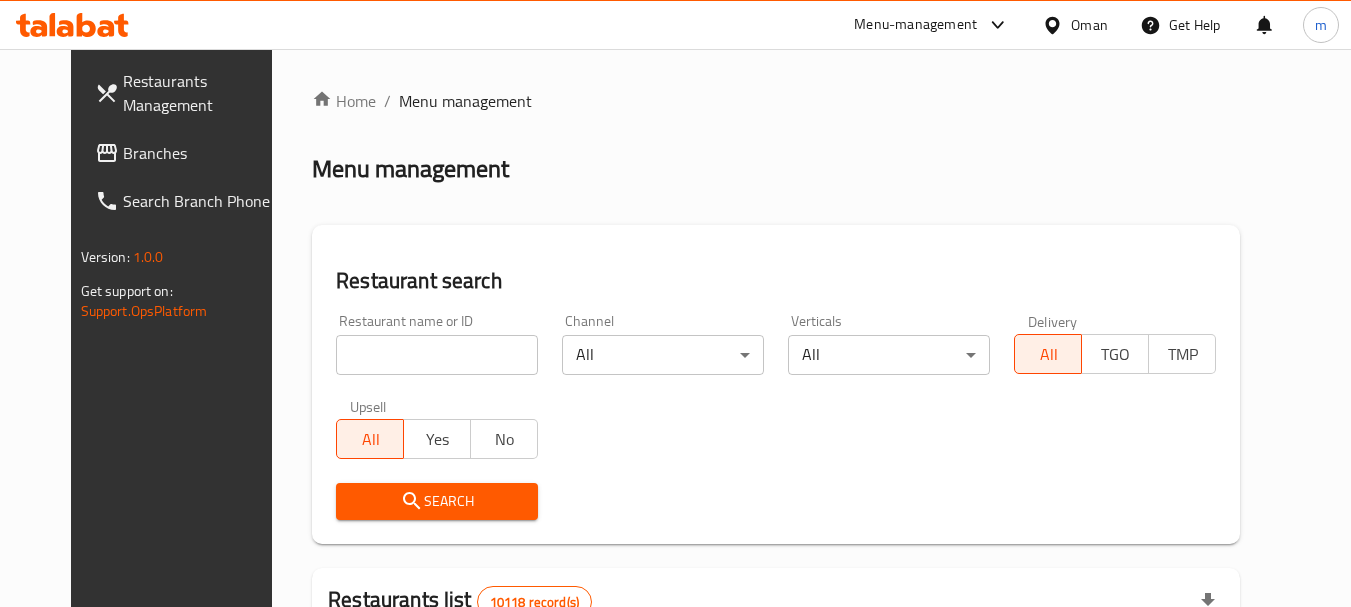 click at bounding box center (437, 355) 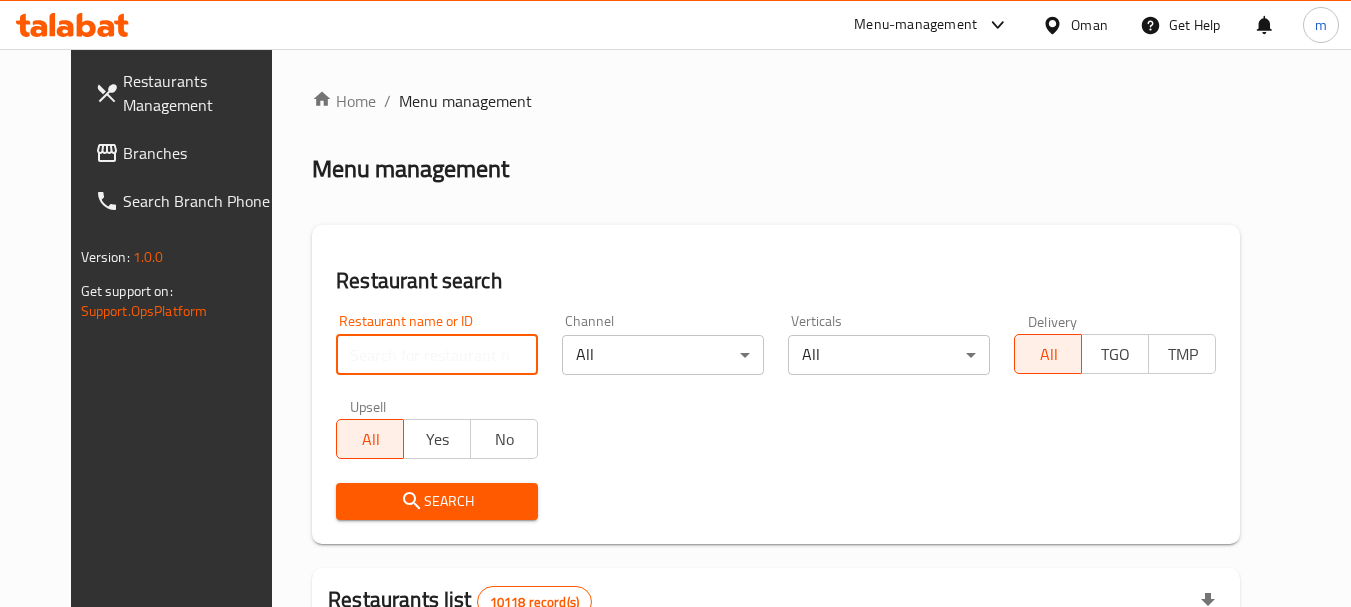 paste on "696227" 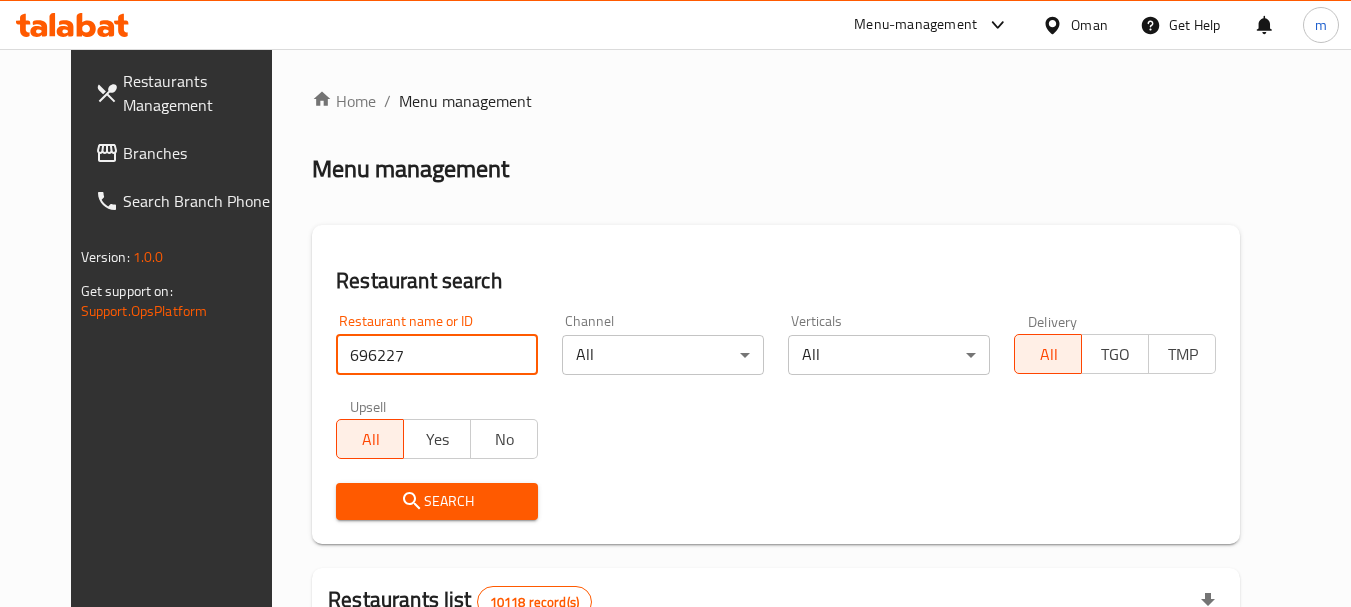 type on "696227" 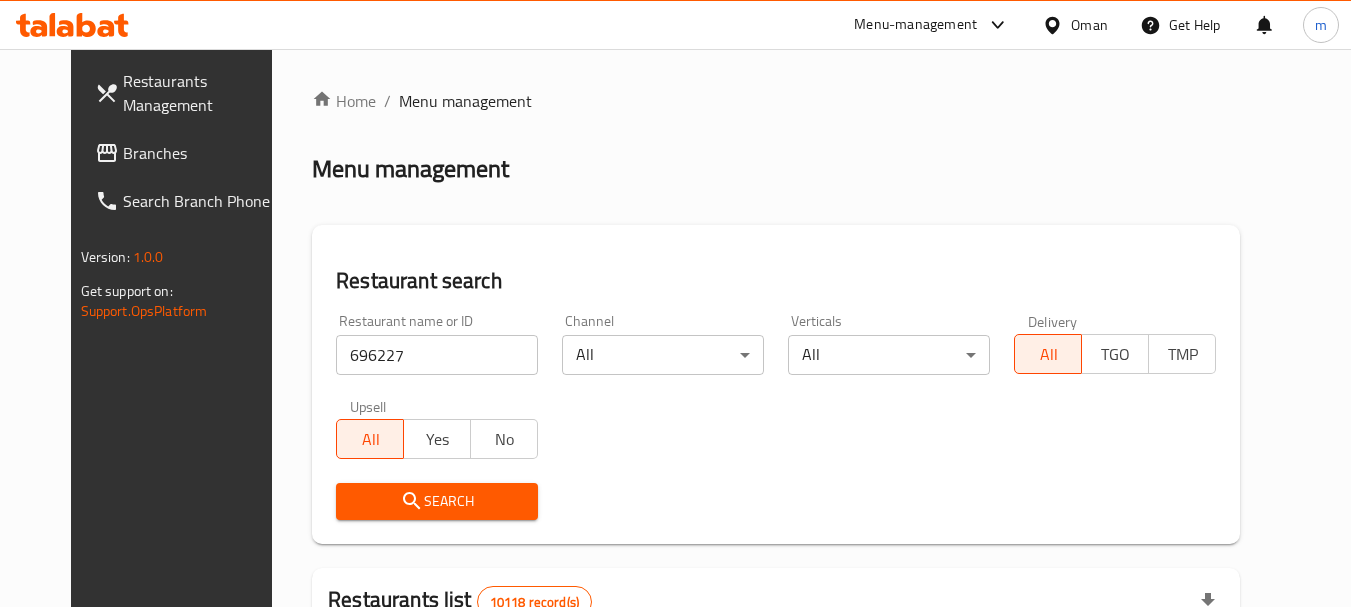 click on "Search" at bounding box center (437, 501) 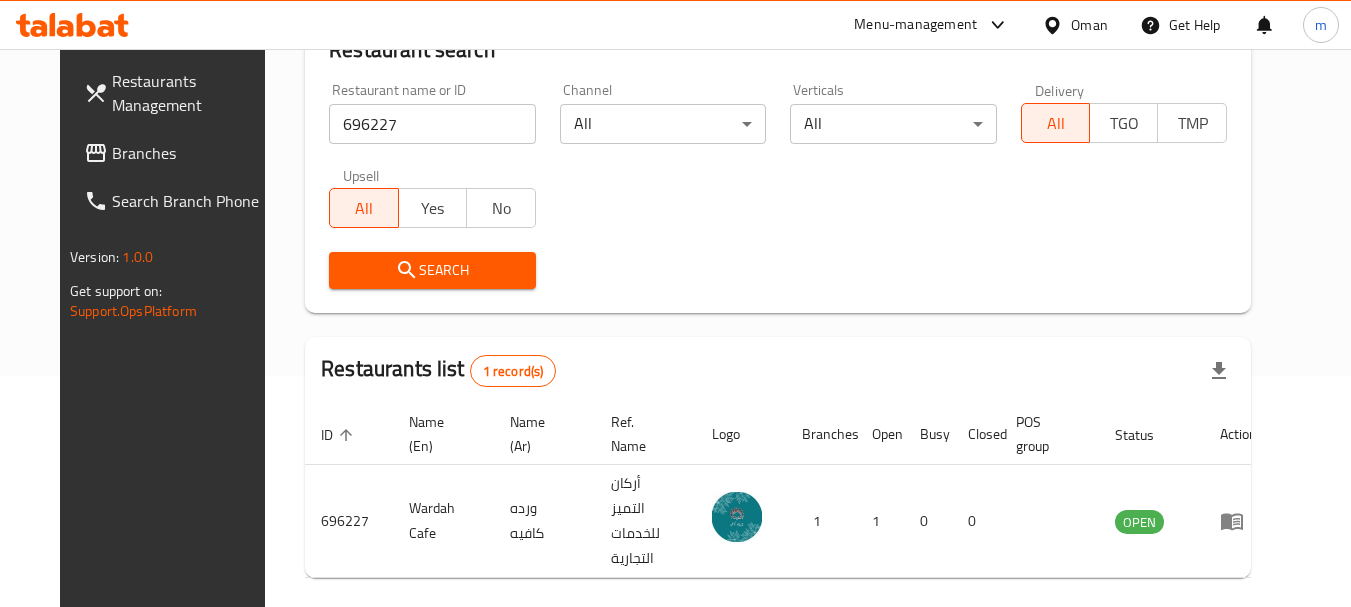 scroll, scrollTop: 268, scrollLeft: 0, axis: vertical 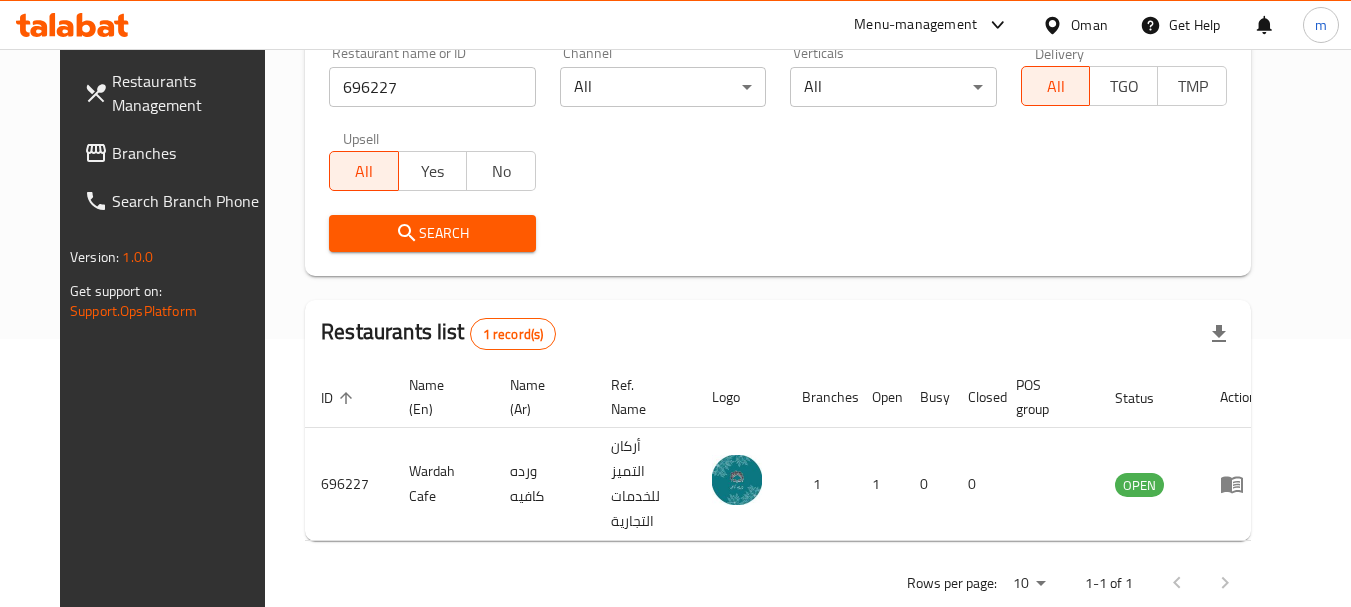 click 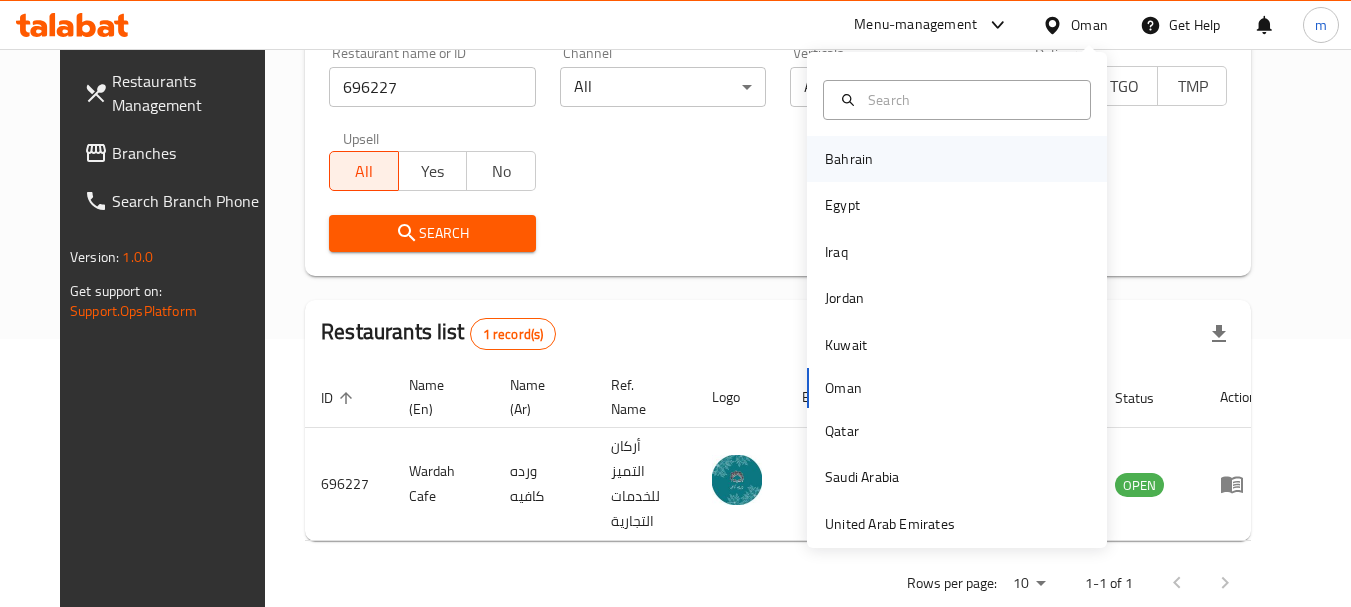 click on "Bahrain" at bounding box center [849, 159] 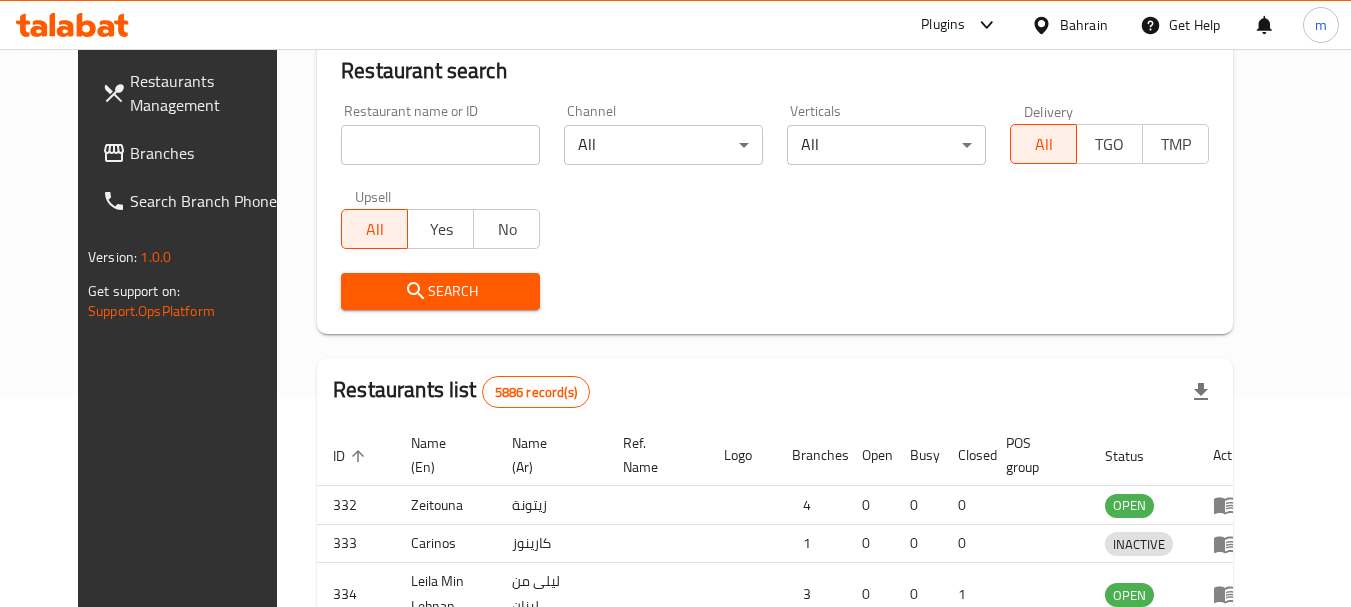 scroll, scrollTop: 268, scrollLeft: 0, axis: vertical 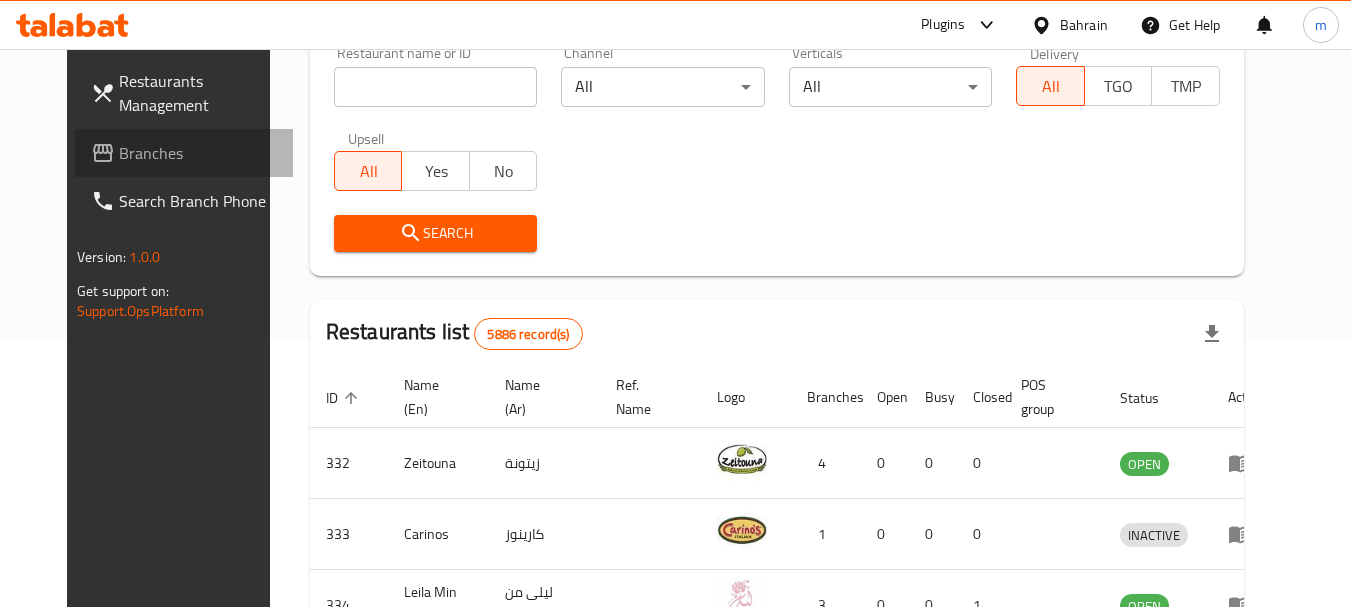 click on "Branches" at bounding box center (198, 153) 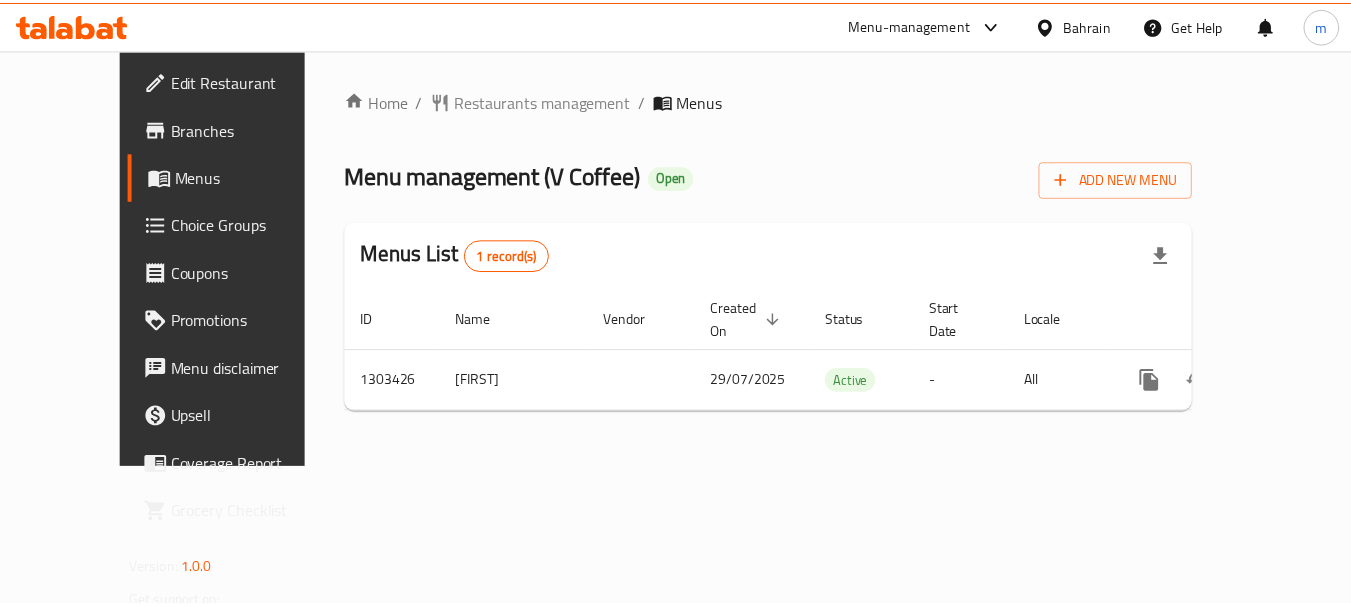 scroll, scrollTop: 0, scrollLeft: 0, axis: both 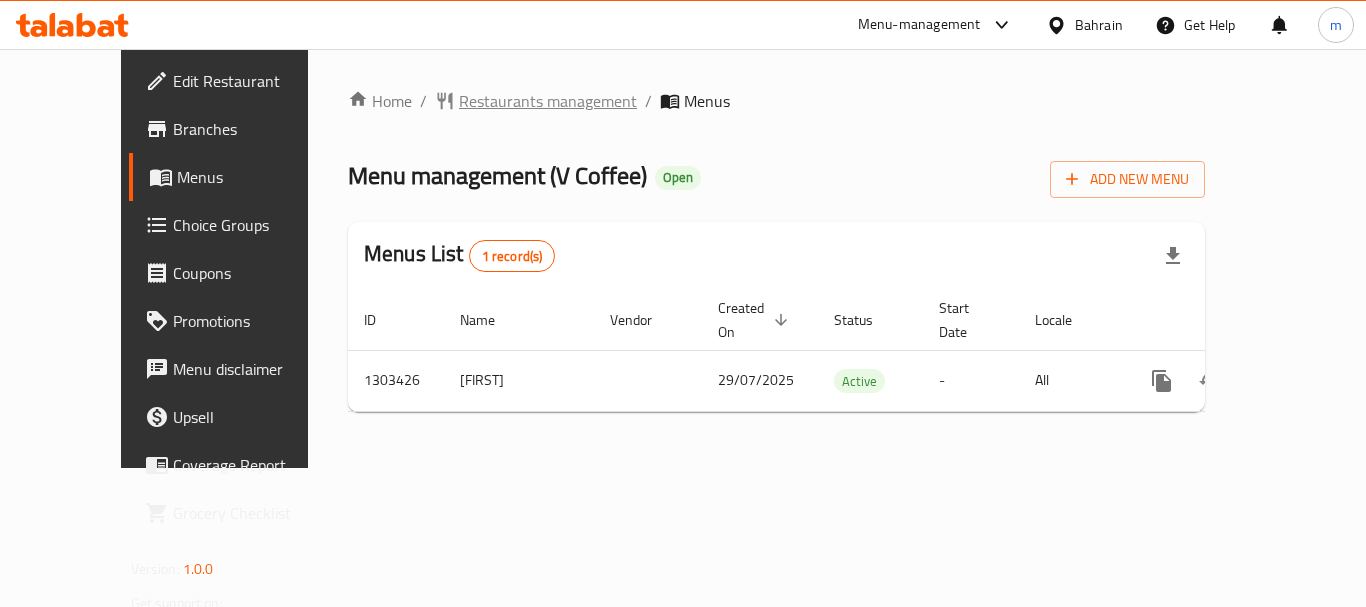 click on "Restaurants management" at bounding box center [548, 101] 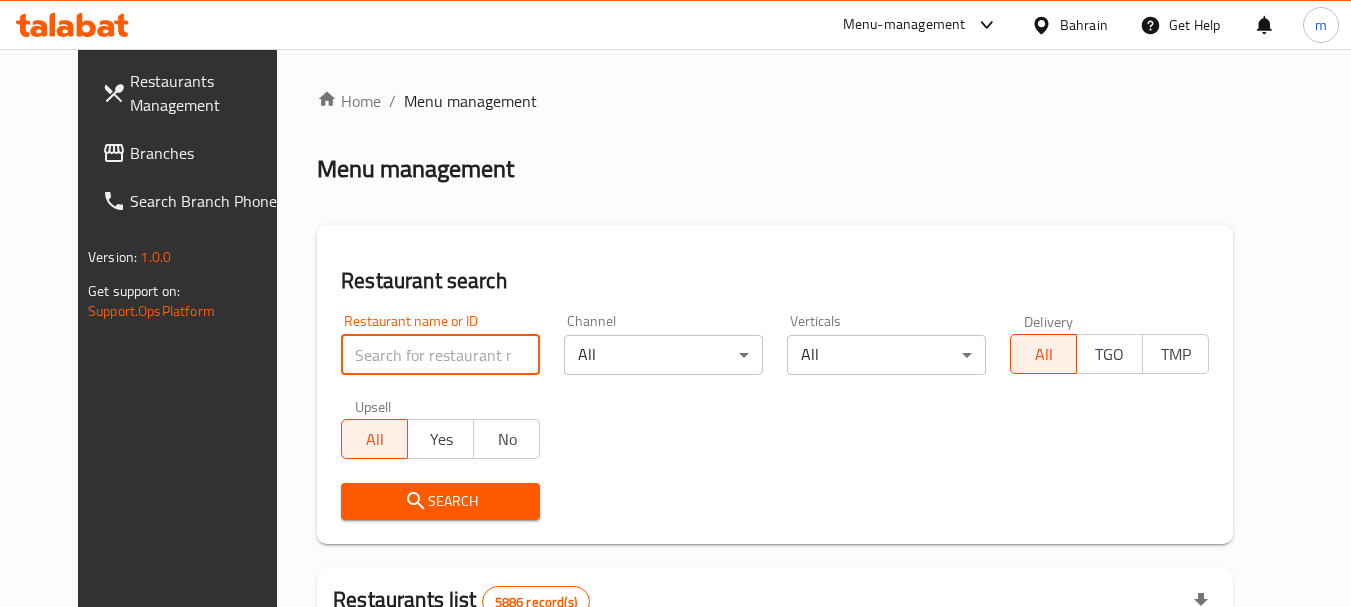 click at bounding box center [440, 355] 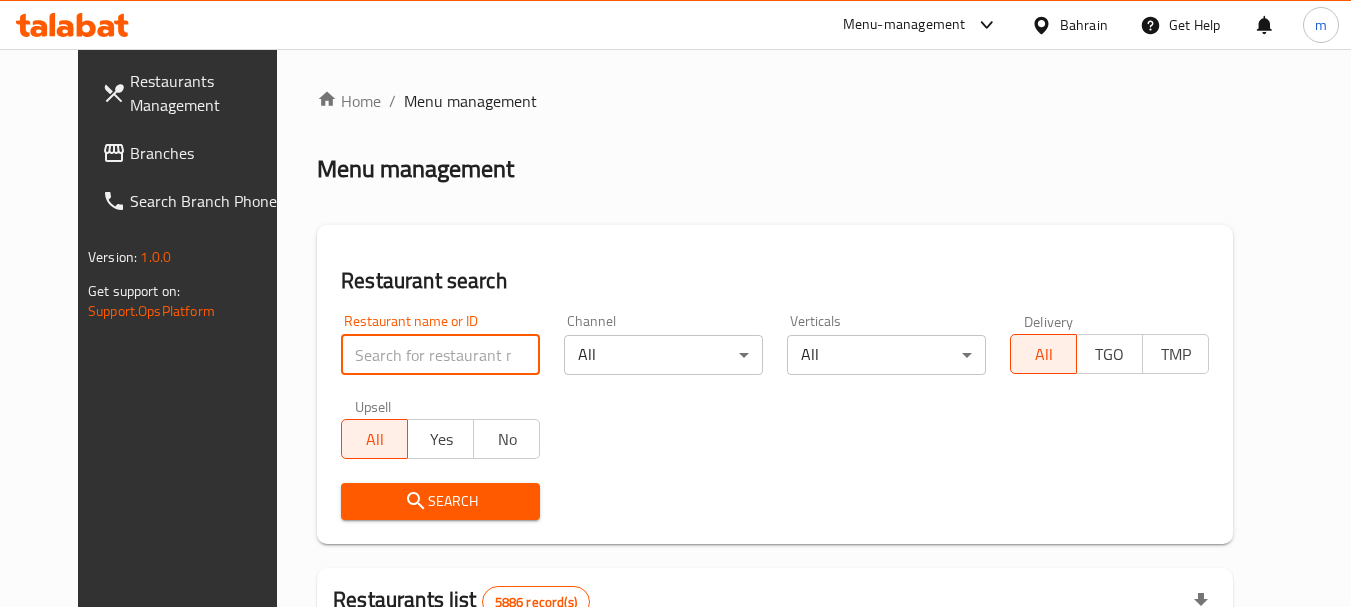 paste on "702804/" 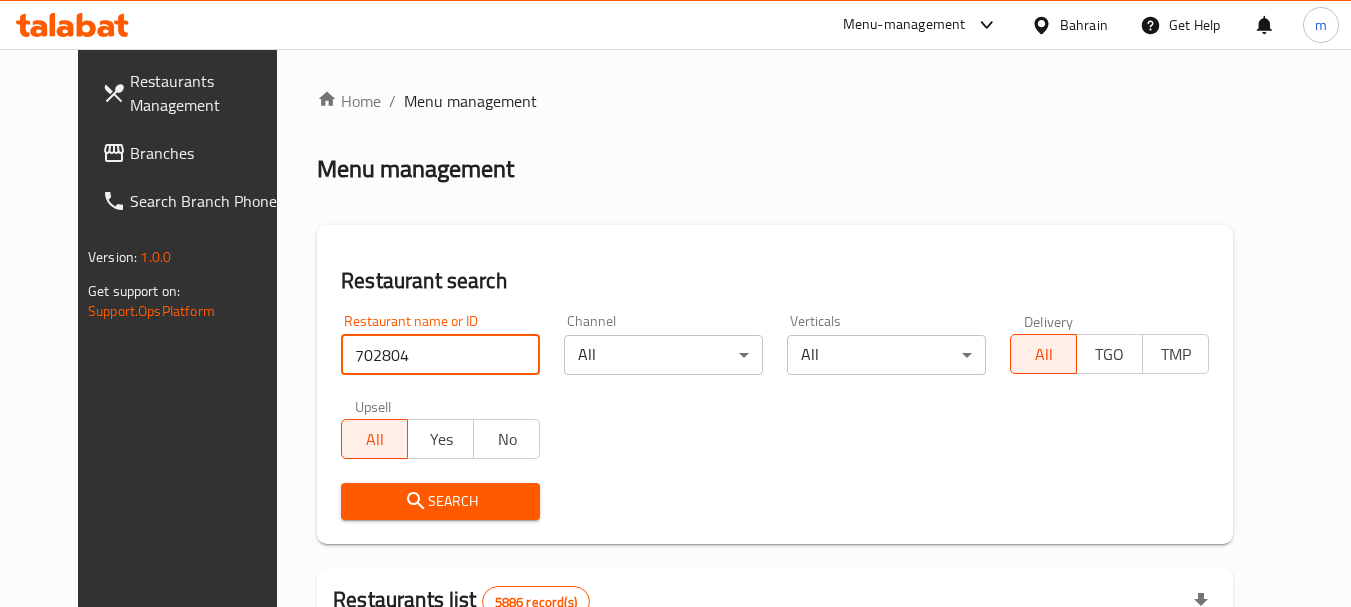 type on "702804" 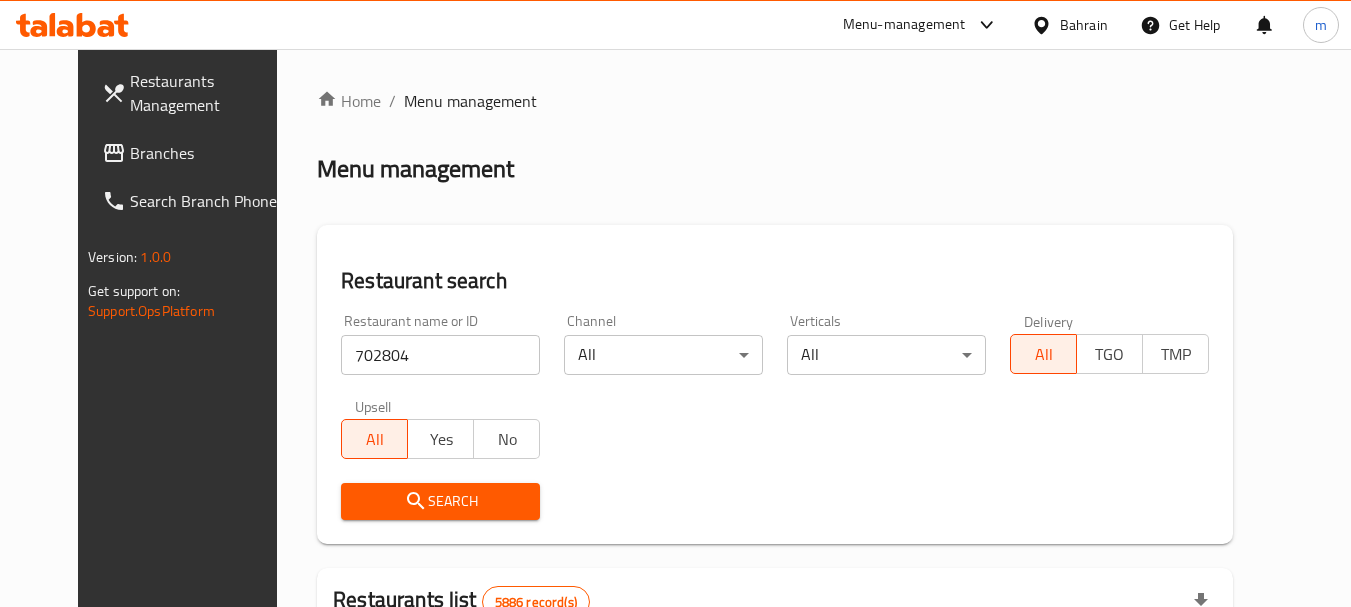 click on "Search" at bounding box center [440, 501] 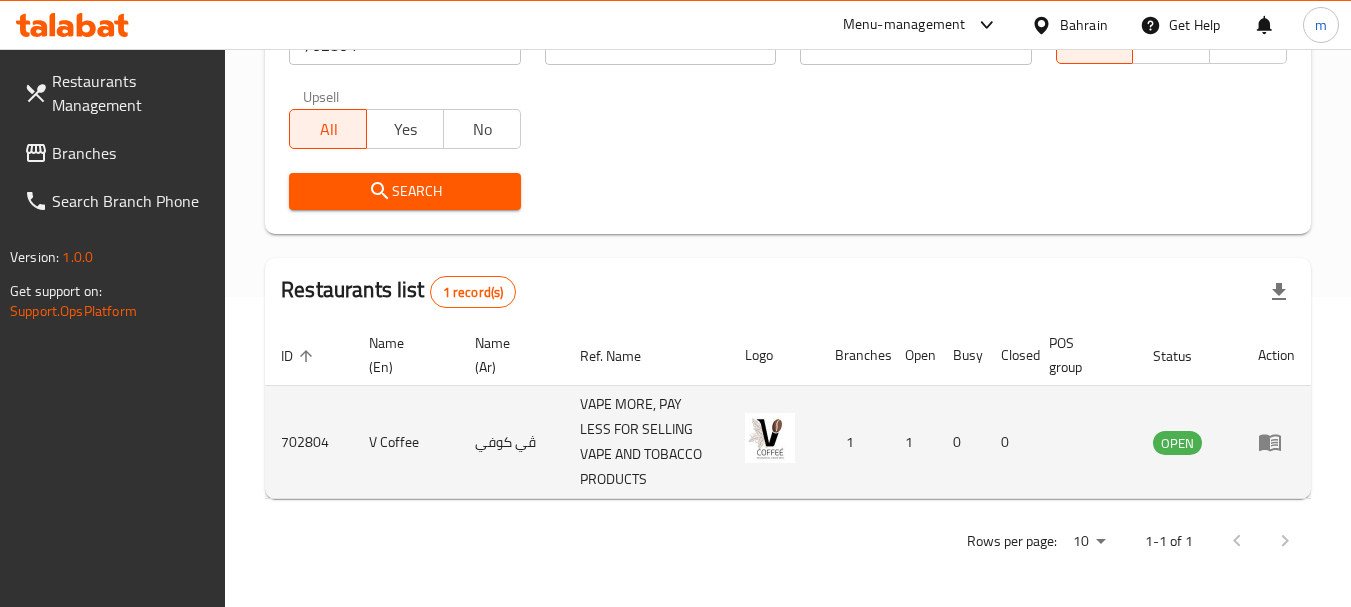 scroll, scrollTop: 10, scrollLeft: 0, axis: vertical 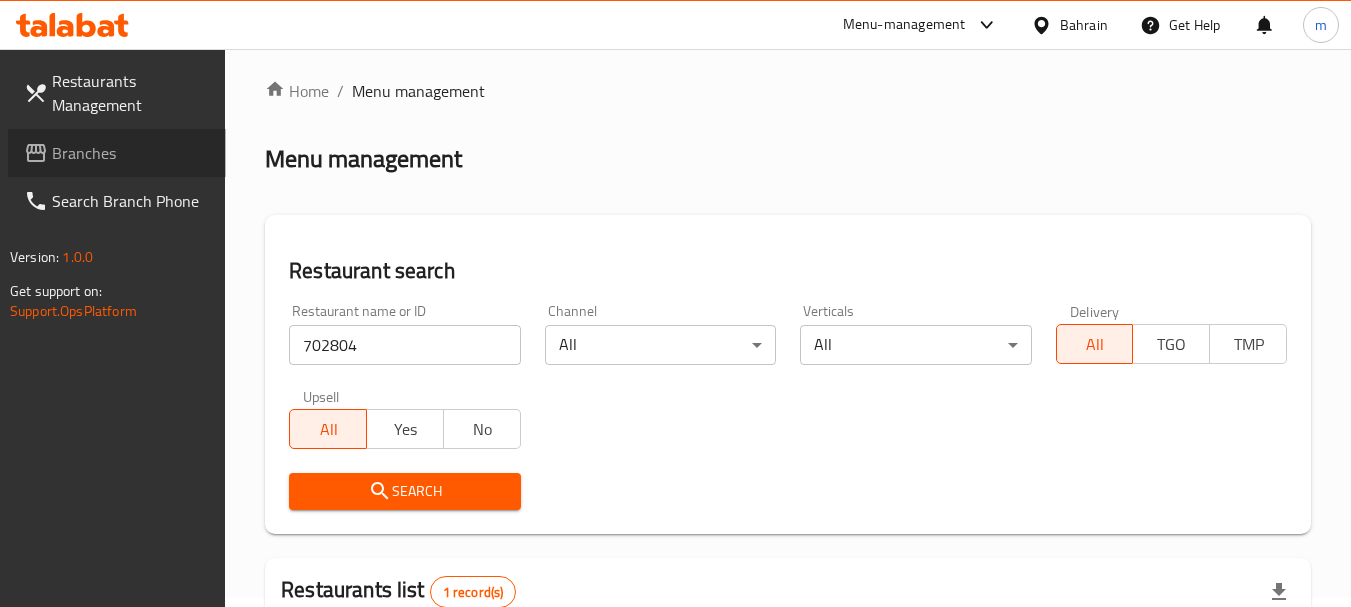 click on "Branches" at bounding box center [131, 153] 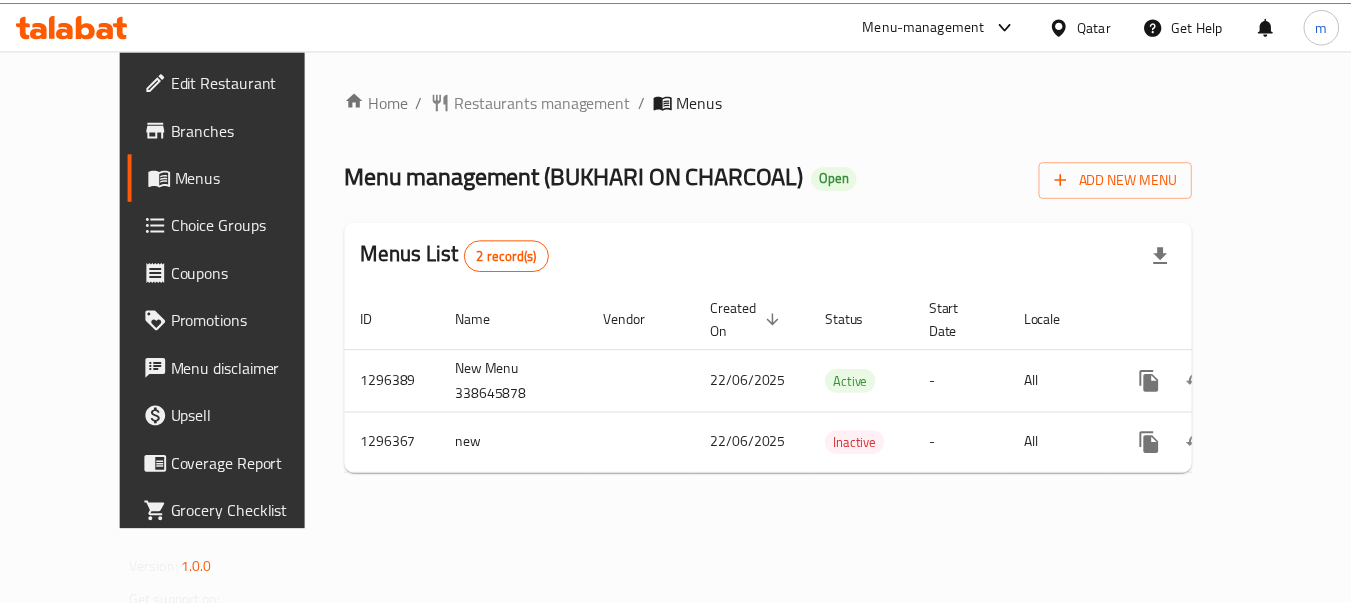 scroll, scrollTop: 0, scrollLeft: 0, axis: both 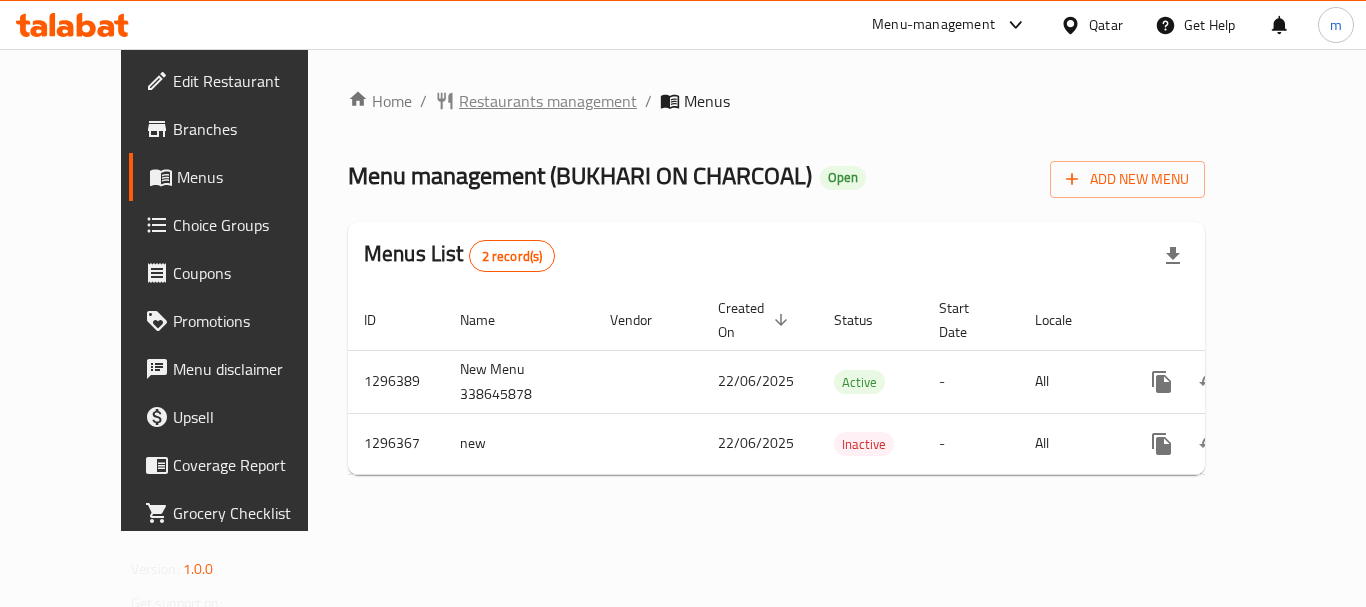 click on "Restaurants management" at bounding box center (548, 101) 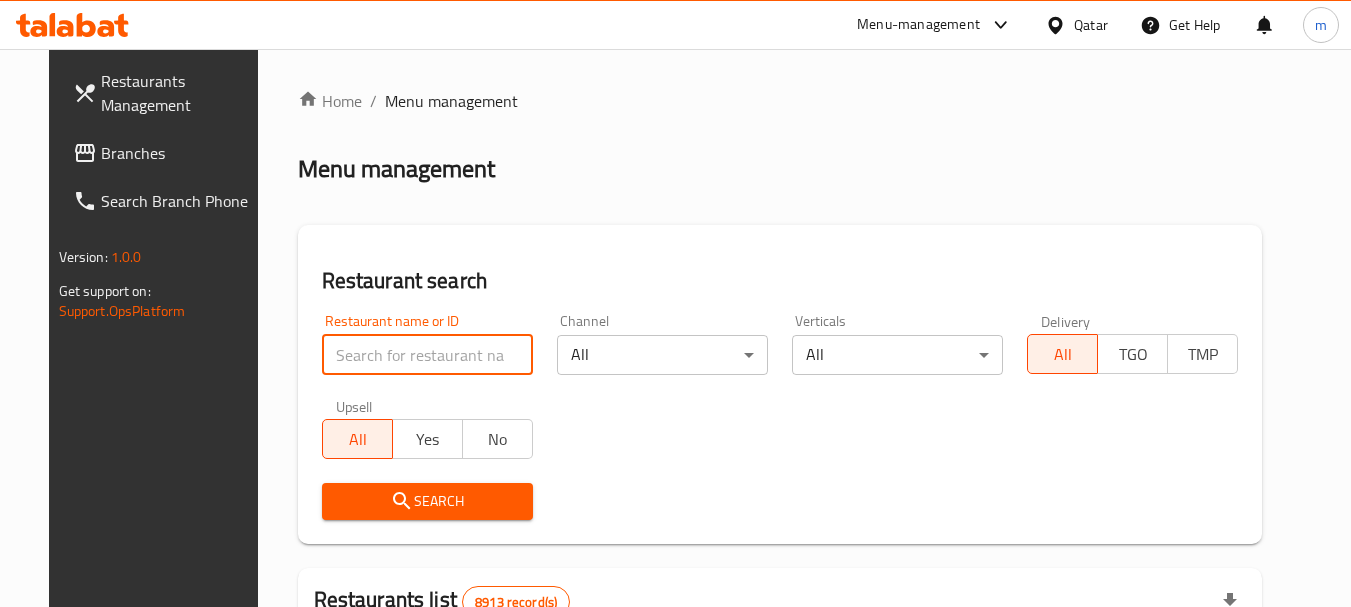 click at bounding box center [427, 355] 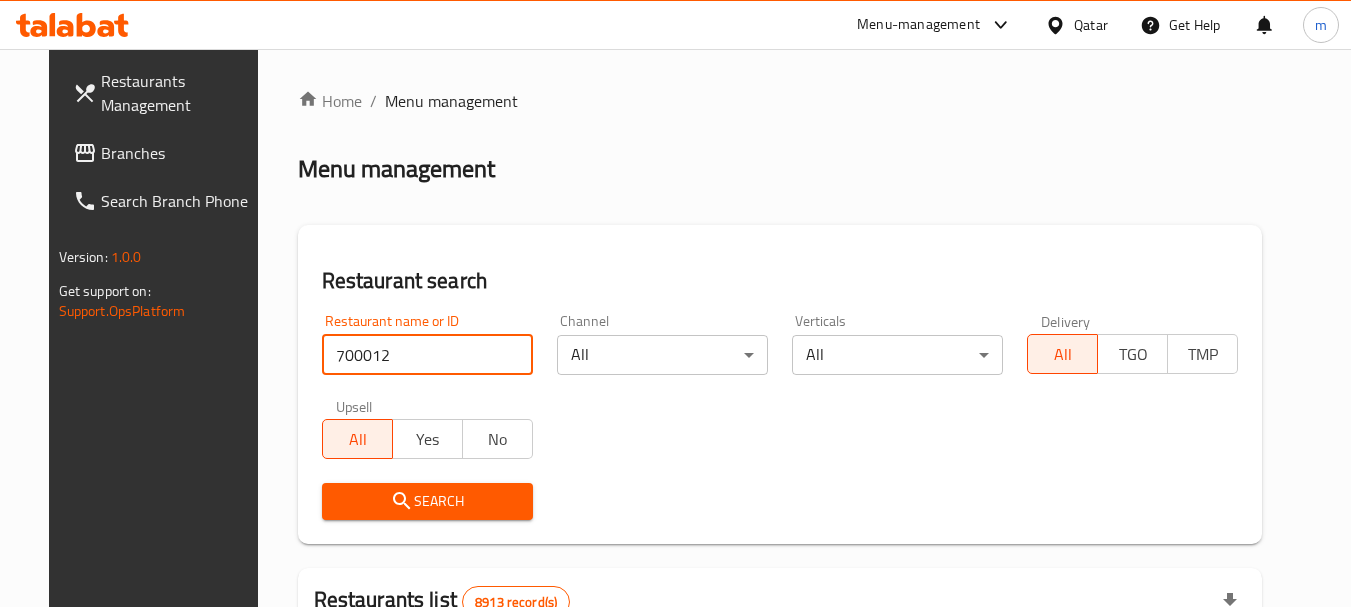 type on "700012" 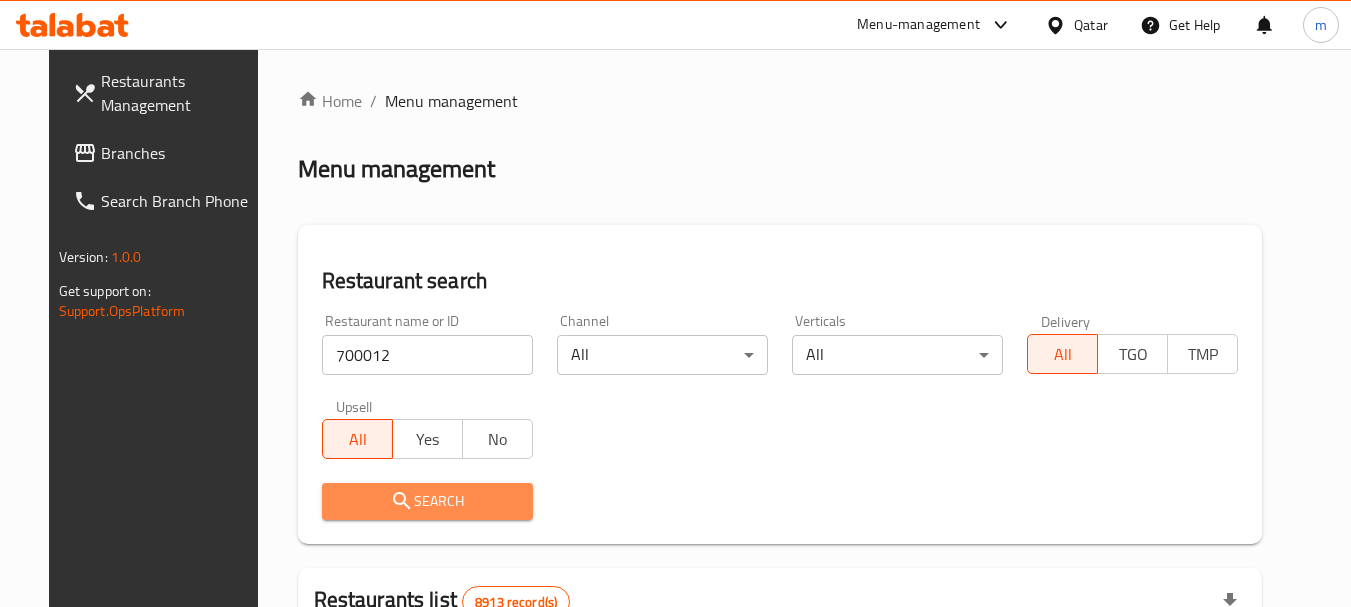 click on "Search" at bounding box center [427, 501] 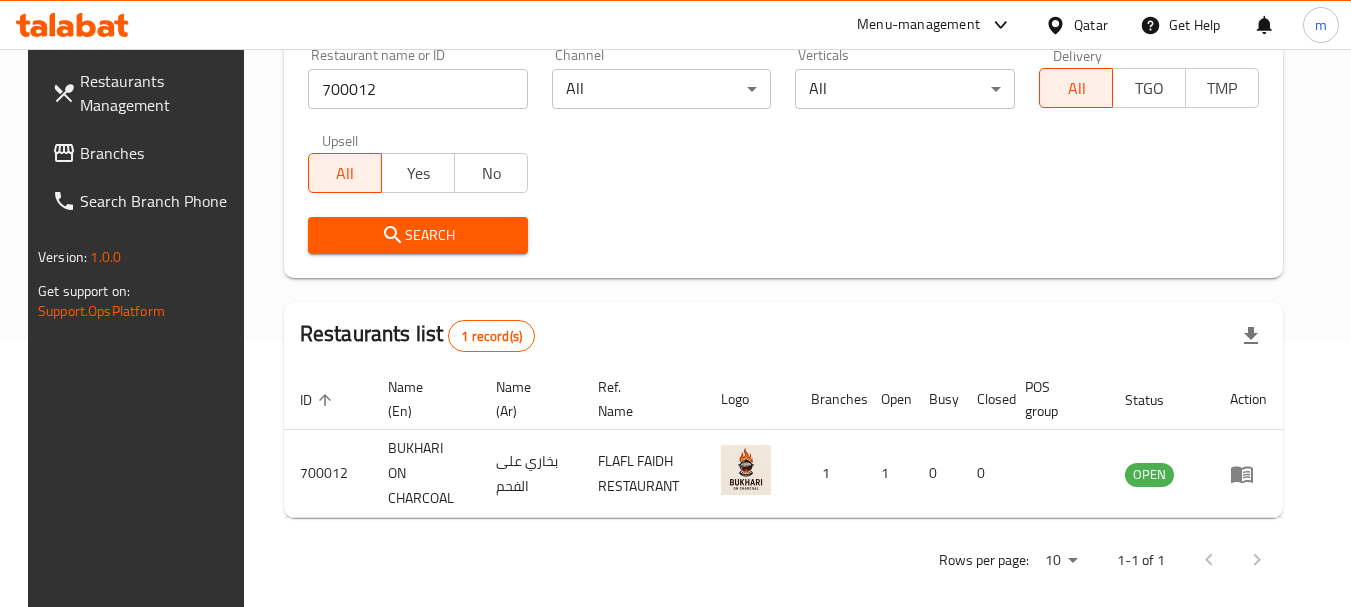 scroll, scrollTop: 268, scrollLeft: 0, axis: vertical 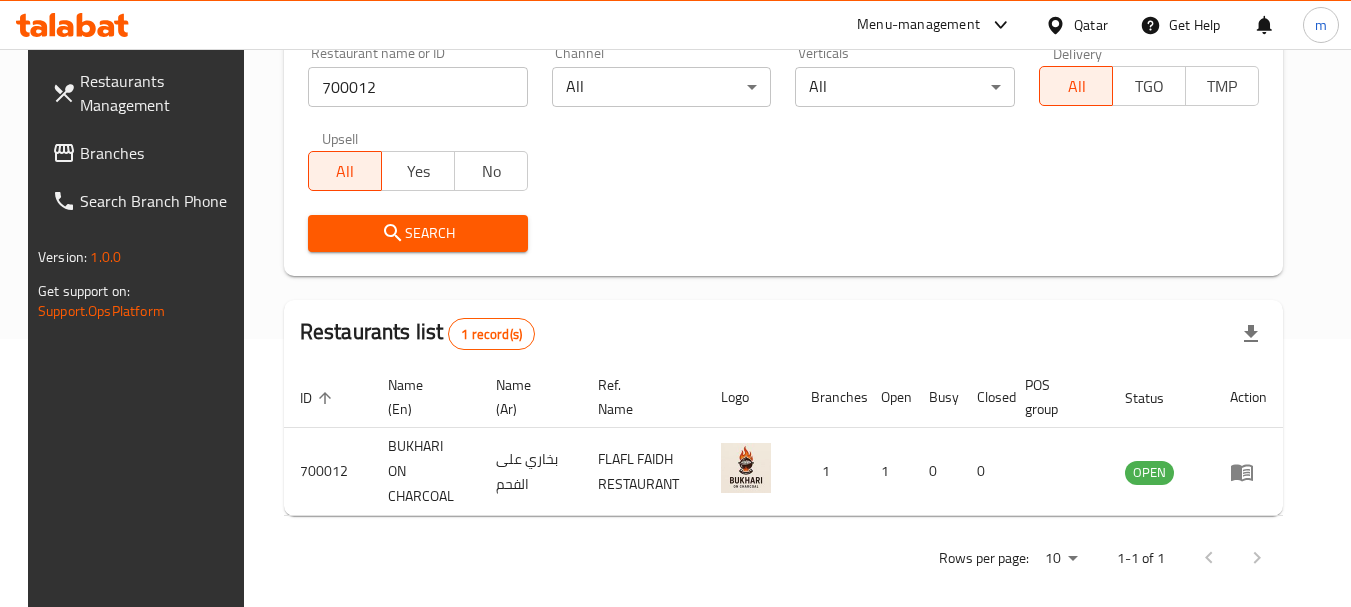 click 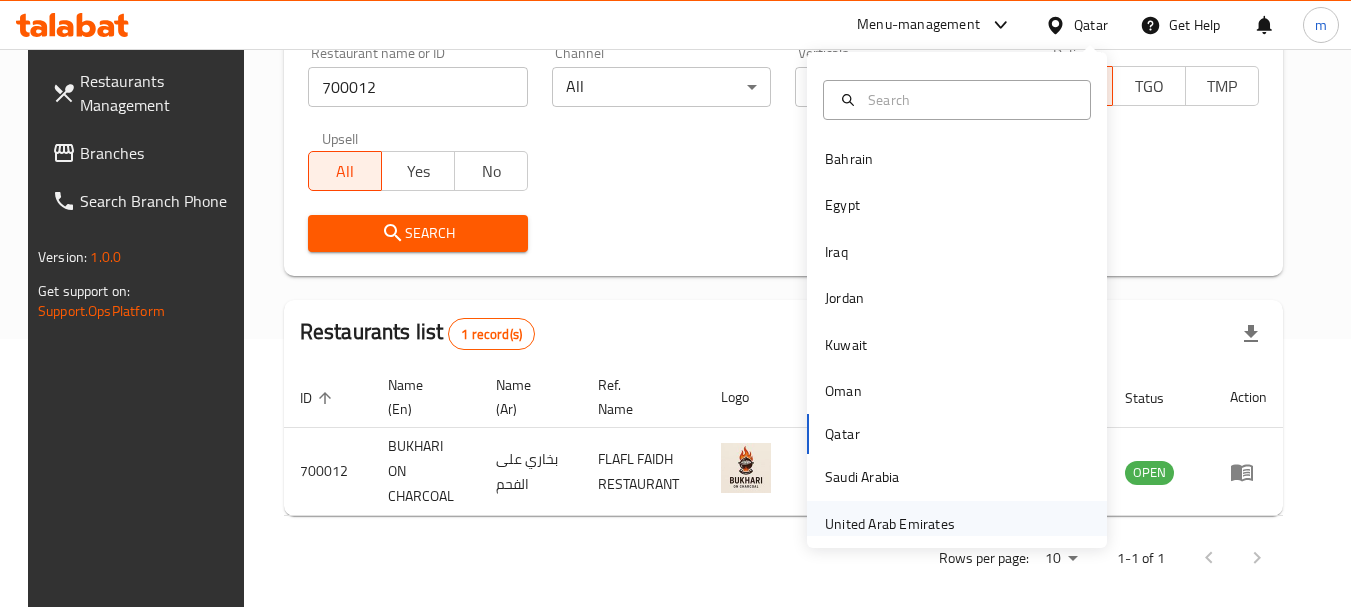 click on "United Arab Emirates" at bounding box center [890, 524] 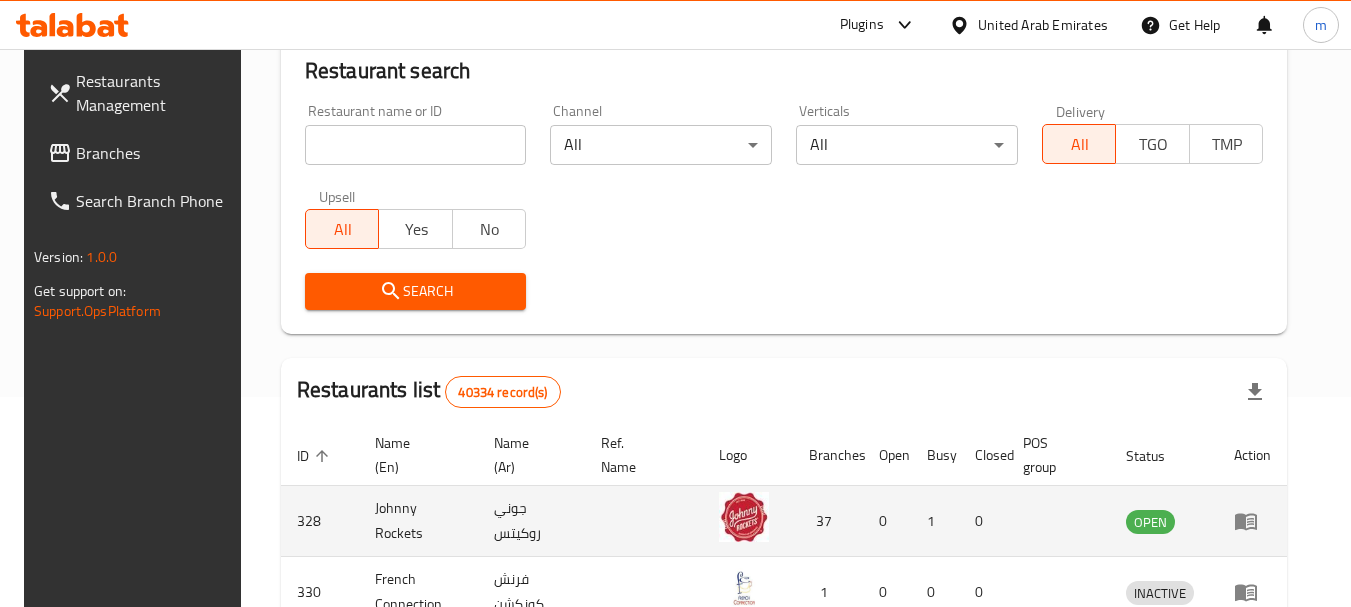 scroll, scrollTop: 268, scrollLeft: 0, axis: vertical 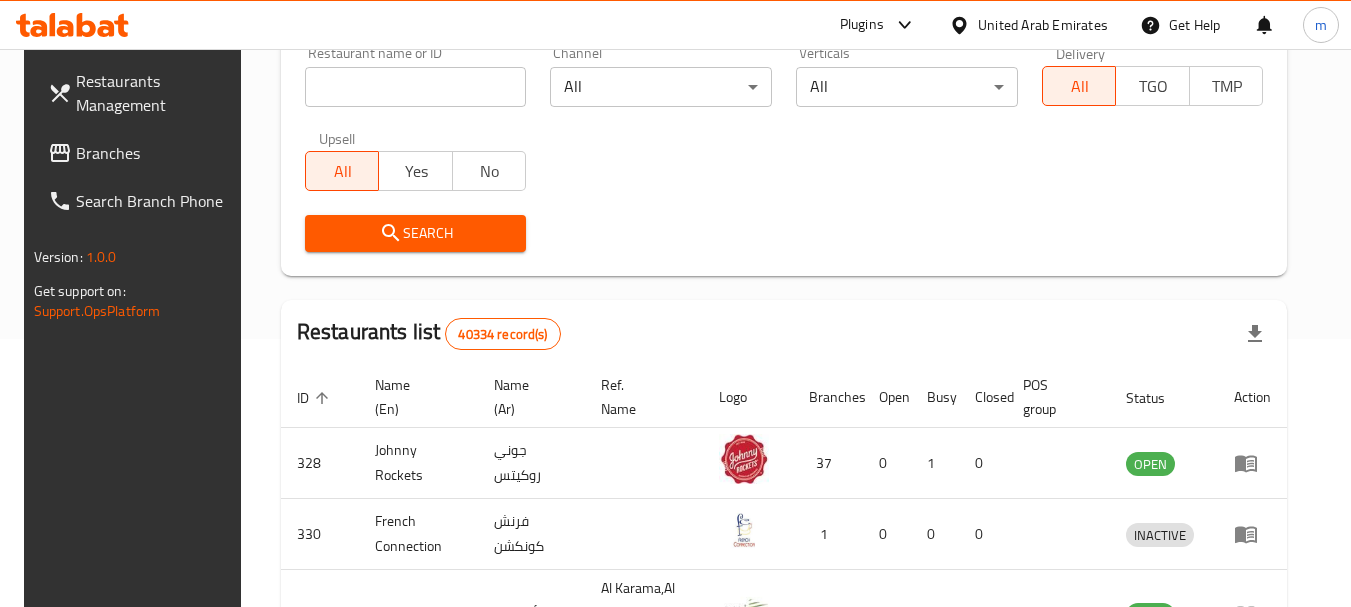 click on "Branches" at bounding box center (155, 153) 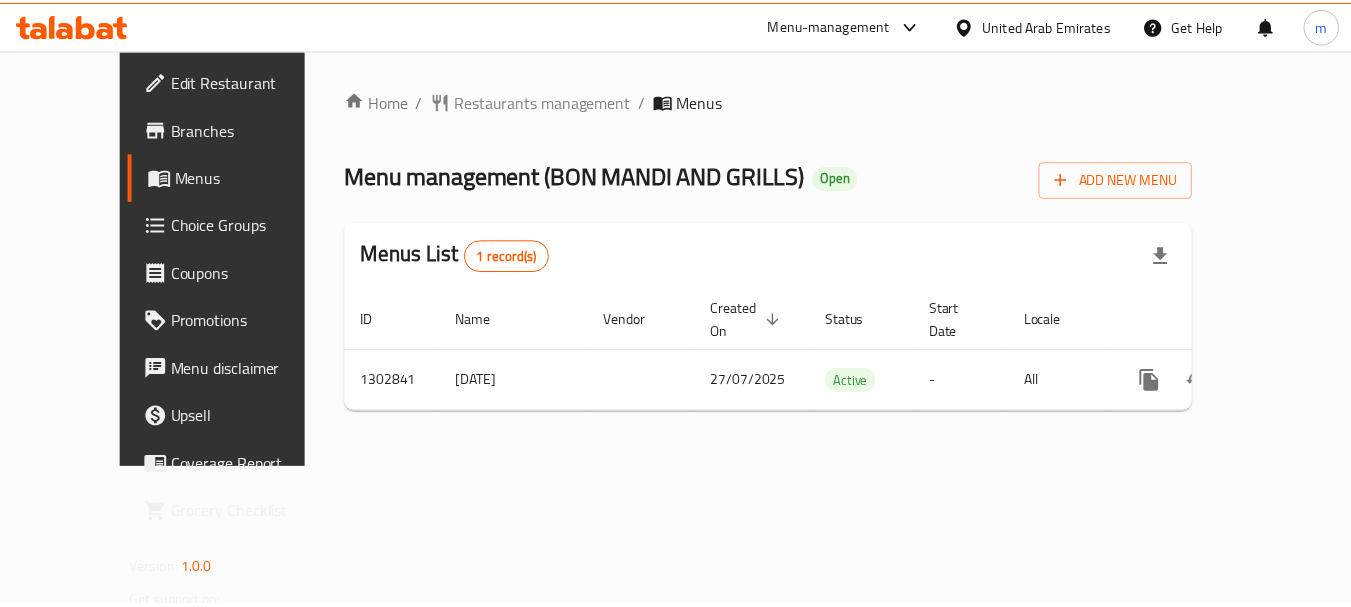scroll, scrollTop: 0, scrollLeft: 0, axis: both 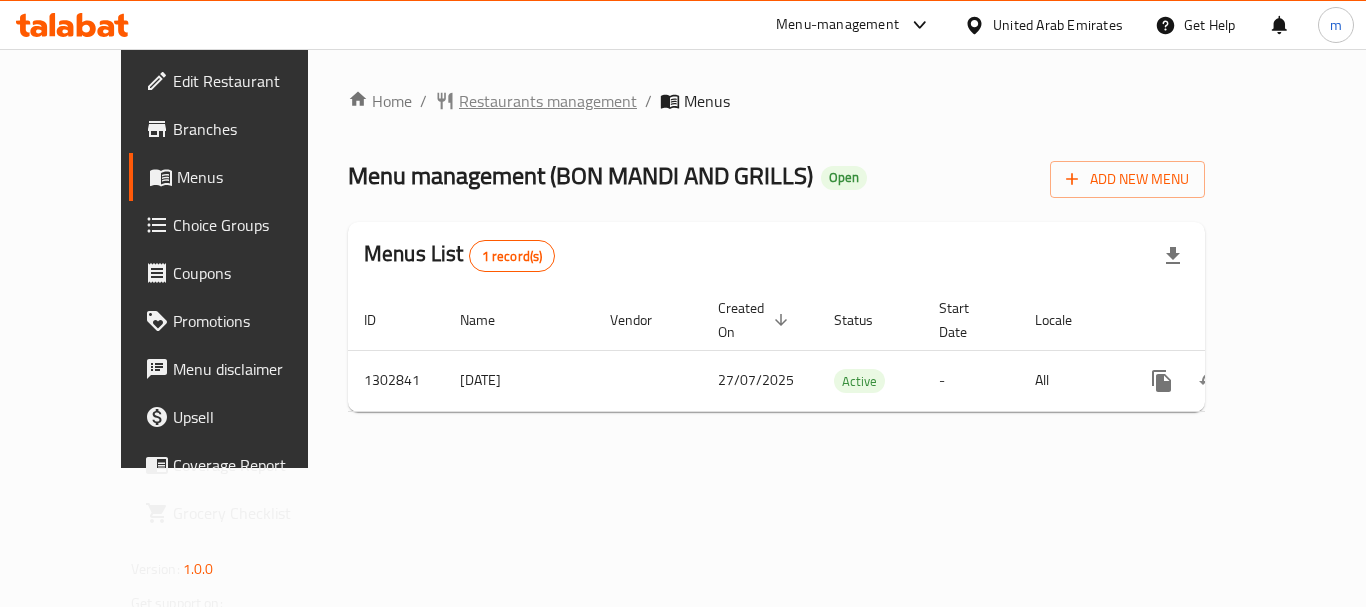 click on "Restaurants management" at bounding box center (548, 101) 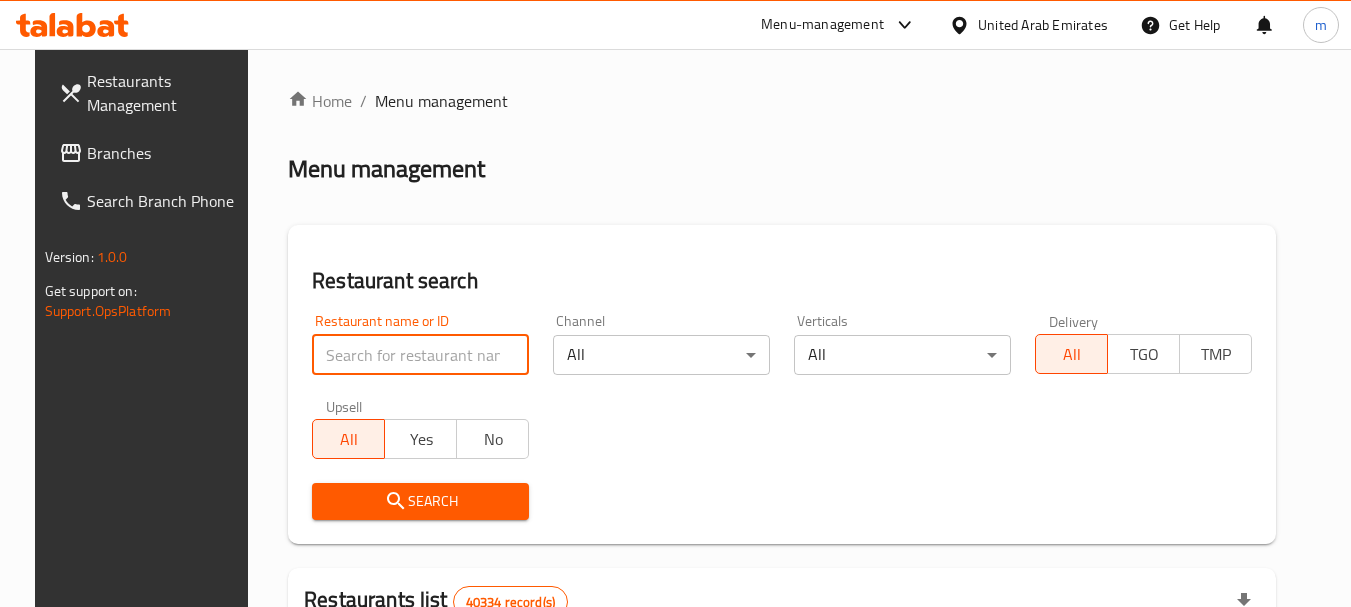 click at bounding box center [420, 355] 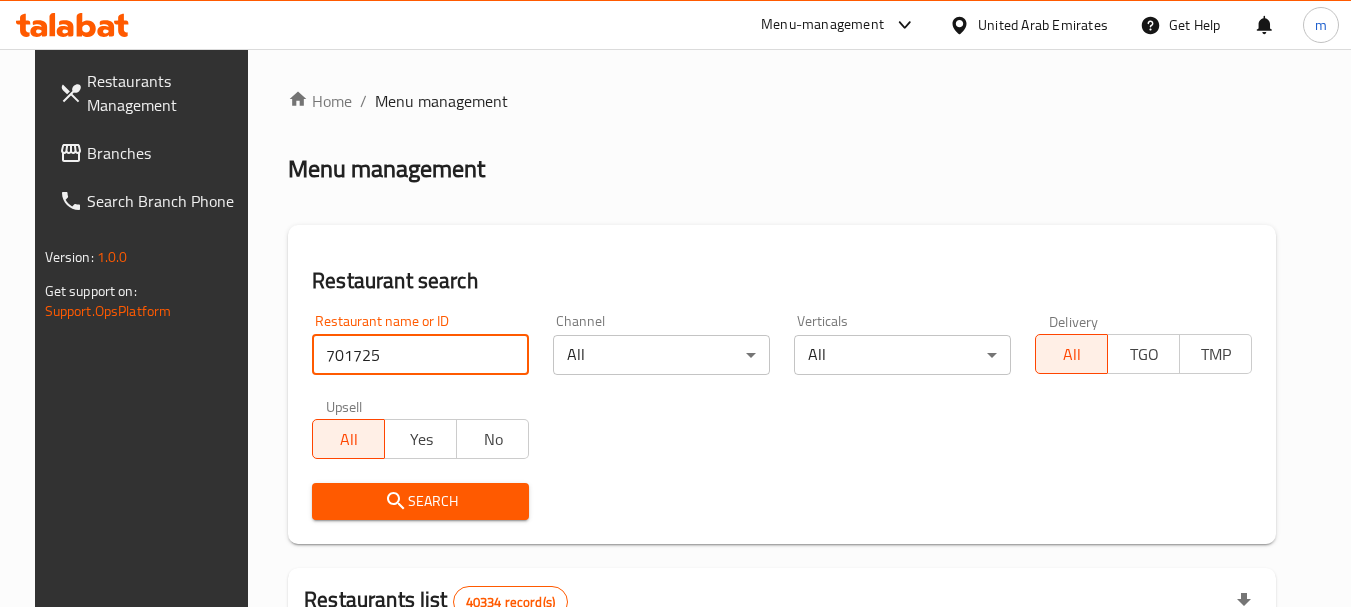 type on "701725" 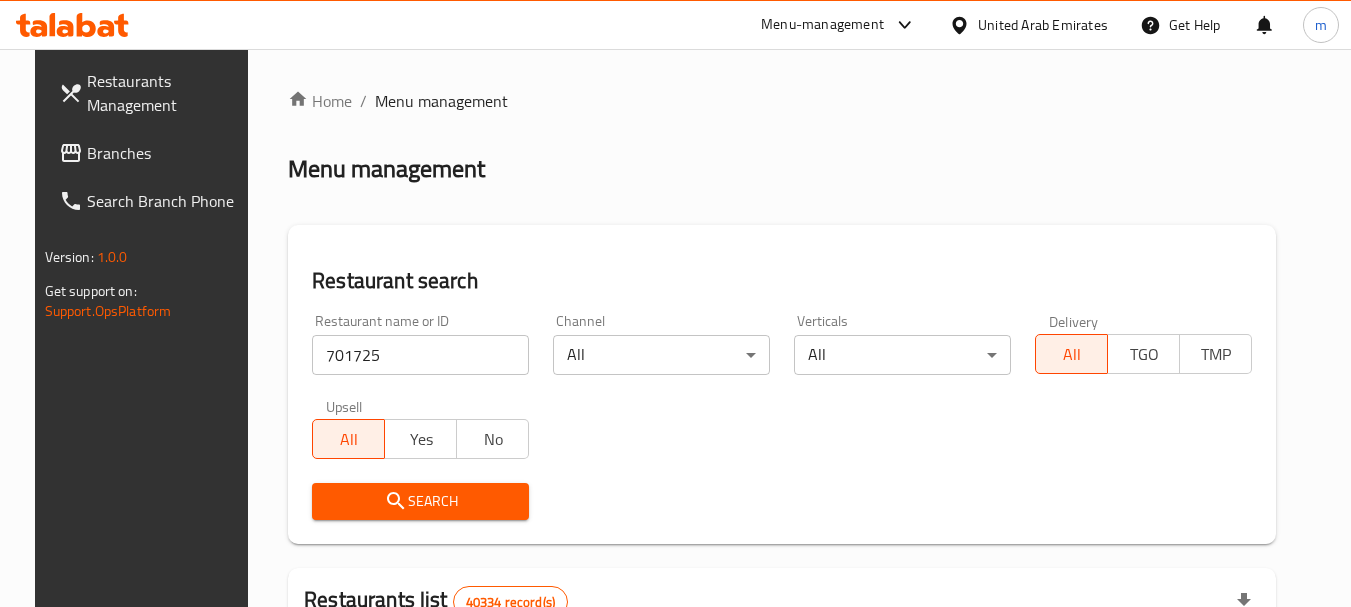 click on "Search" at bounding box center [420, 501] 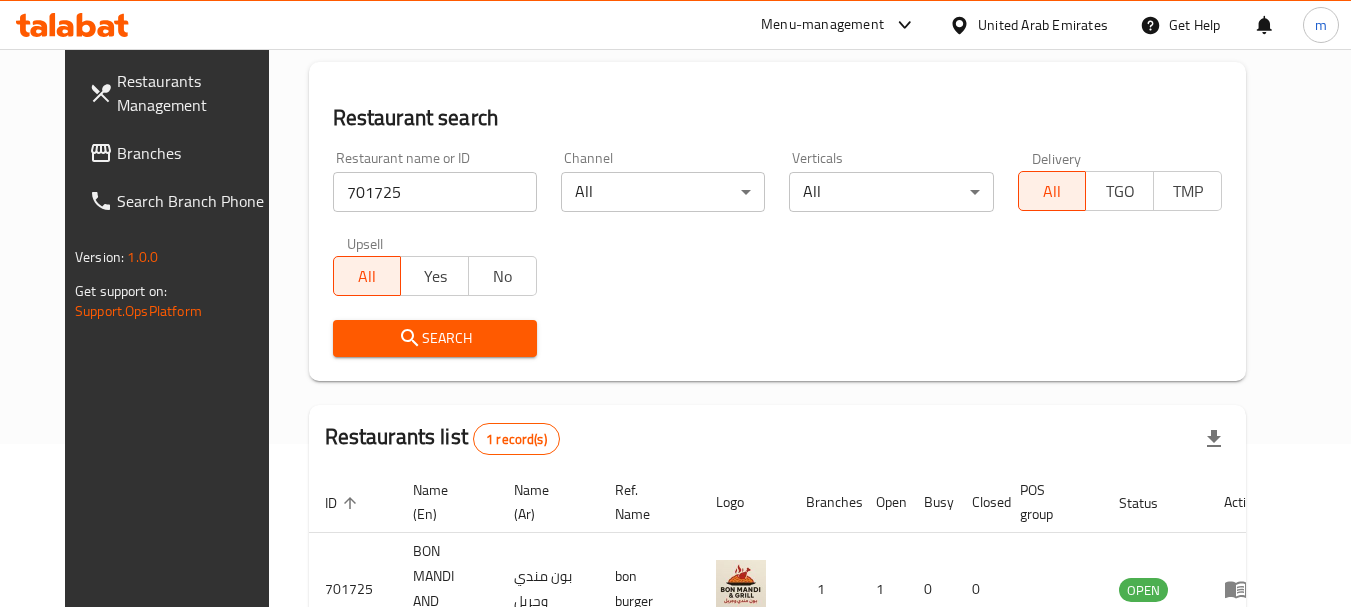 scroll, scrollTop: 260, scrollLeft: 0, axis: vertical 